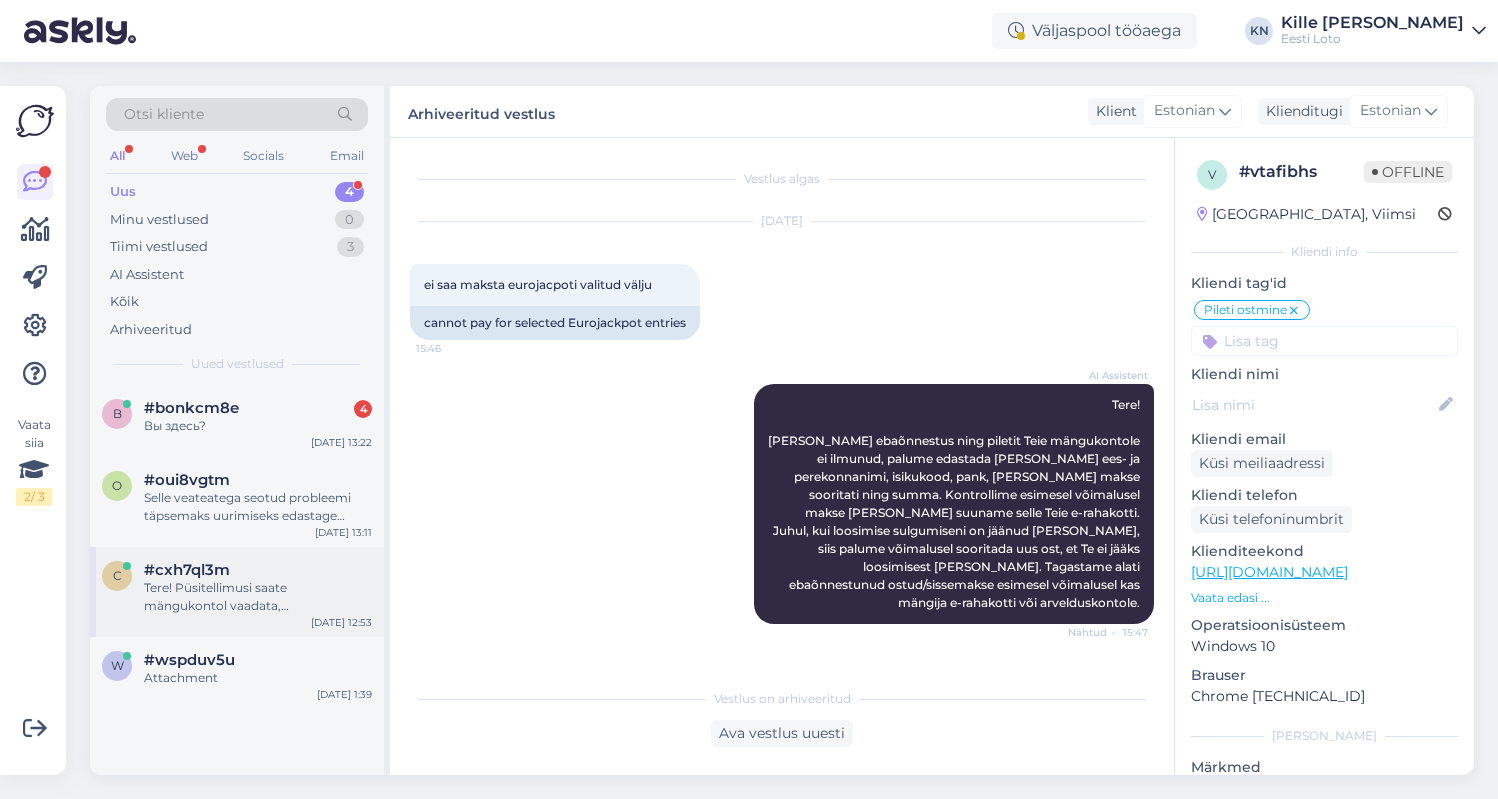 scroll, scrollTop: 0, scrollLeft: 0, axis: both 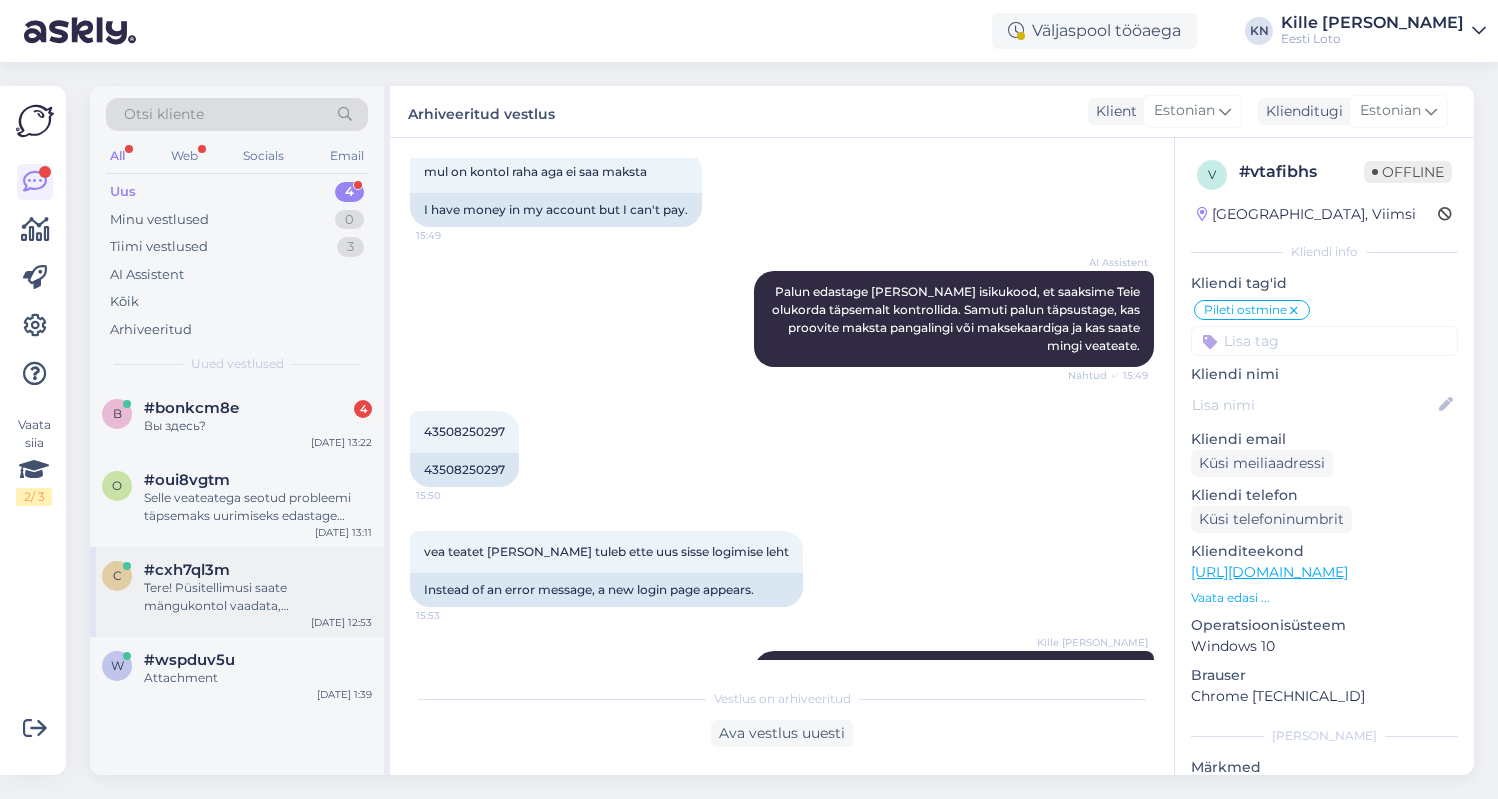 click on "c #cxh7ql3m Tere!
Püsitellimusi saate mängukontol vaadata, peatada/kustutada, [PERSON_NAME] "Konto", seejärel "Püsitellimused". Avanevas vaates näete kõiki oma püsitellimusi. Püsitellimuse numbri [PERSON_NAME] vajutades avaneb aken, kus saate püsitellimuse peatada või kustutada. [DATE] 12:53" at bounding box center [237, 592] 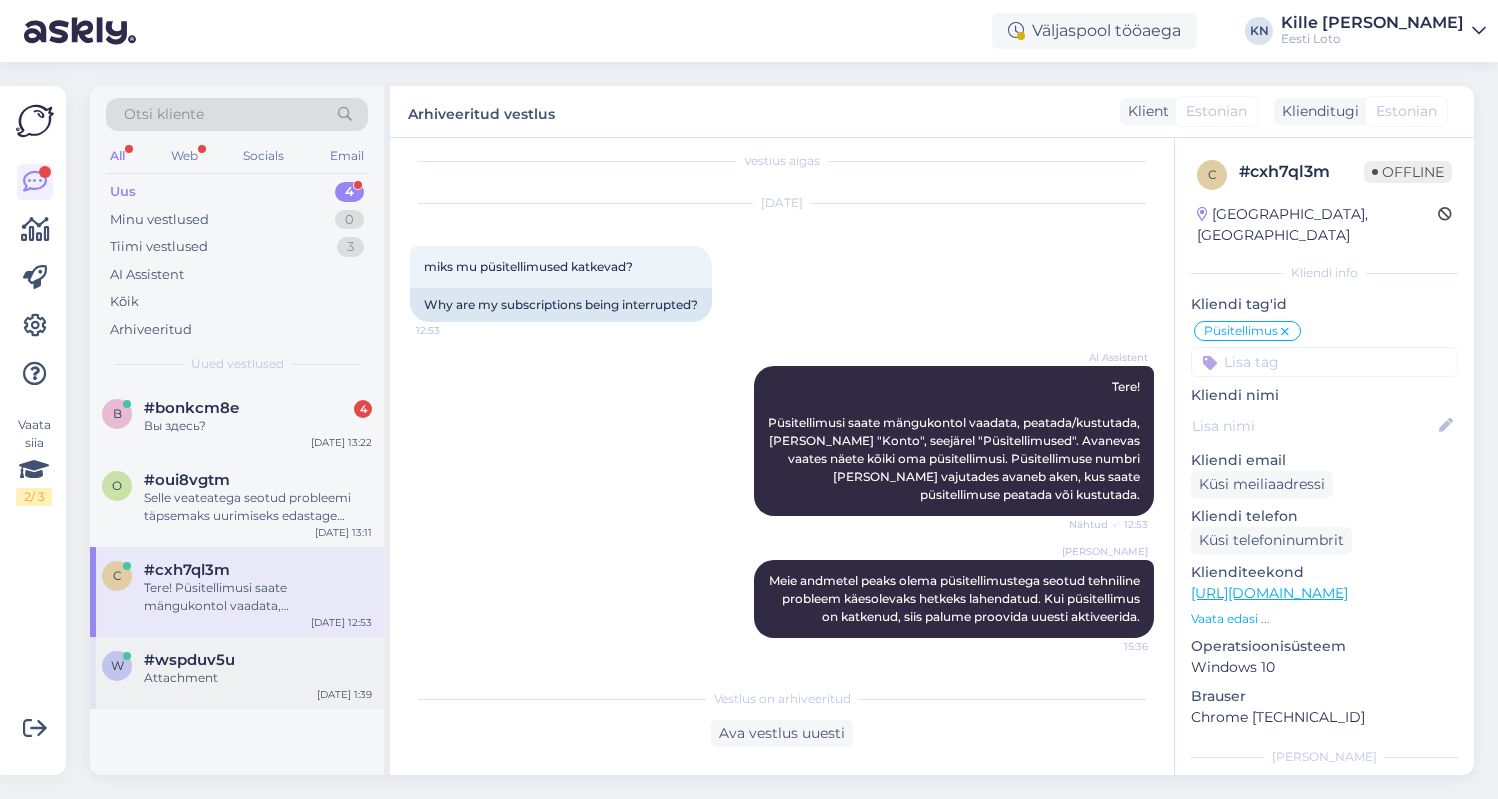 click on "Attachment" at bounding box center [258, 678] 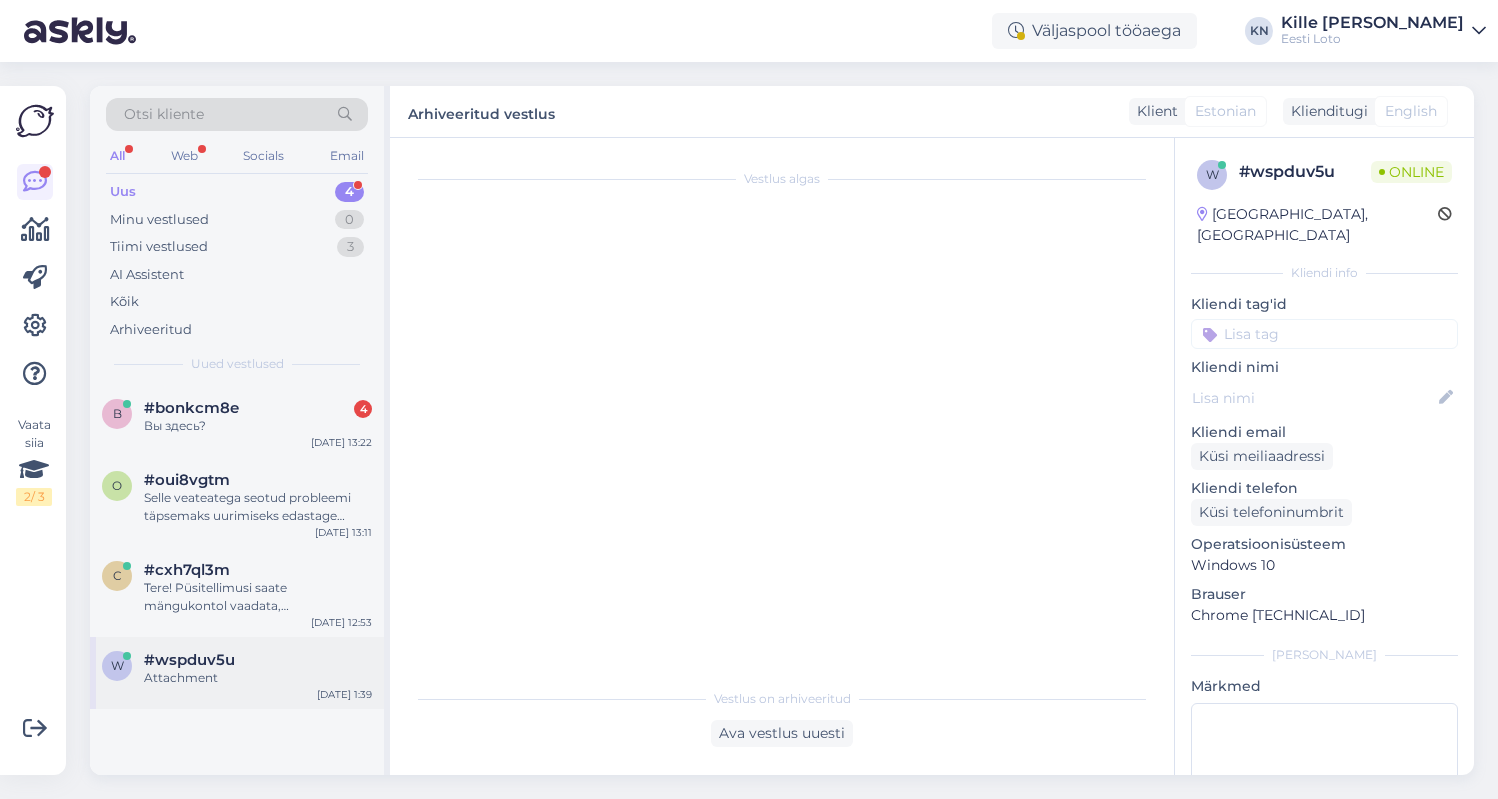 click on "Attachment" at bounding box center [258, 678] 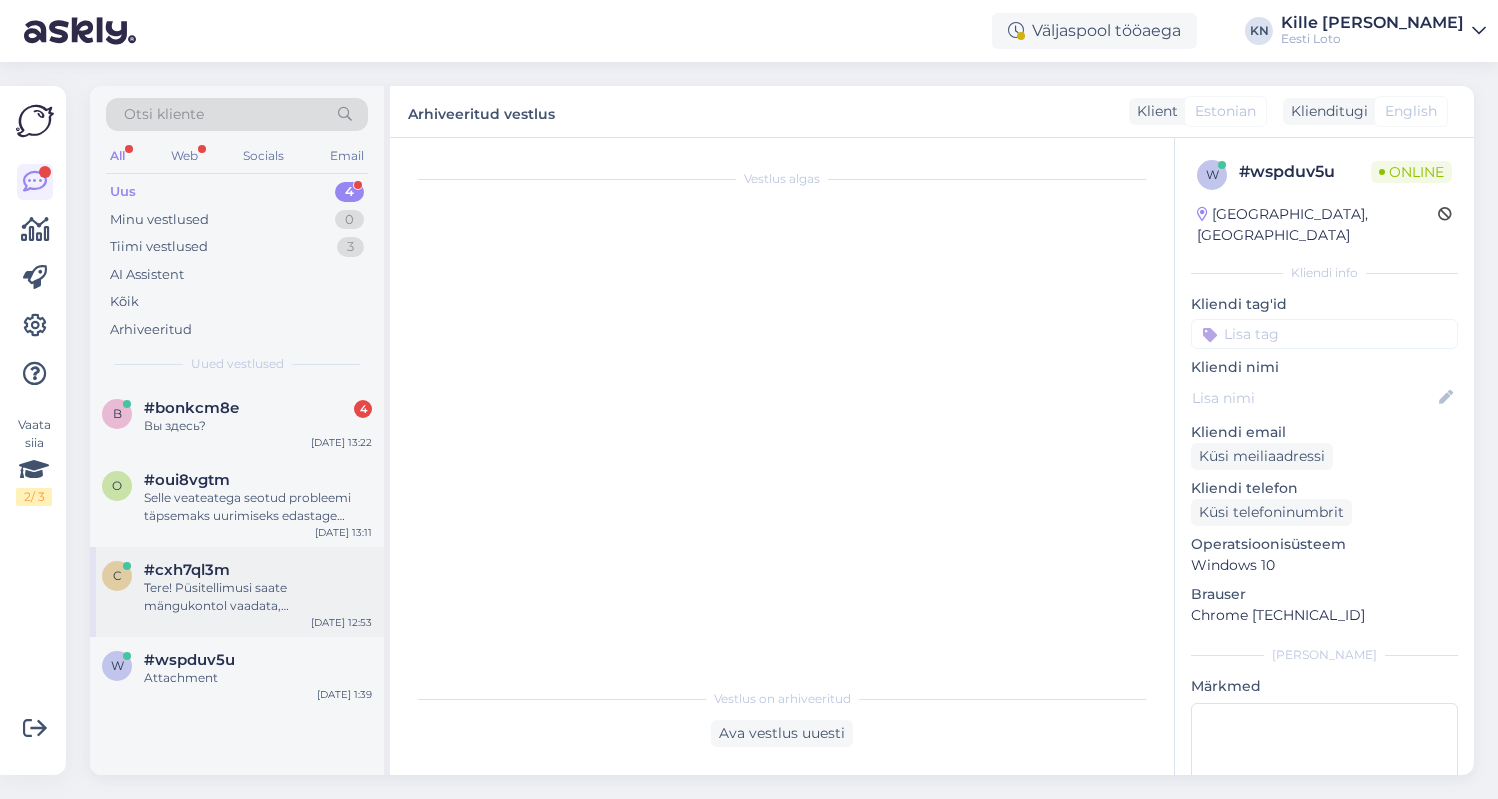 click on "Tere!
Püsitellimusi saate mängukontol vaadata, peatada/kustutada, [PERSON_NAME] "Konto", seejärel "Püsitellimused". Avanevas vaates näete kõiki oma püsitellimusi. Püsitellimuse numbri [PERSON_NAME] vajutades avaneb aken, kus saate püsitellimuse peatada või kustutada." at bounding box center (258, 597) 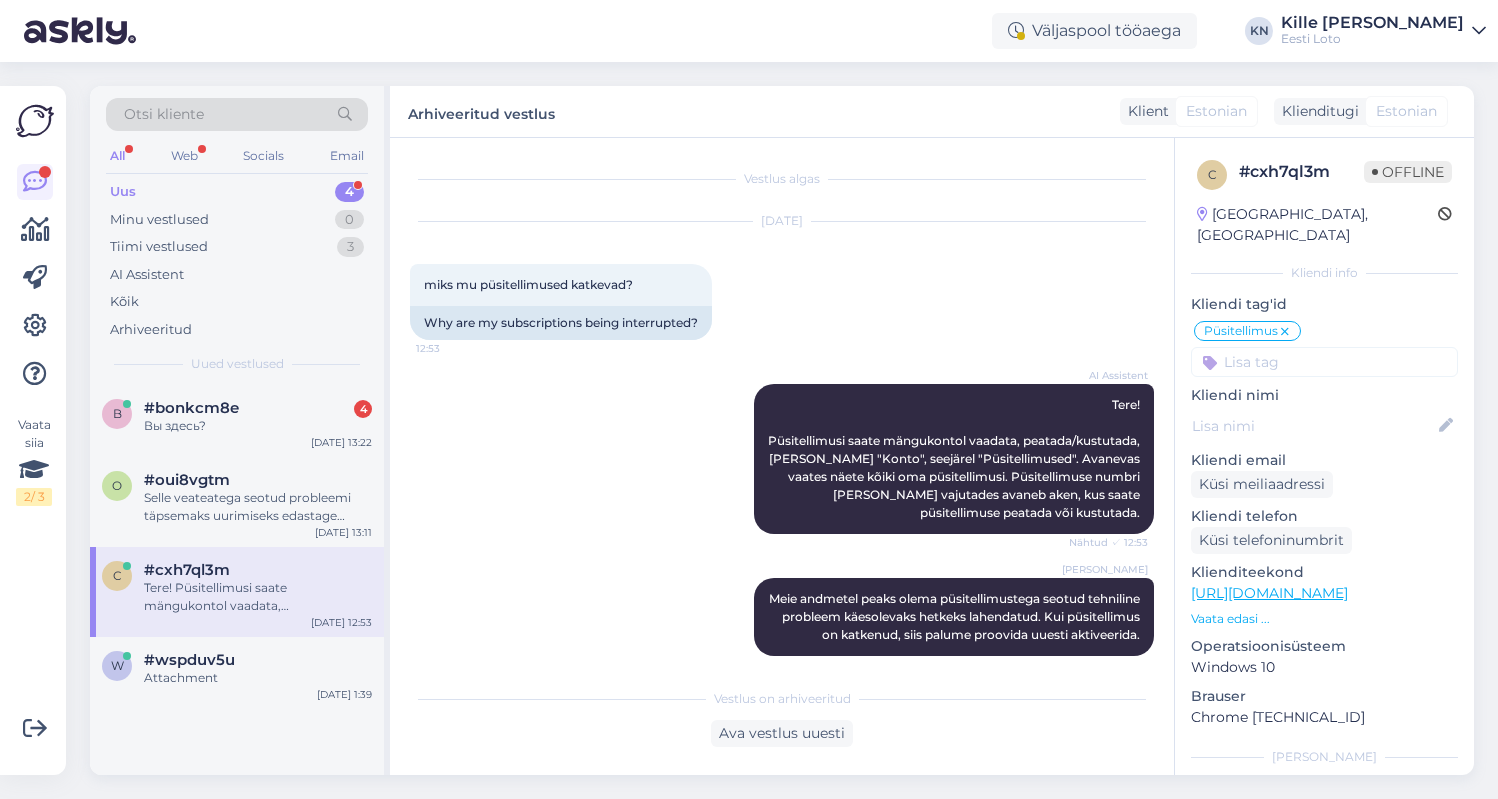scroll, scrollTop: 37, scrollLeft: 0, axis: vertical 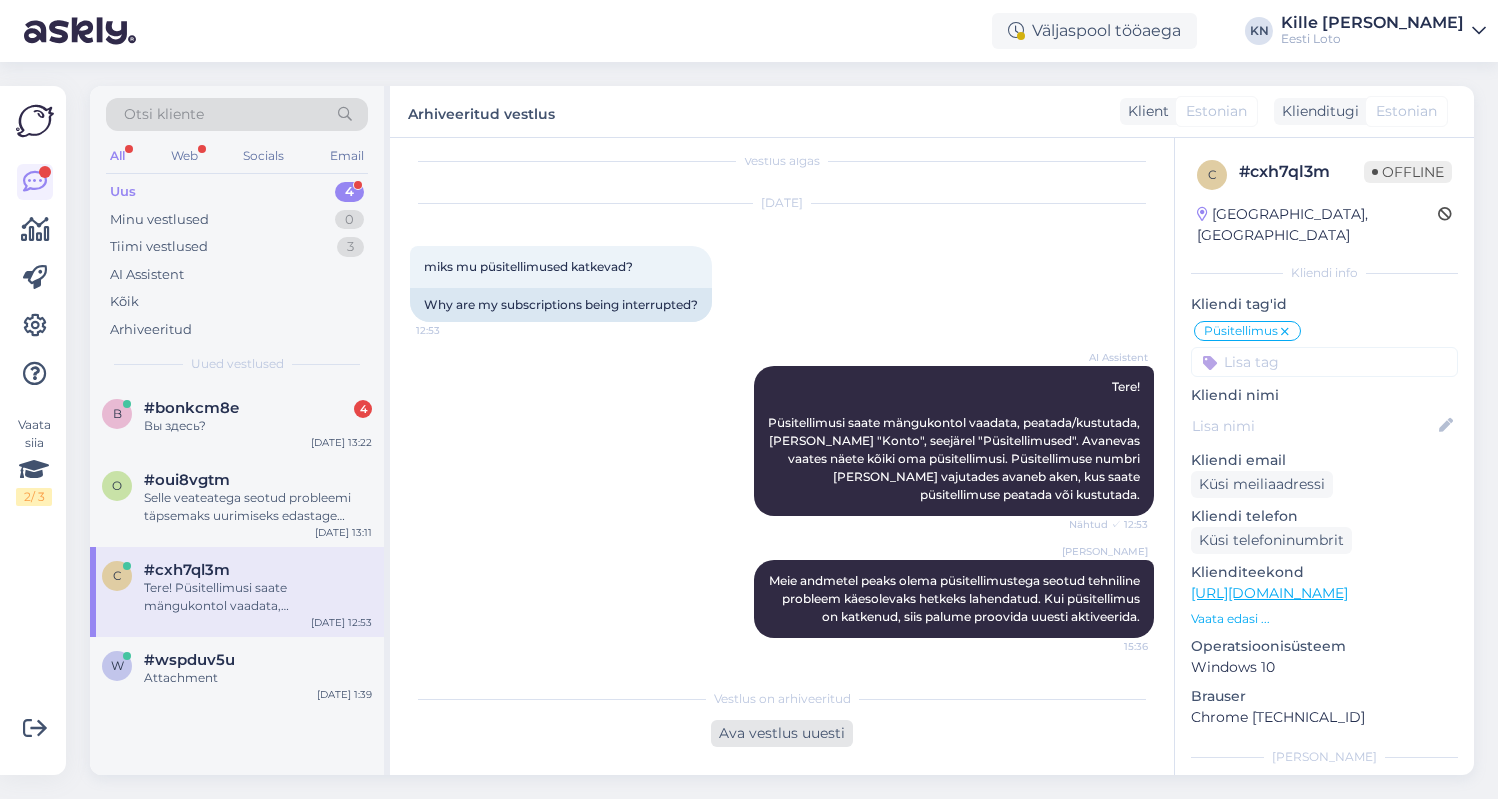 click on "Ava vestlus uuesti" at bounding box center (782, 733) 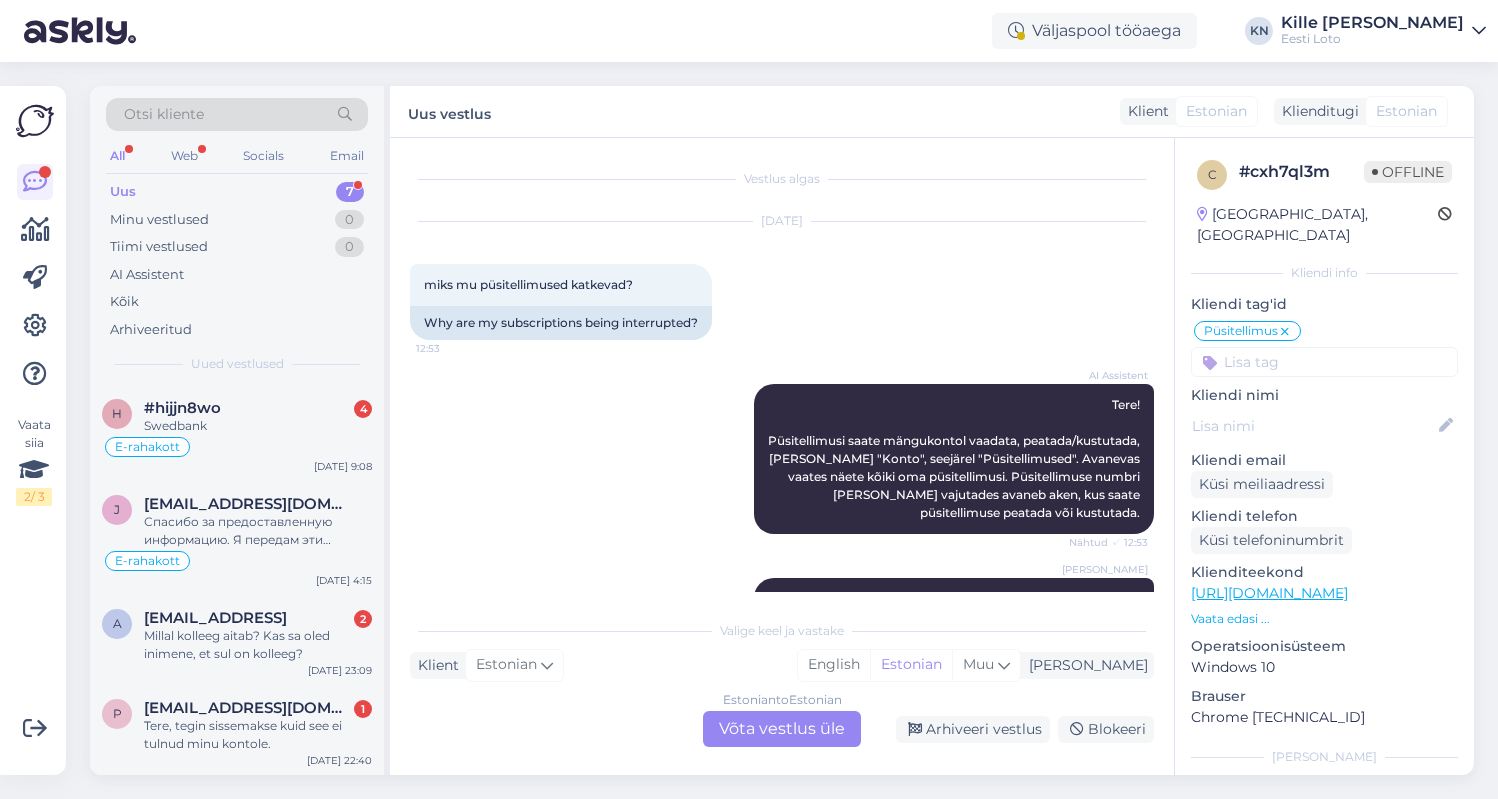 scroll, scrollTop: 105, scrollLeft: 0, axis: vertical 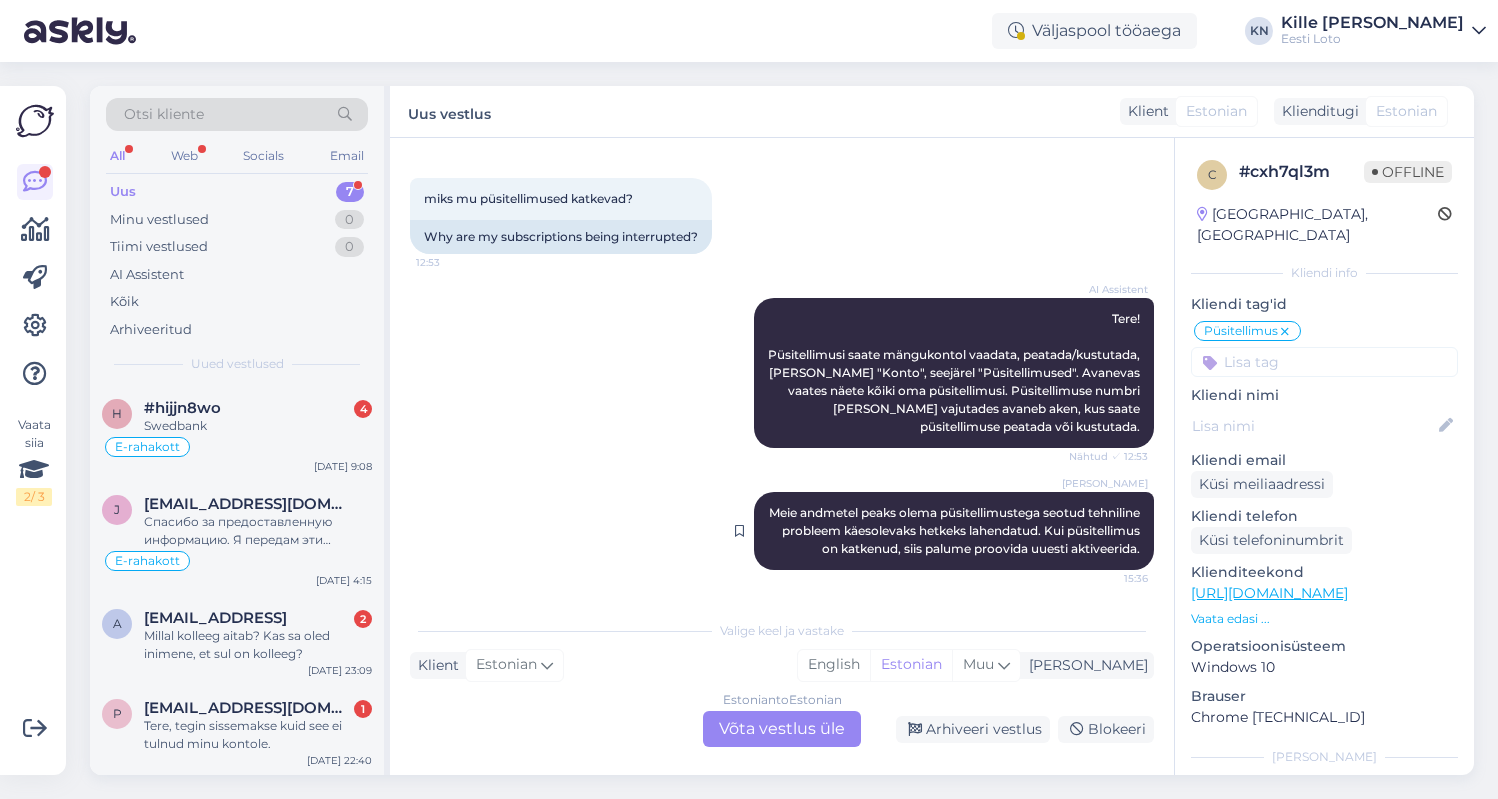 click on "Meie andmetel peaks olema püsitellimustega seotud tehniline probleem käesolevaks hetkeks lahendatud. Kui püsitellimus on katkenud, siis palume proovida uuesti aktiveerida." at bounding box center (956, 530) 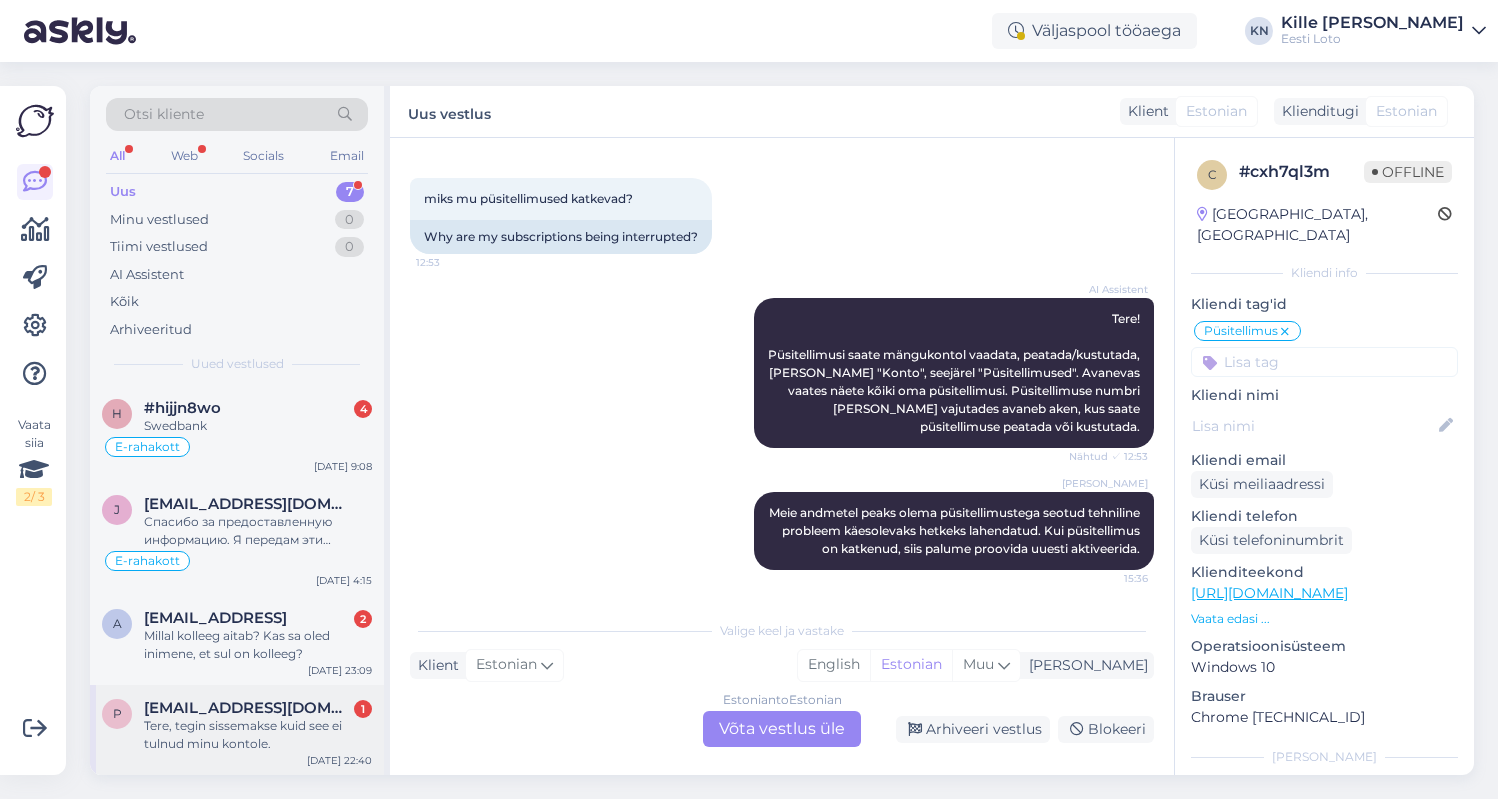 click on "Tere, tegin sissemakse kuid see ei tulnud minu kontole." at bounding box center (258, 735) 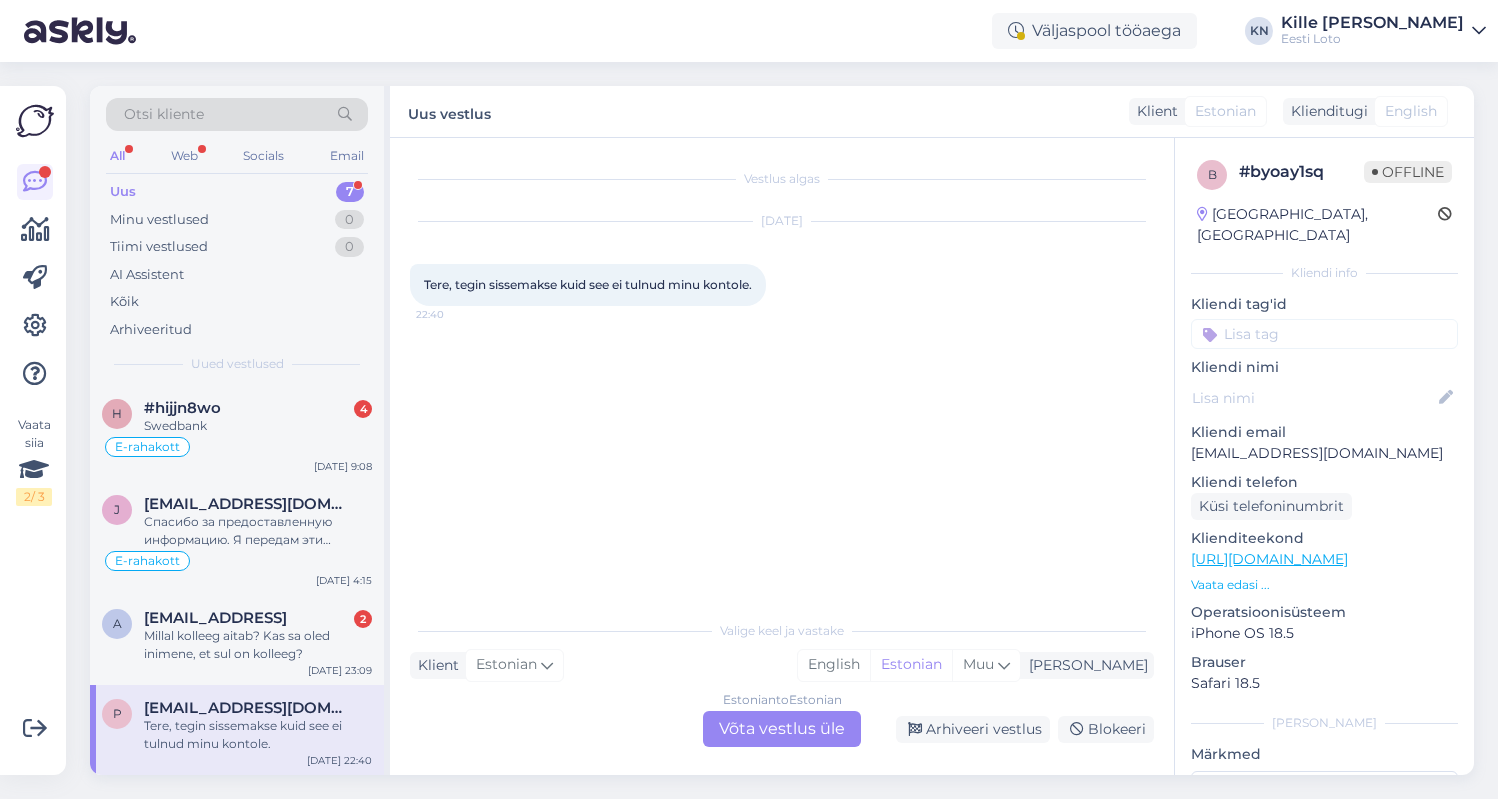 scroll, scrollTop: 0, scrollLeft: 0, axis: both 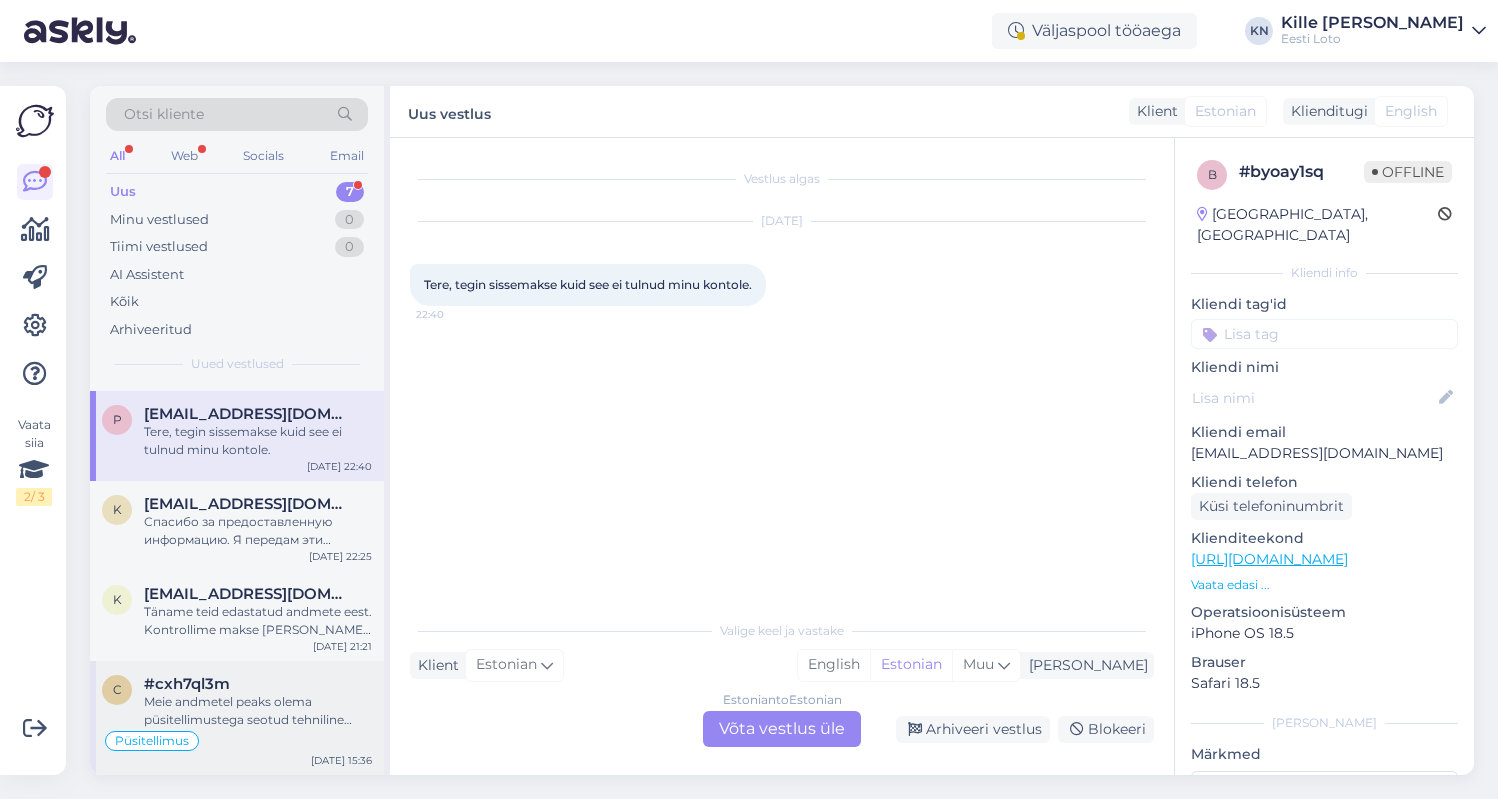 click on "Meie andmetel peaks olema püsitellimustega seotud tehniline probleem käesolevaks hetkeks lahendatud. Kui püsitellimus on katkenud, siis palume proovida uuesti aktiveerida." at bounding box center (258, 711) 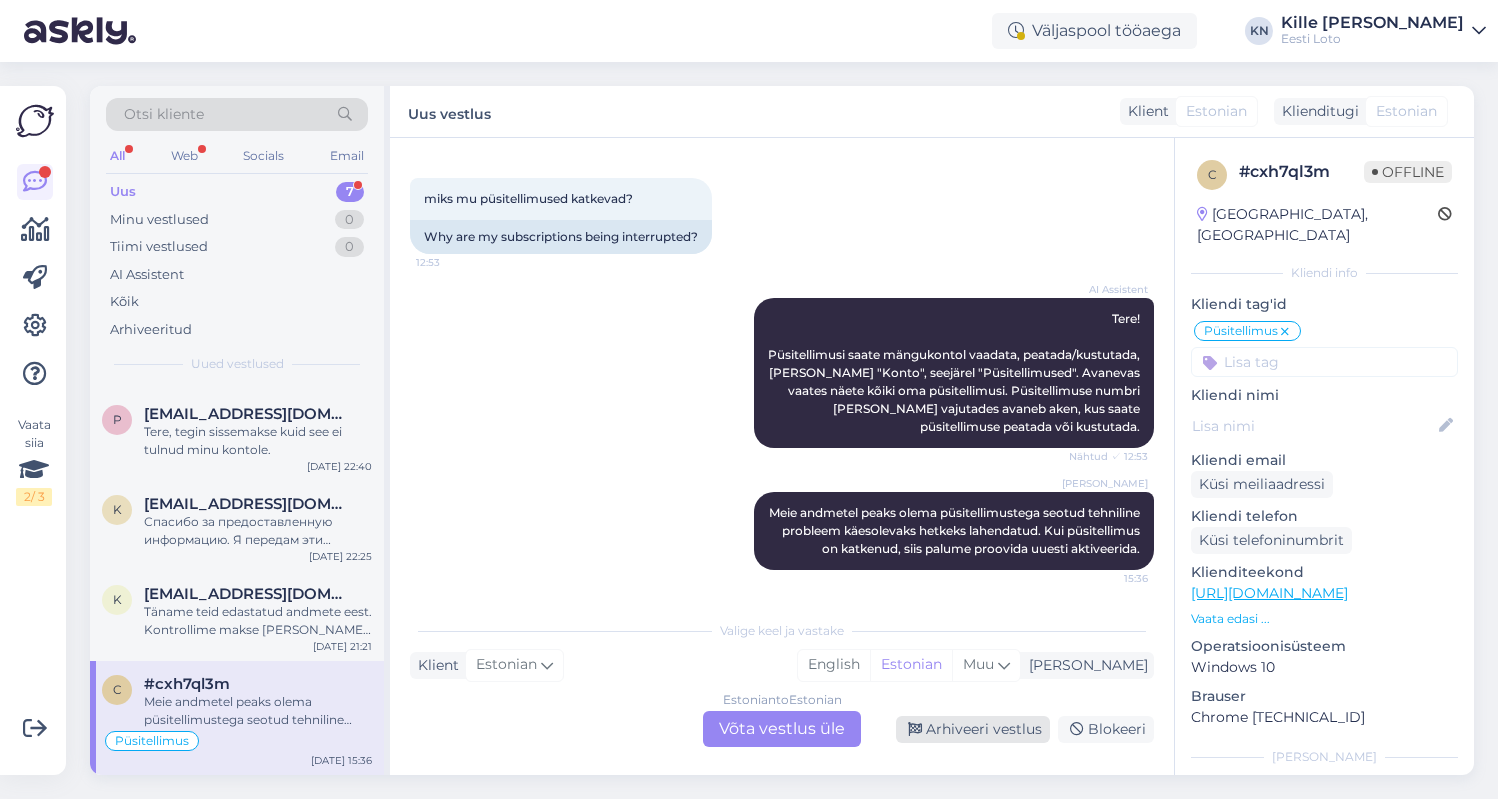 click on "Arhiveeri vestlus" at bounding box center (973, 729) 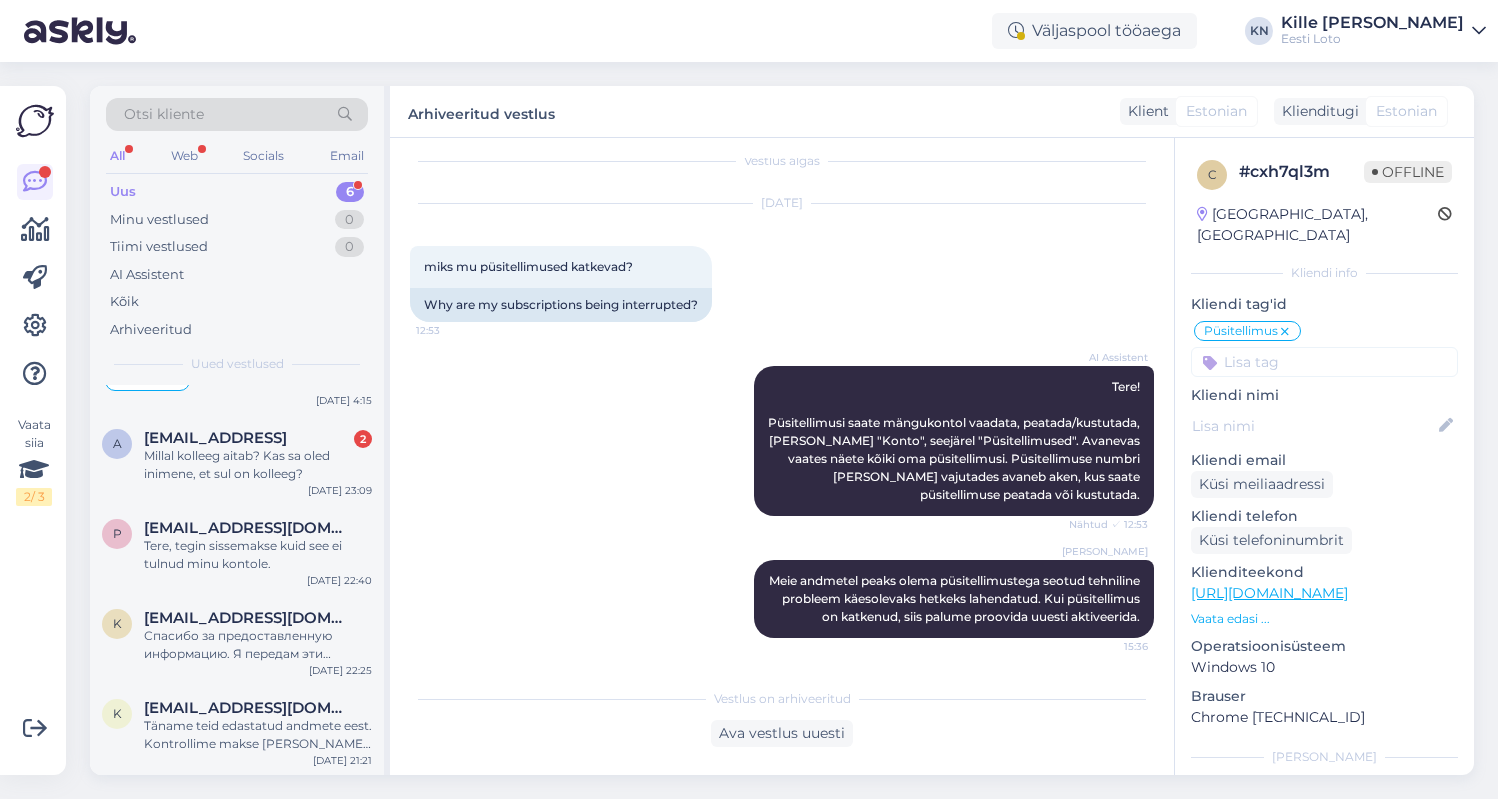scroll, scrollTop: 0, scrollLeft: 0, axis: both 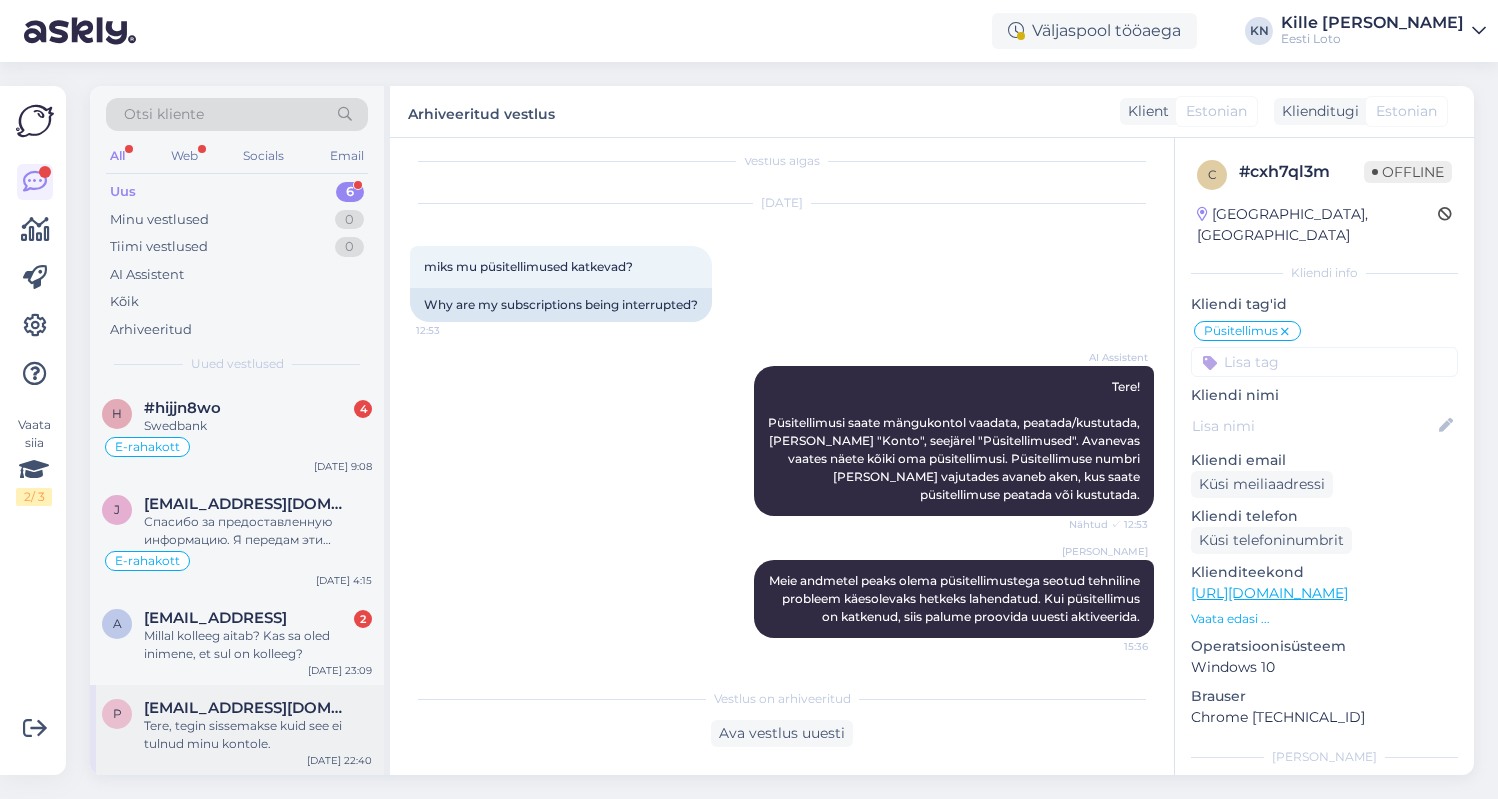 click on "Tere, tegin sissemakse kuid see ei tulnud minu kontole." at bounding box center [258, 735] 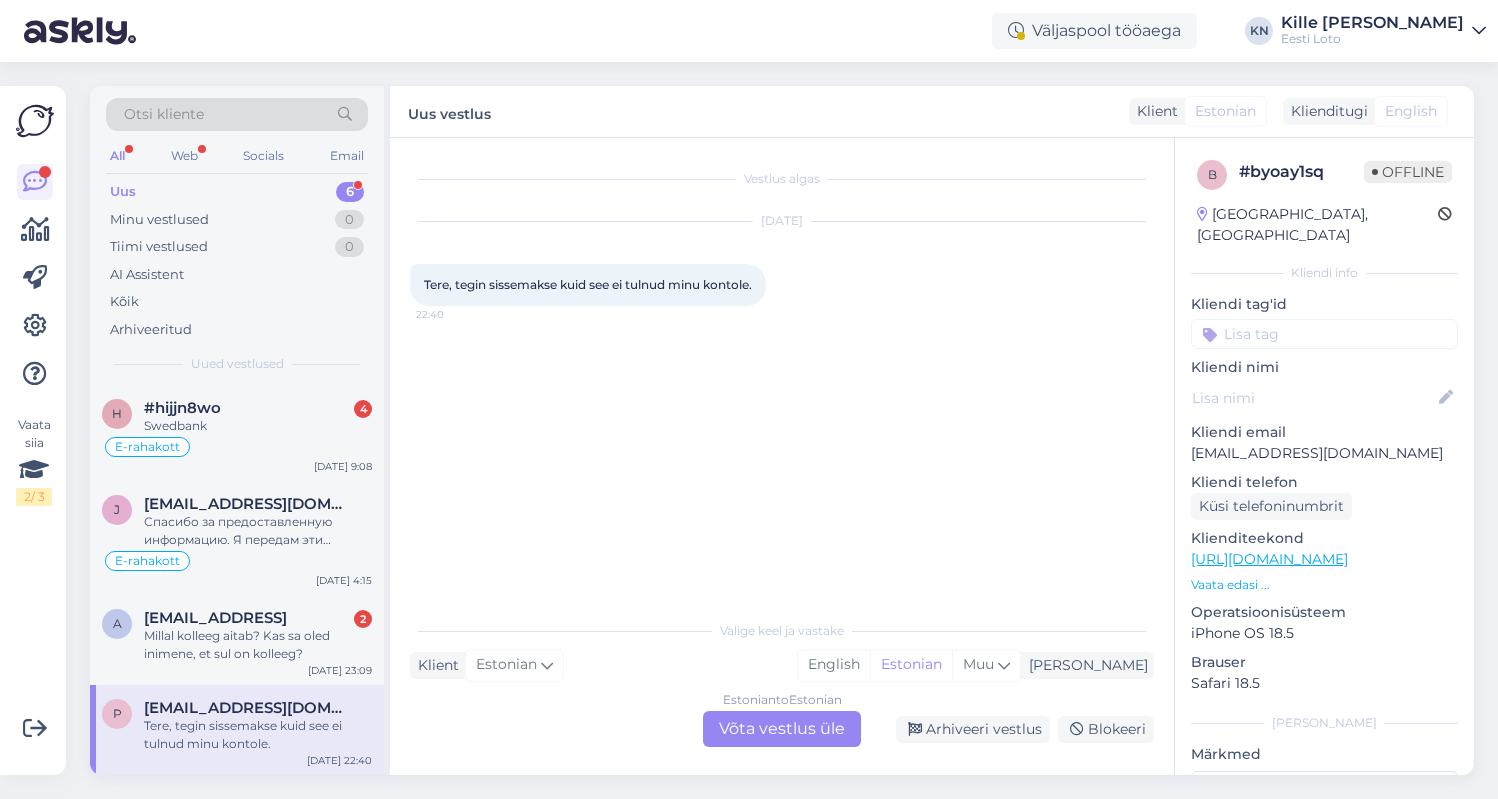 scroll, scrollTop: 181, scrollLeft: 0, axis: vertical 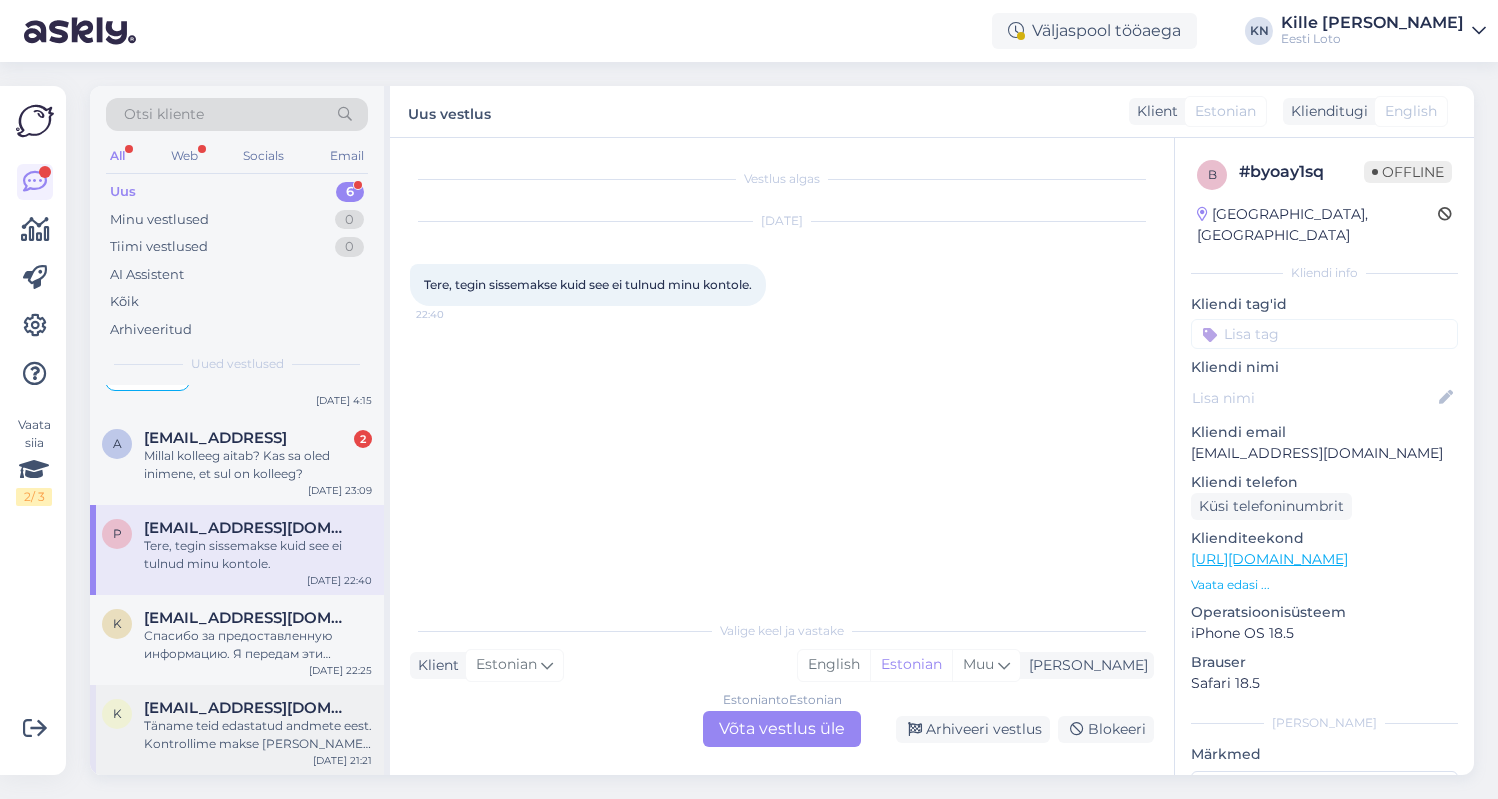 click on "k [EMAIL_ADDRESS][DOMAIN_NAME] Täname teid edastatud andmete eest. Kontrollime makse [PERSON_NAME] suuname selle Teie e-rahakotti esimesel võimalusel. [DATE] 21:21" at bounding box center [237, 730] 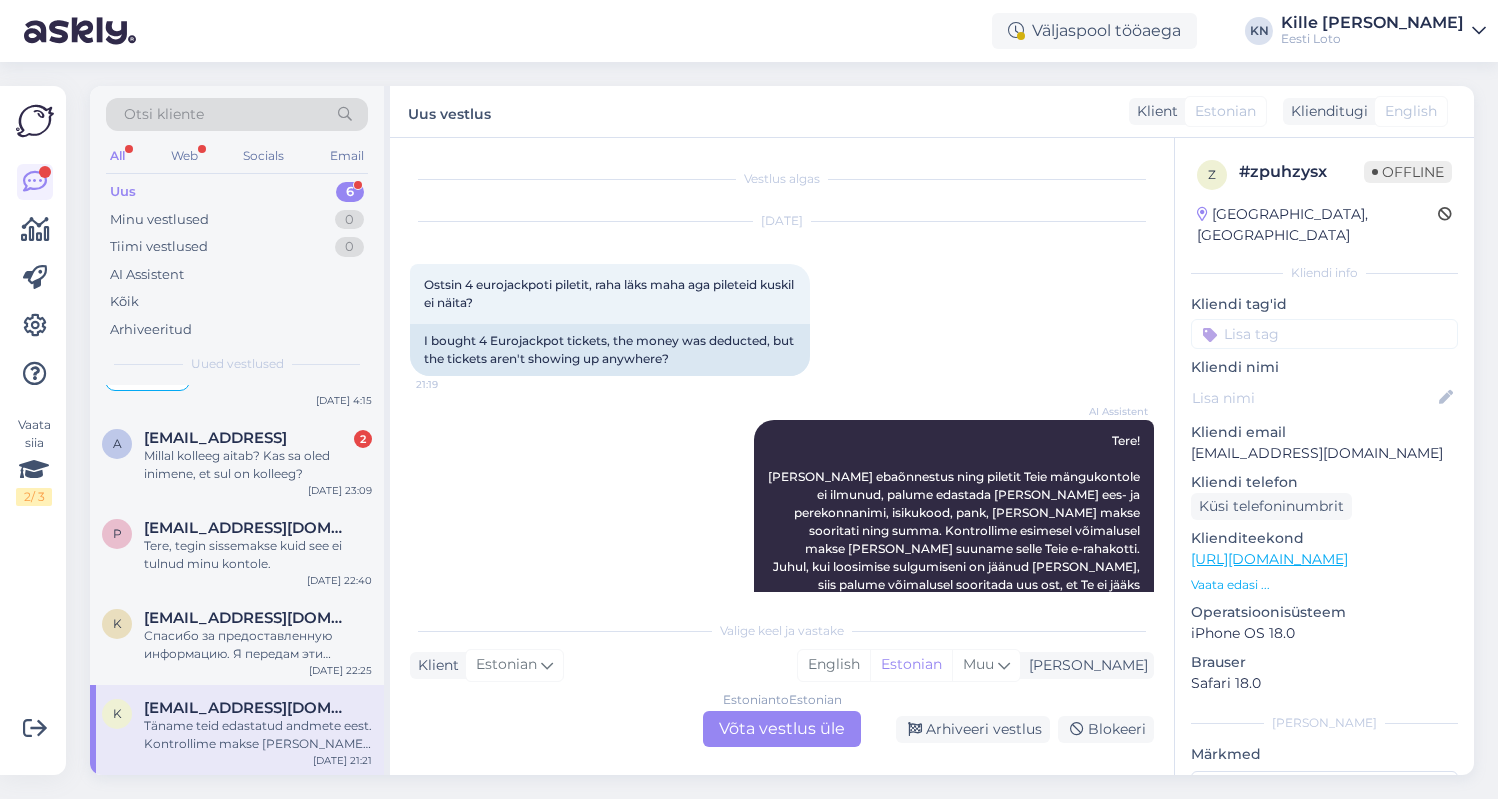scroll, scrollTop: 297, scrollLeft: 0, axis: vertical 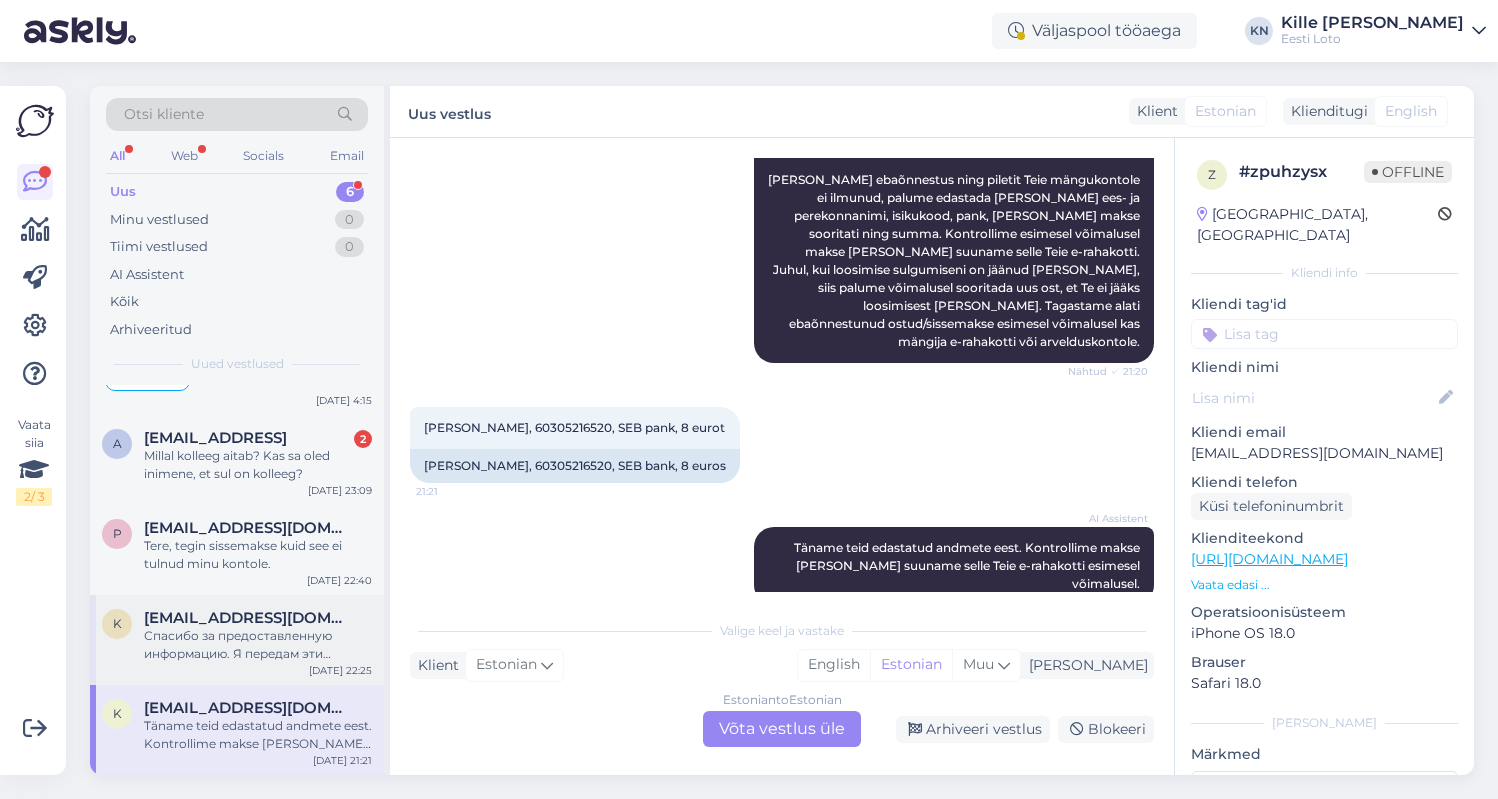 click on "Спасибо за предоставленную информацию. Я передам эти данные коллеге для дальнейшего расследования вашей ситуации с платежом и билетом." at bounding box center [258, 645] 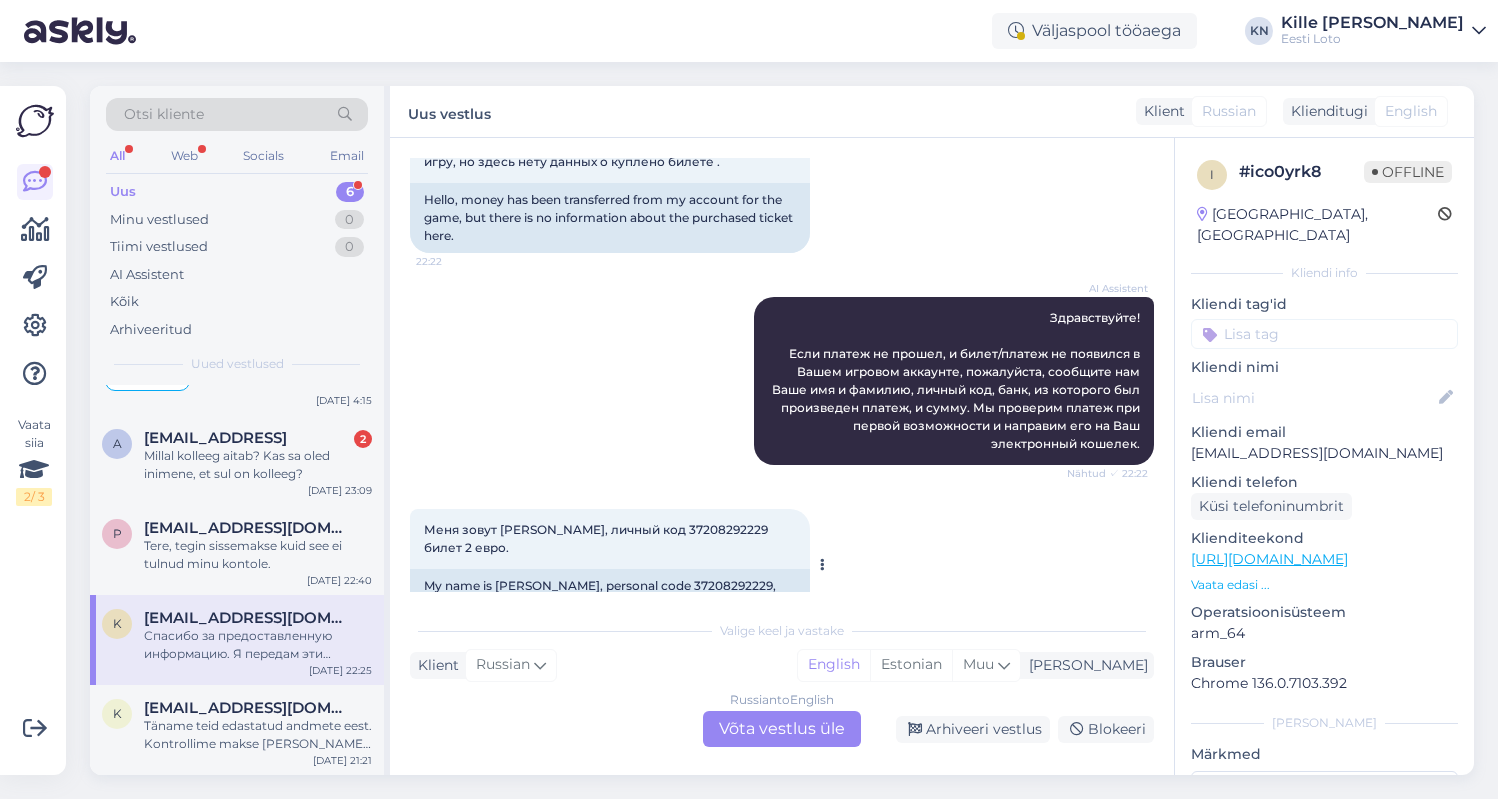 scroll, scrollTop: 315, scrollLeft: 0, axis: vertical 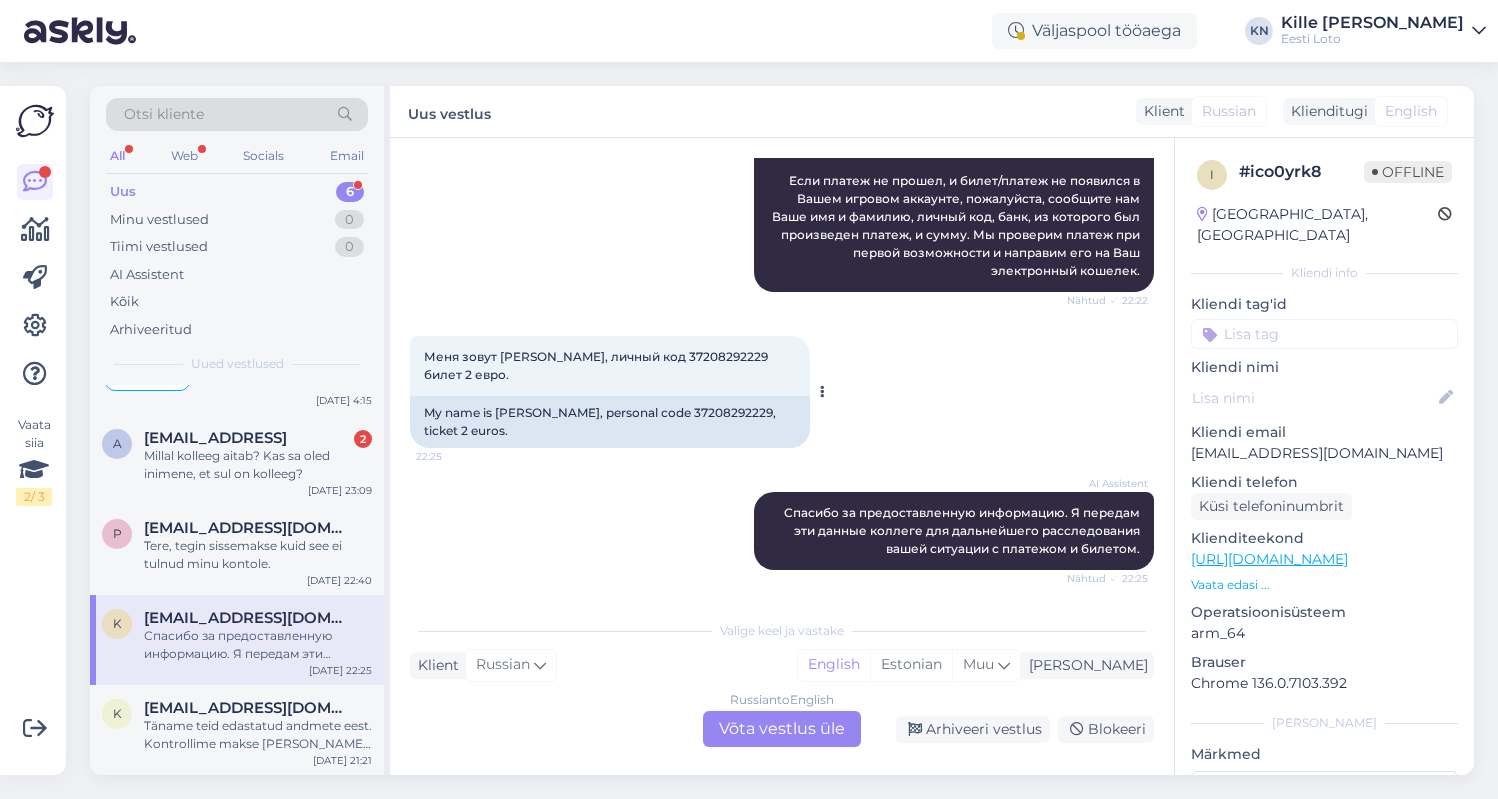 click on "My name is [PERSON_NAME], personal code 37208292229, ticket 2 euros." at bounding box center [610, 422] 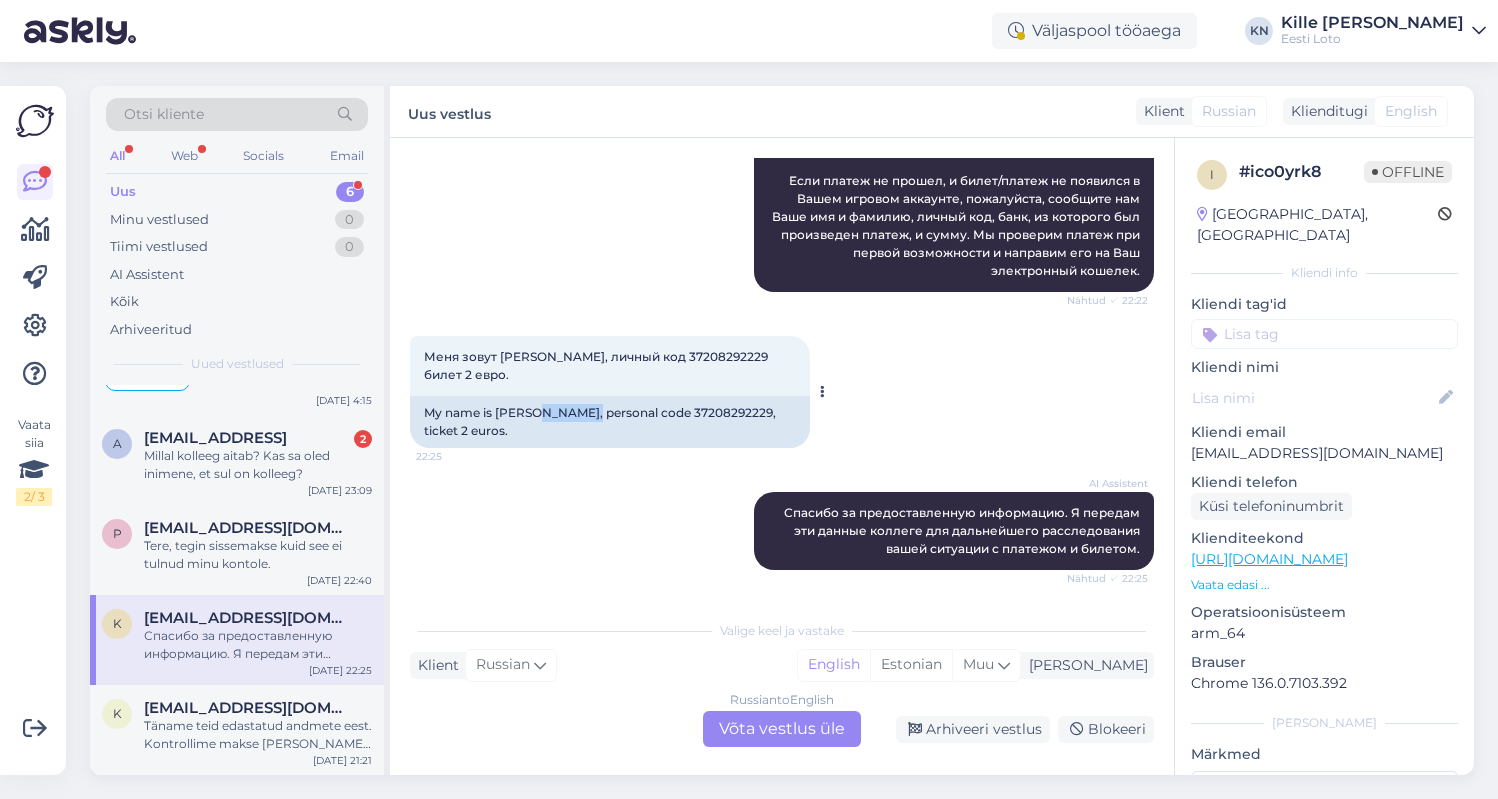 click on "My name is [PERSON_NAME], personal code 37208292229, ticket 2 euros." at bounding box center (610, 422) 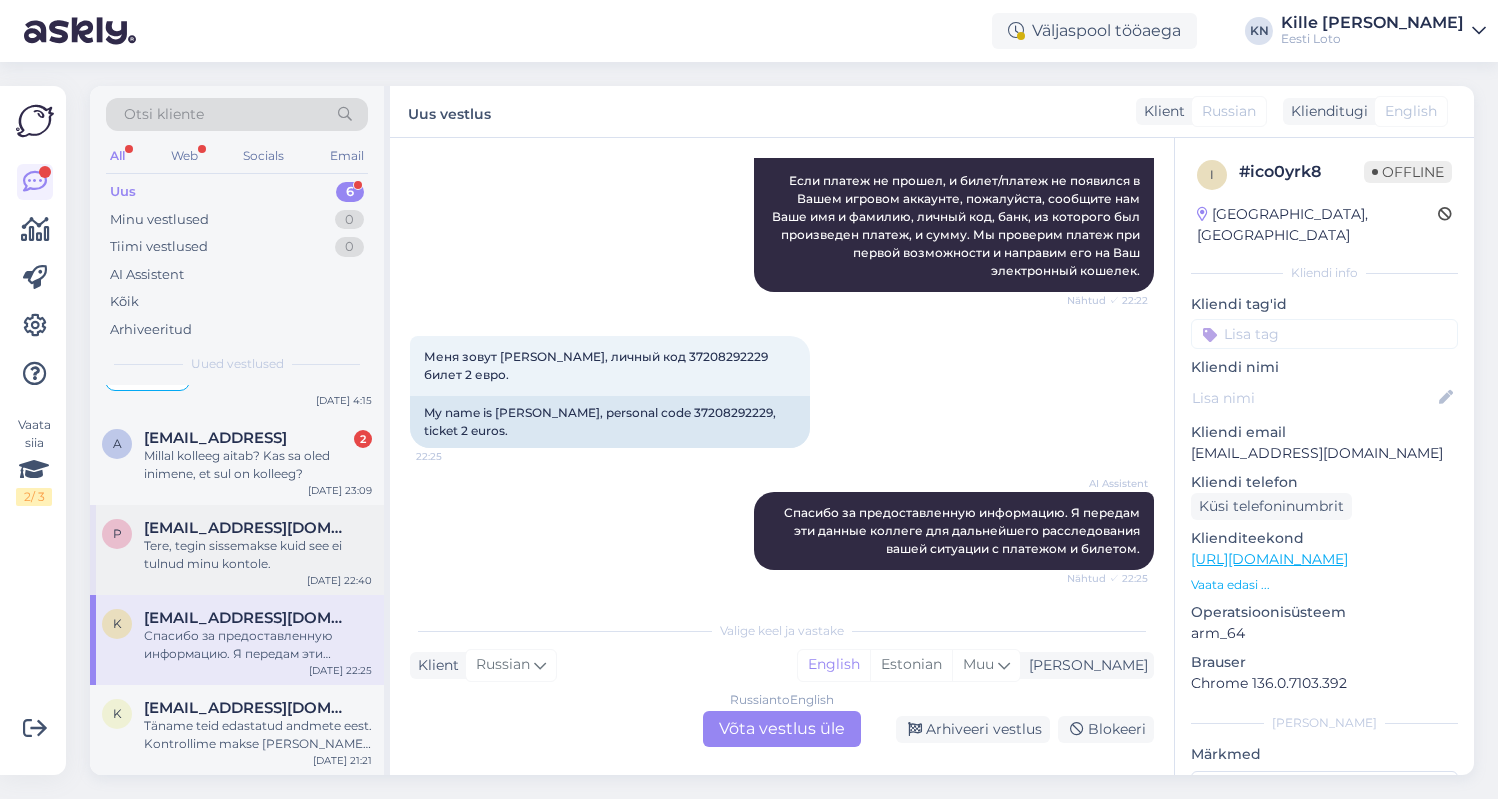 click on "Tere, tegin sissemakse kuid see ei tulnud minu kontole." at bounding box center (258, 555) 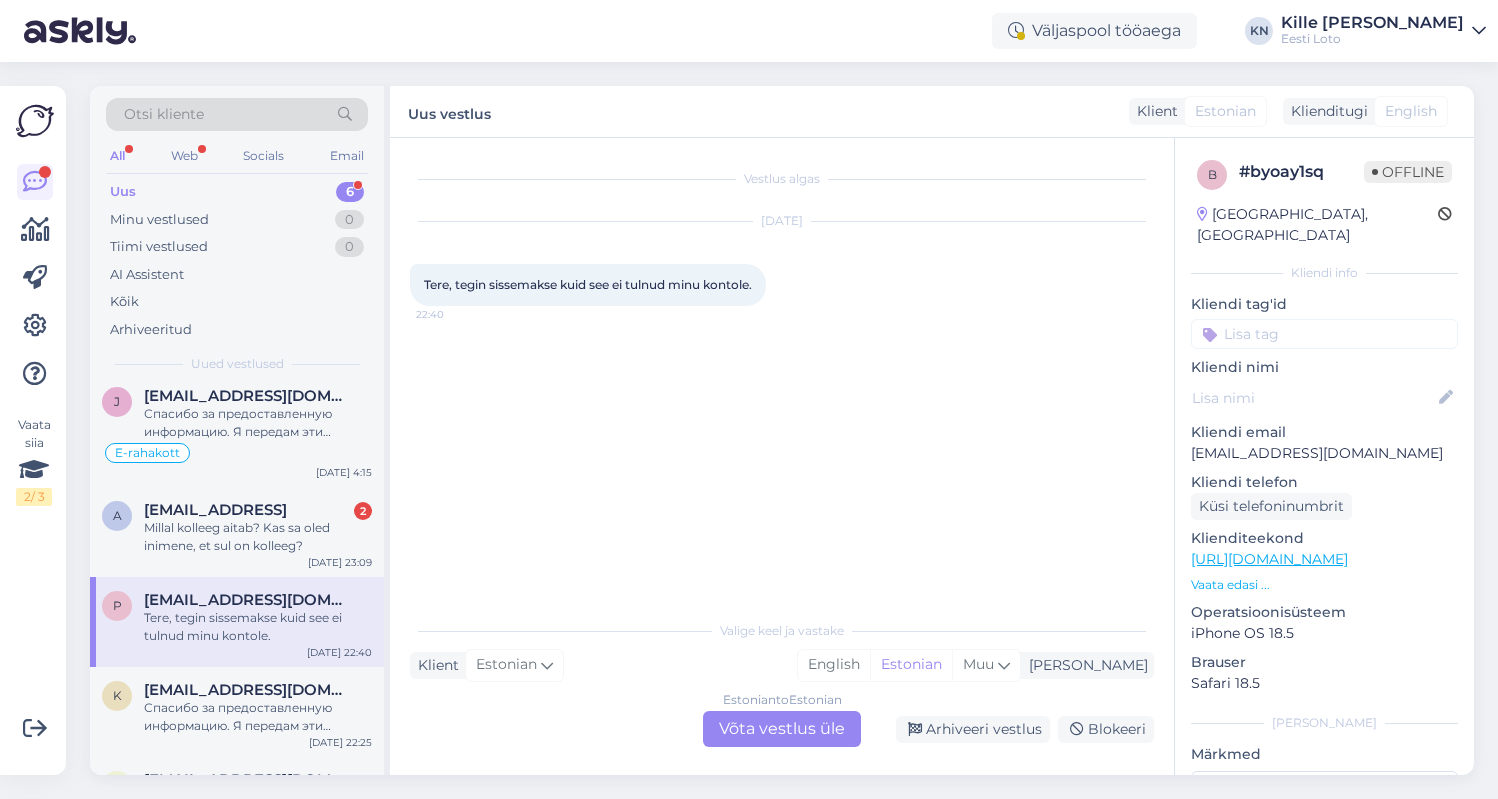 scroll, scrollTop: 107, scrollLeft: 0, axis: vertical 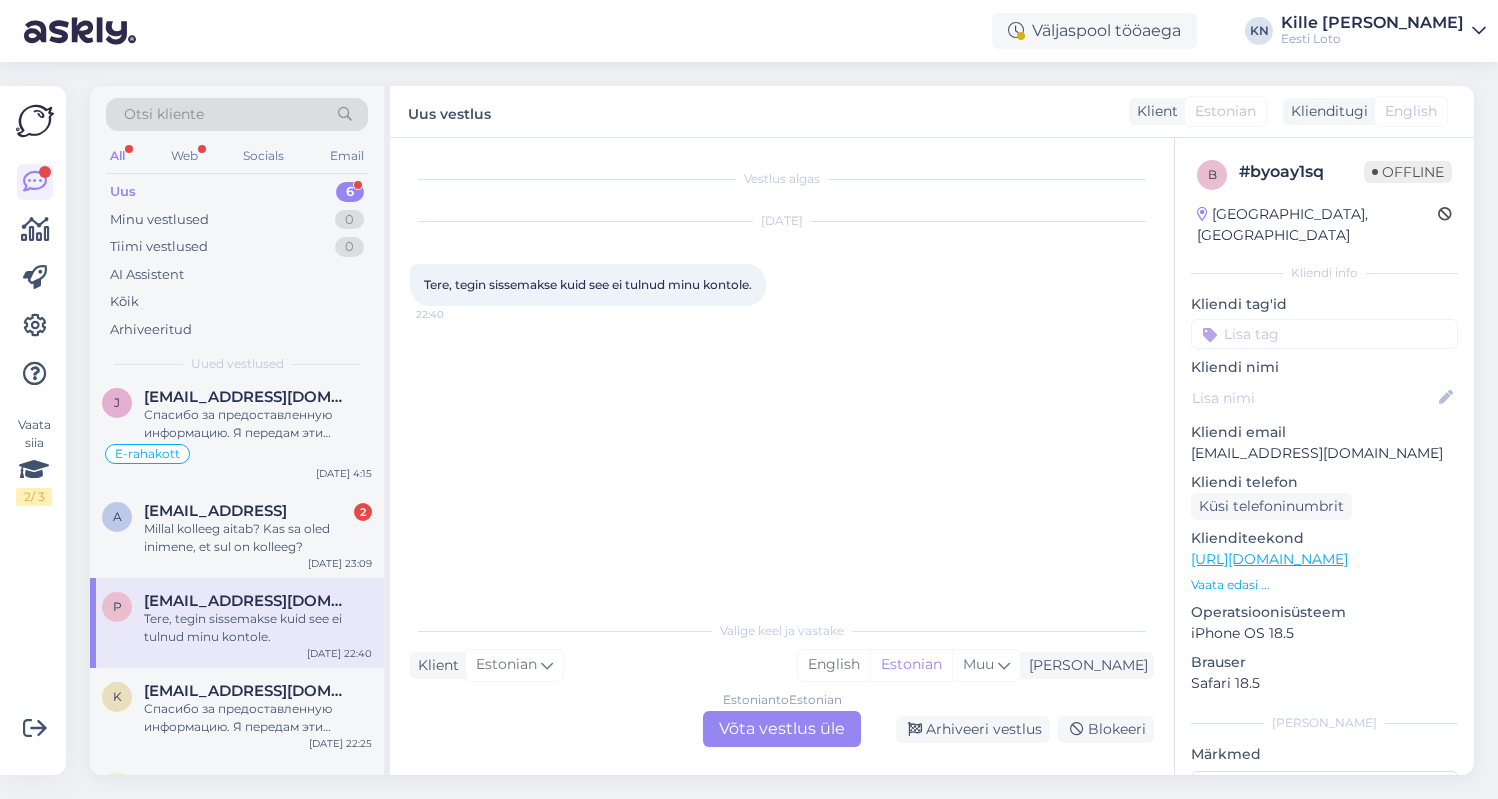 click on "[EMAIL_ADDRESS][DOMAIN_NAME]" at bounding box center (1324, 453) 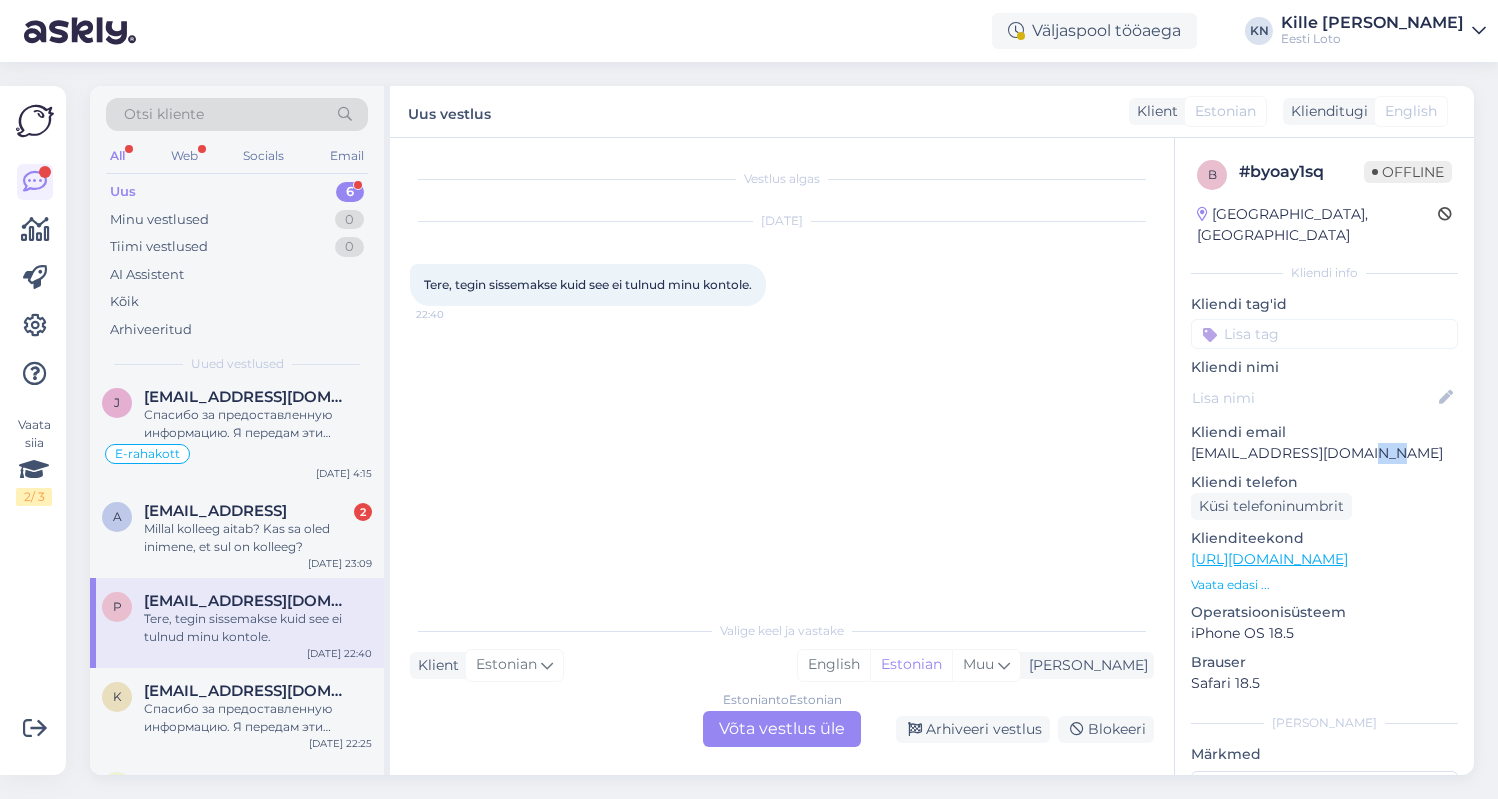 click on "[EMAIL_ADDRESS][DOMAIN_NAME]" at bounding box center (1324, 453) 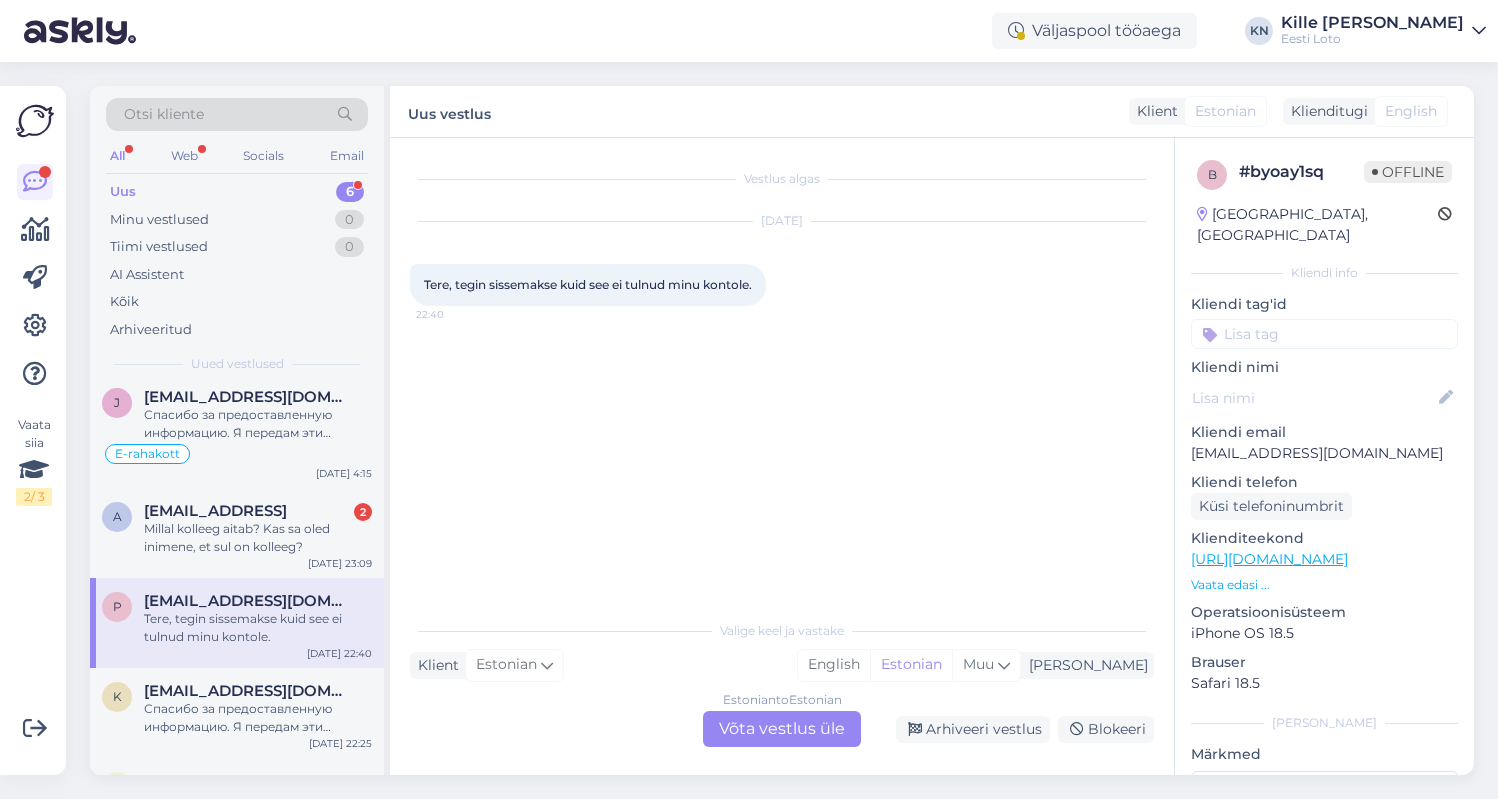 click on "[EMAIL_ADDRESS][DOMAIN_NAME]" at bounding box center [1324, 453] 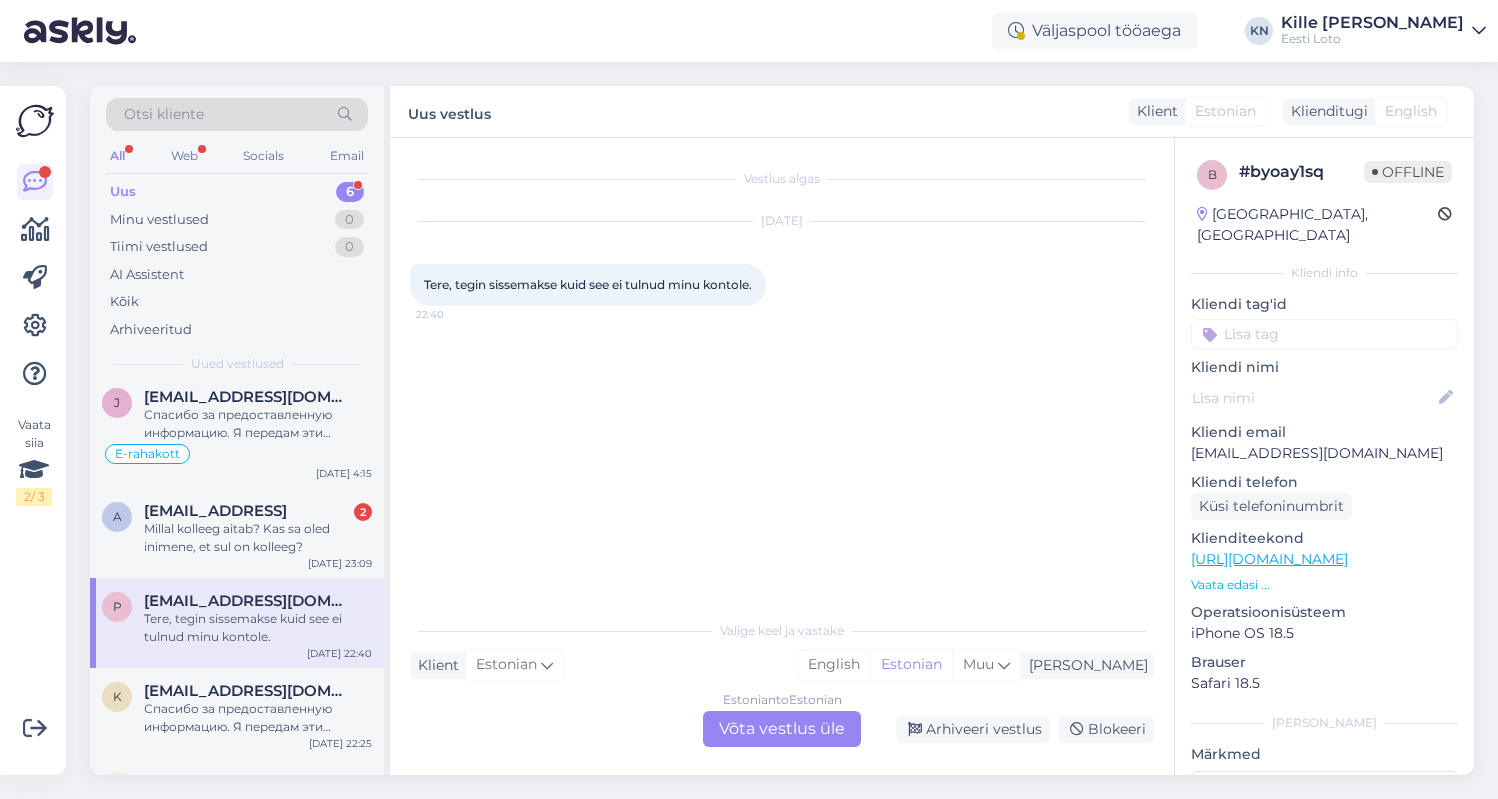 click on "Estonian  to  Estonian Võta vestlus üle" at bounding box center (782, 729) 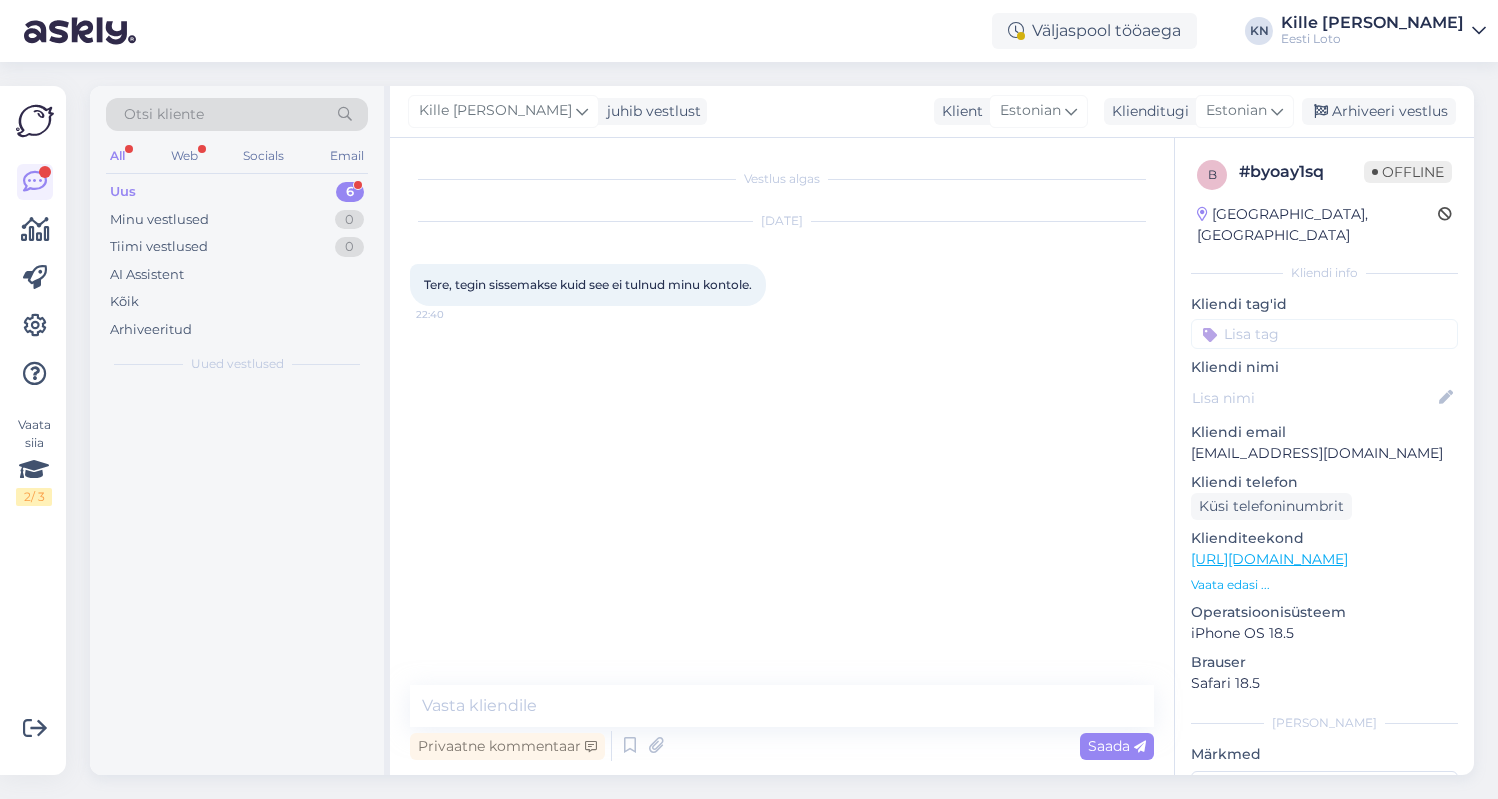 scroll, scrollTop: 0, scrollLeft: 0, axis: both 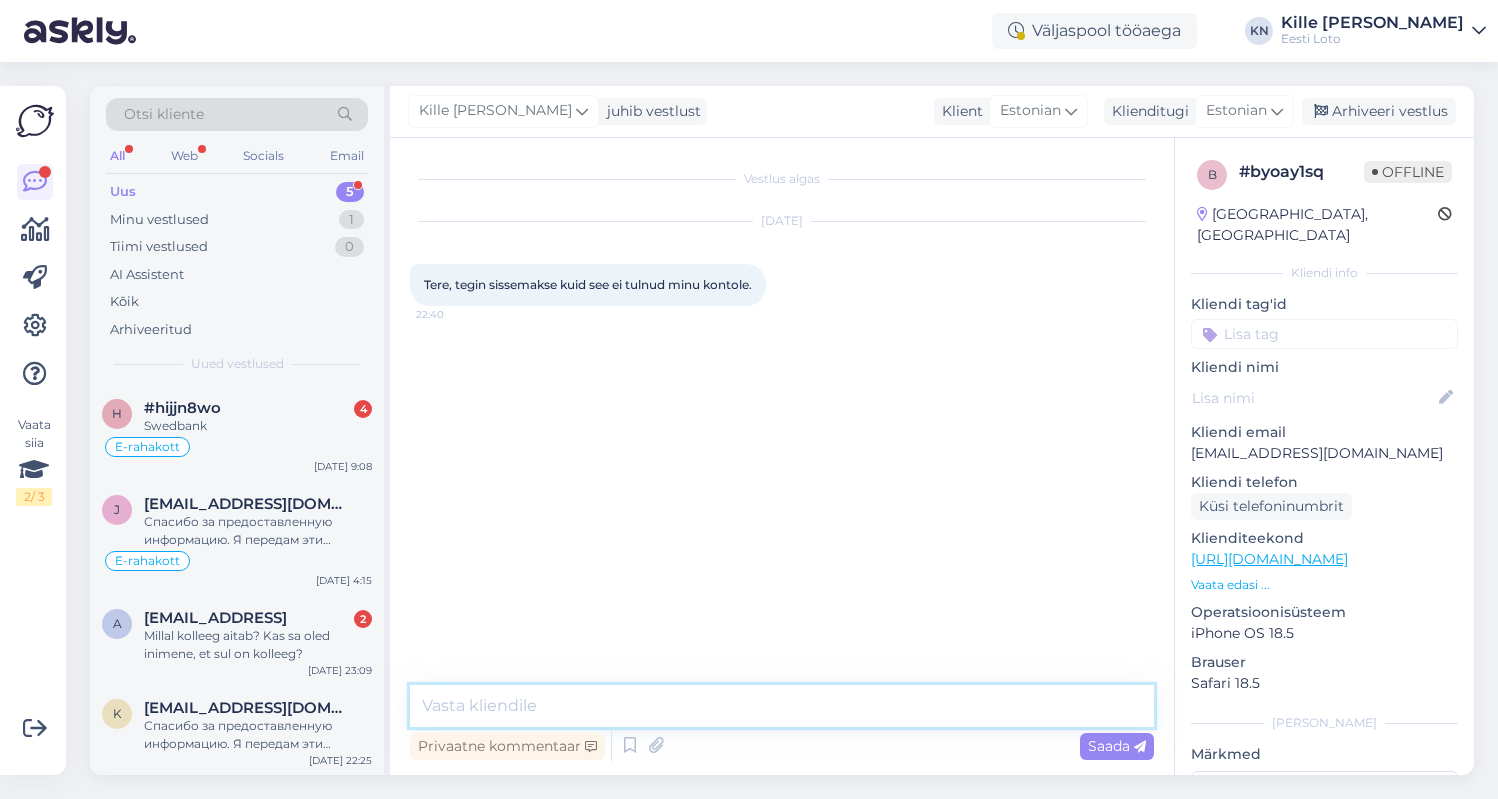 click at bounding box center [782, 706] 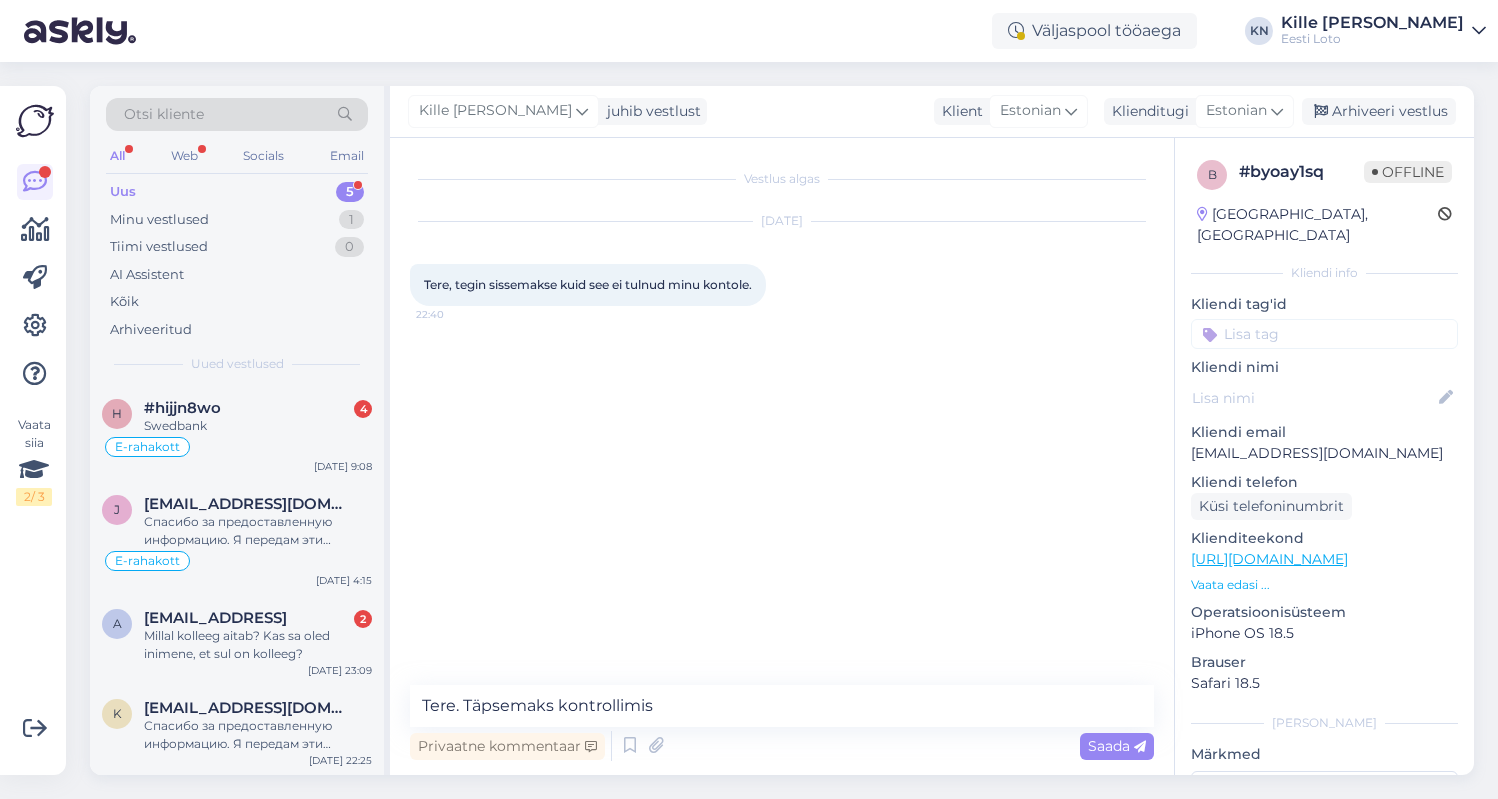 click on "[EMAIL_ADDRESS][DOMAIN_NAME]" at bounding box center (1324, 453) 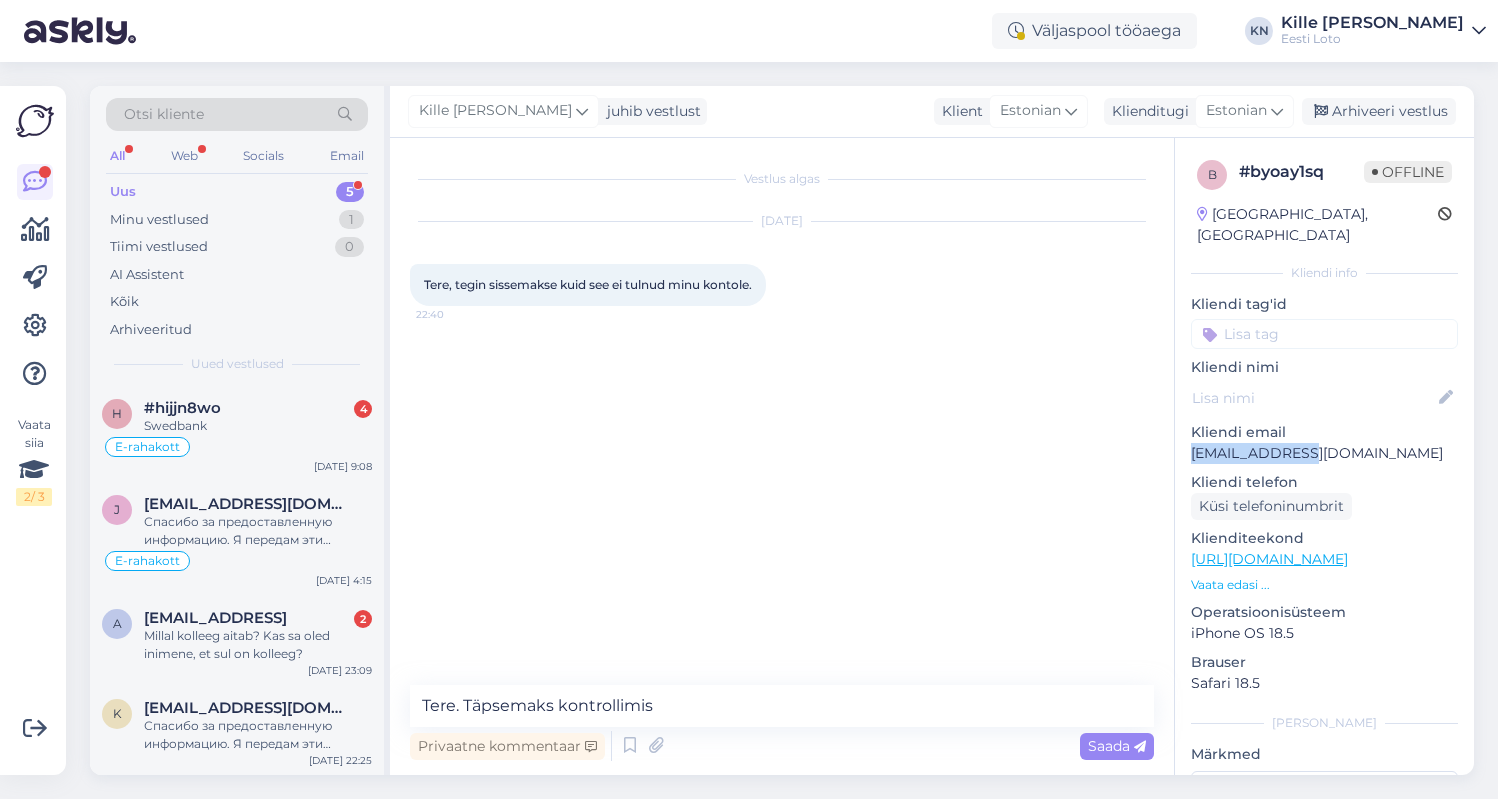 click on "[EMAIL_ADDRESS][DOMAIN_NAME]" at bounding box center (1324, 453) 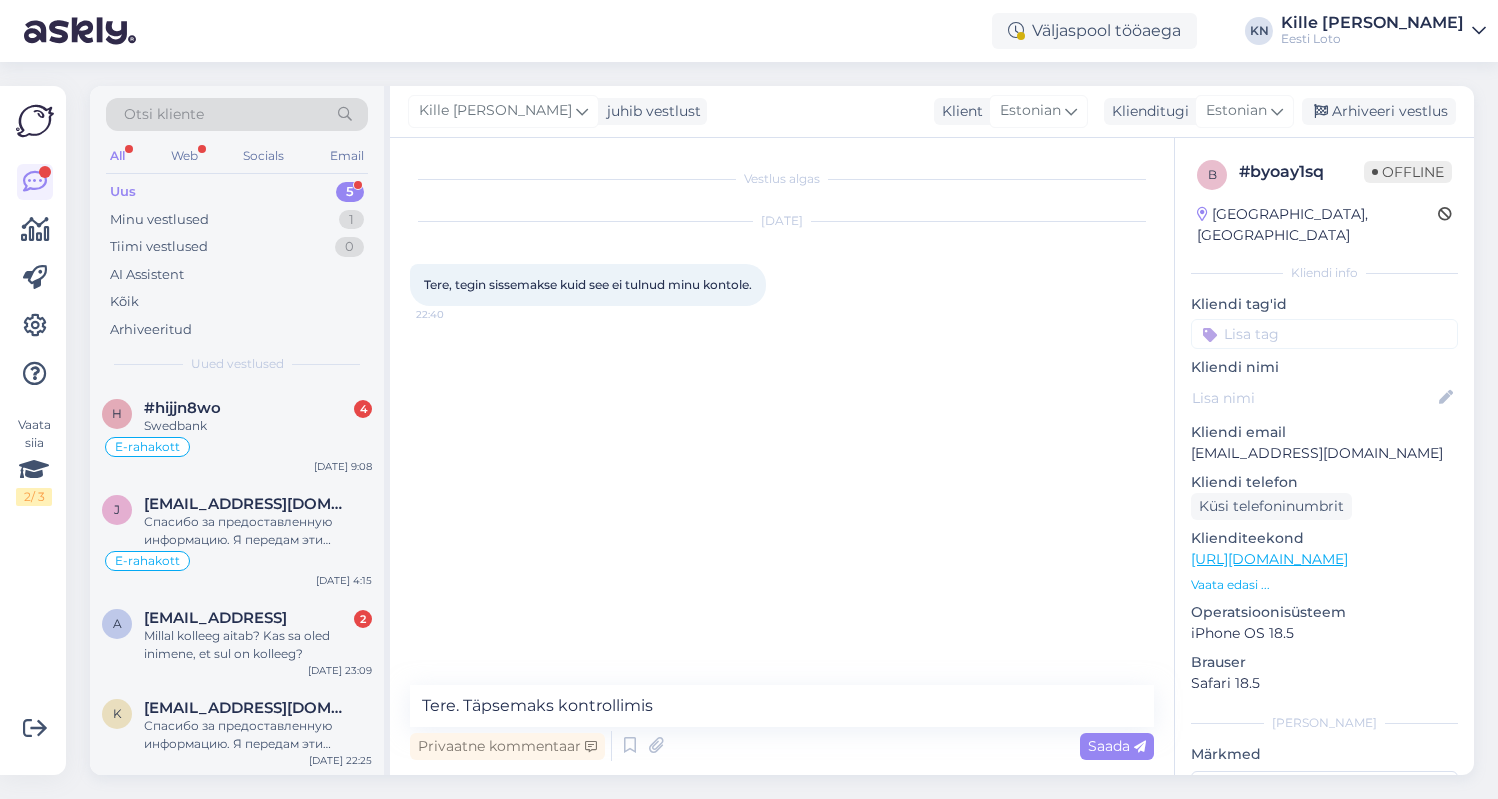 click on "[EMAIL_ADDRESS][DOMAIN_NAME]" at bounding box center [1324, 453] 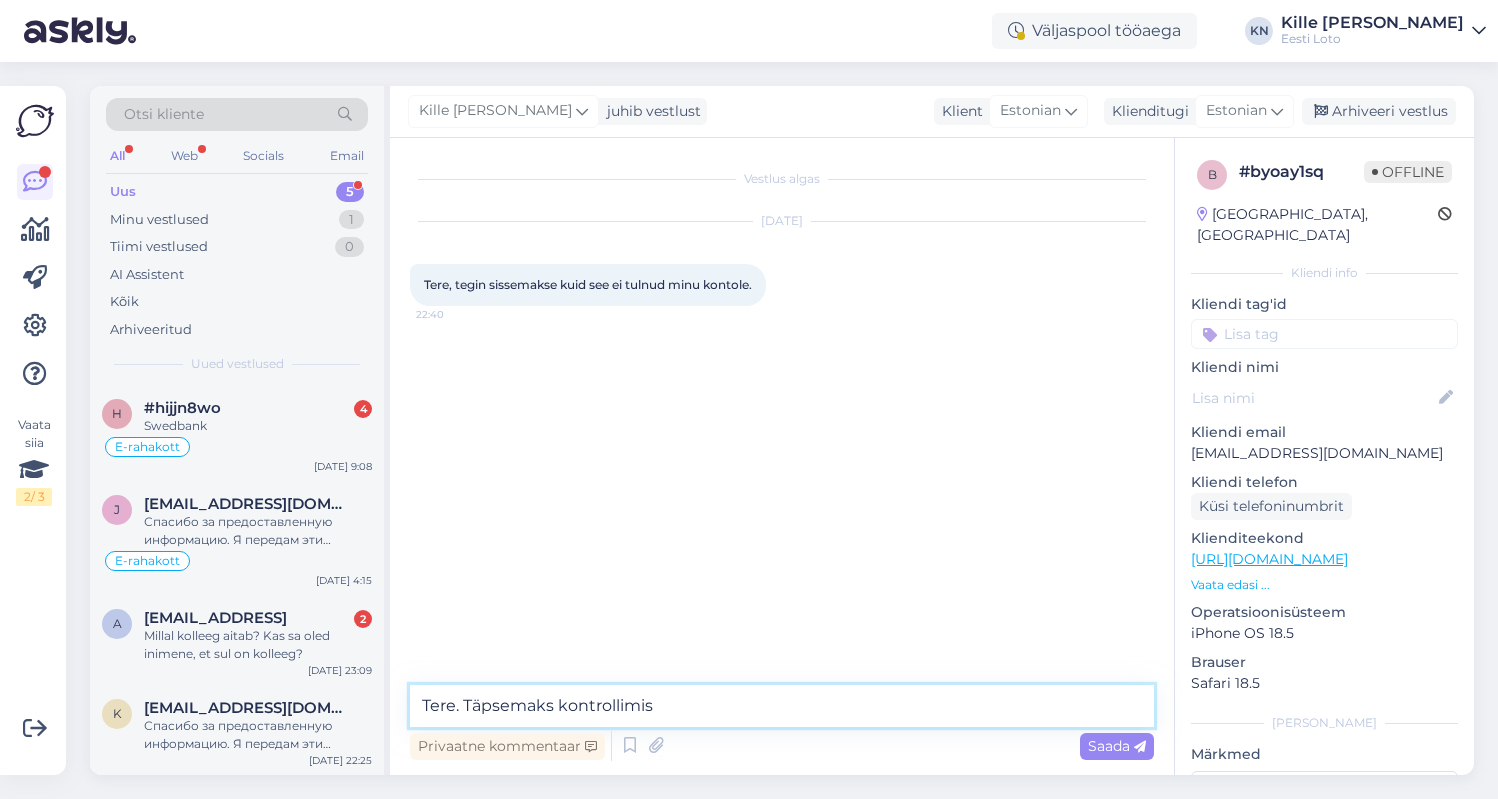 drag, startPoint x: 672, startPoint y: 707, endPoint x: 467, endPoint y: 703, distance: 205.03902 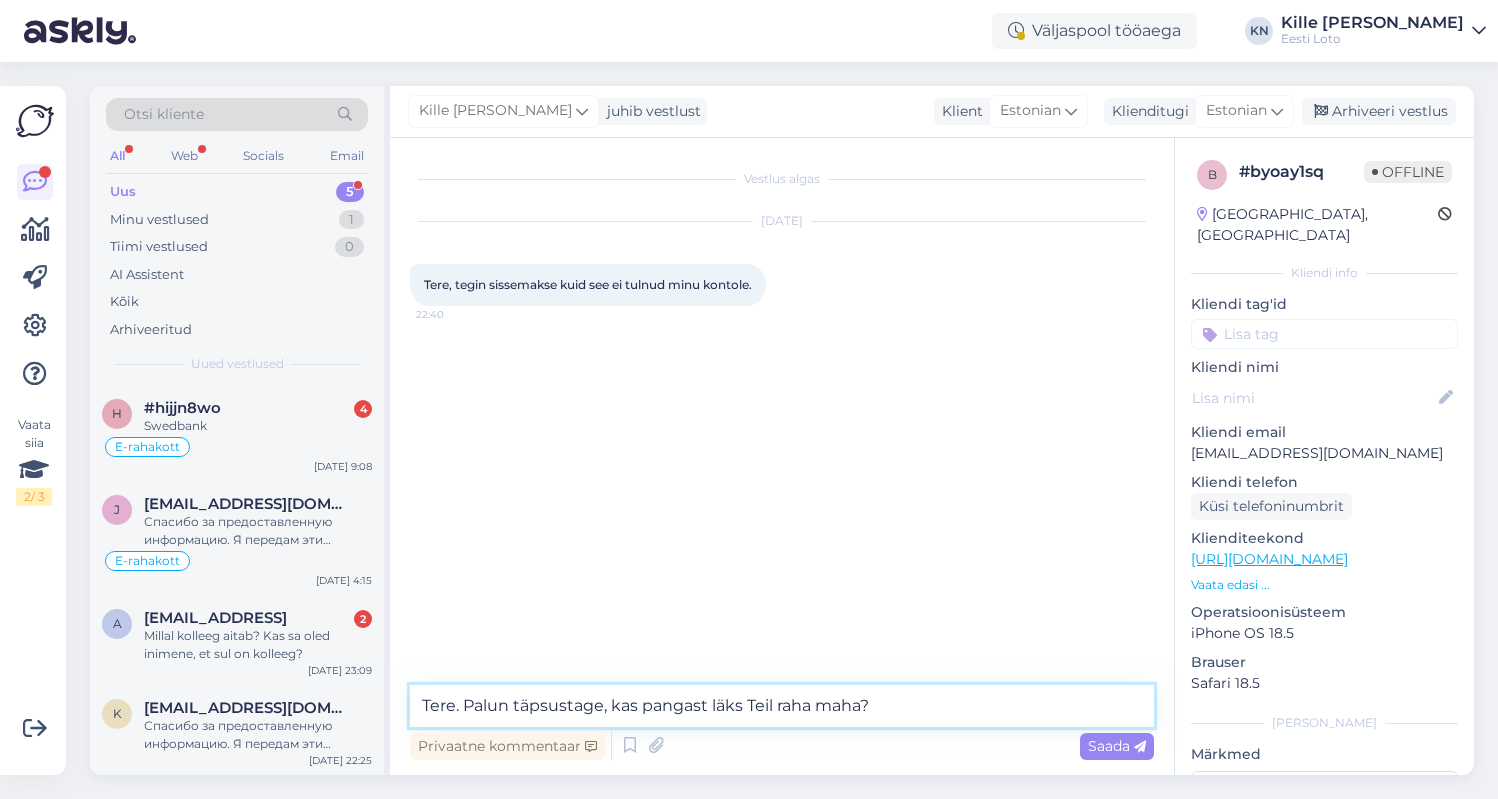 drag, startPoint x: 903, startPoint y: 712, endPoint x: 466, endPoint y: 702, distance: 437.1144 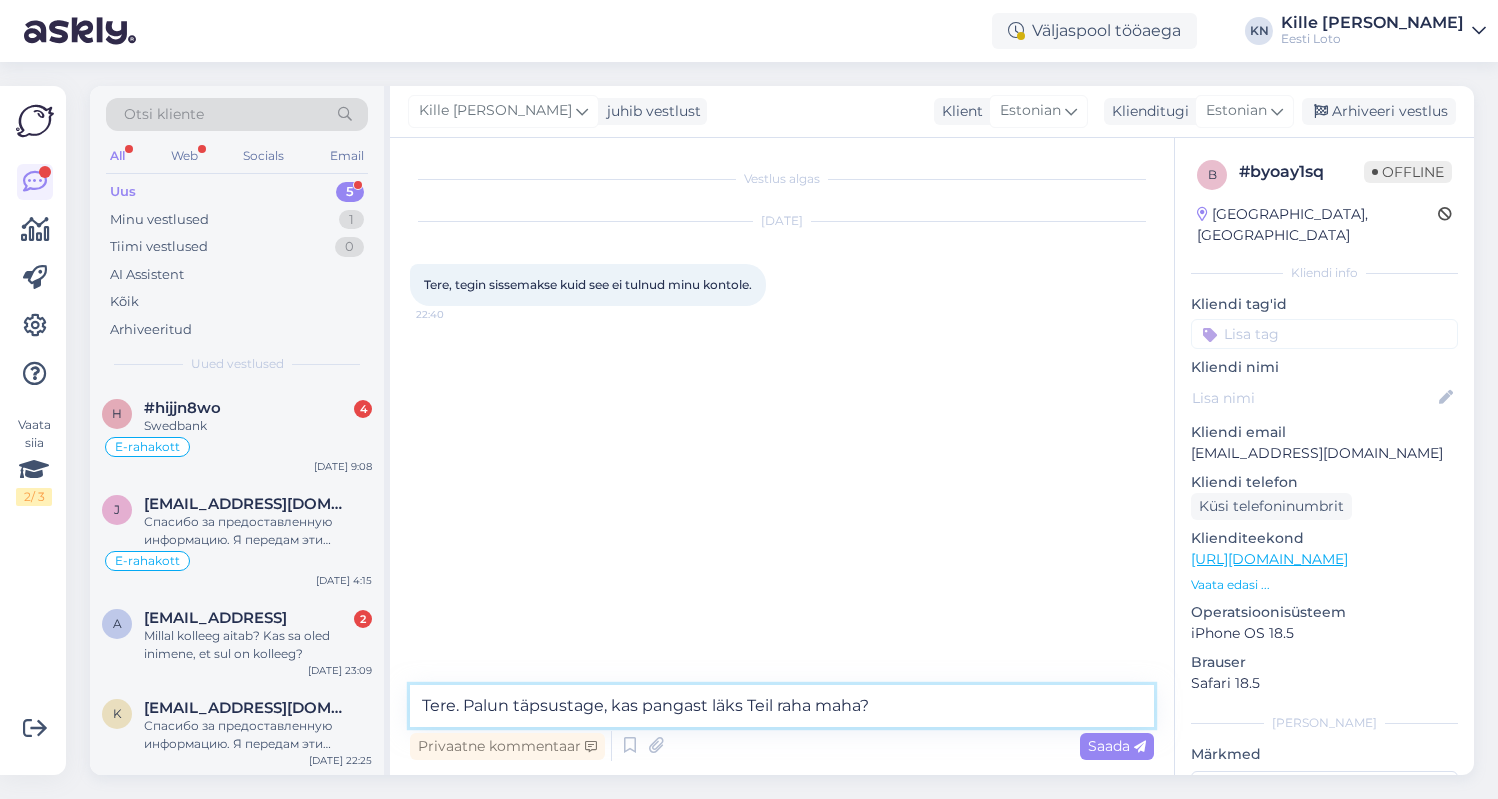 click on "Tere. Palun täpsustage, kas pangast läks Teil raha maha?" at bounding box center (782, 706) 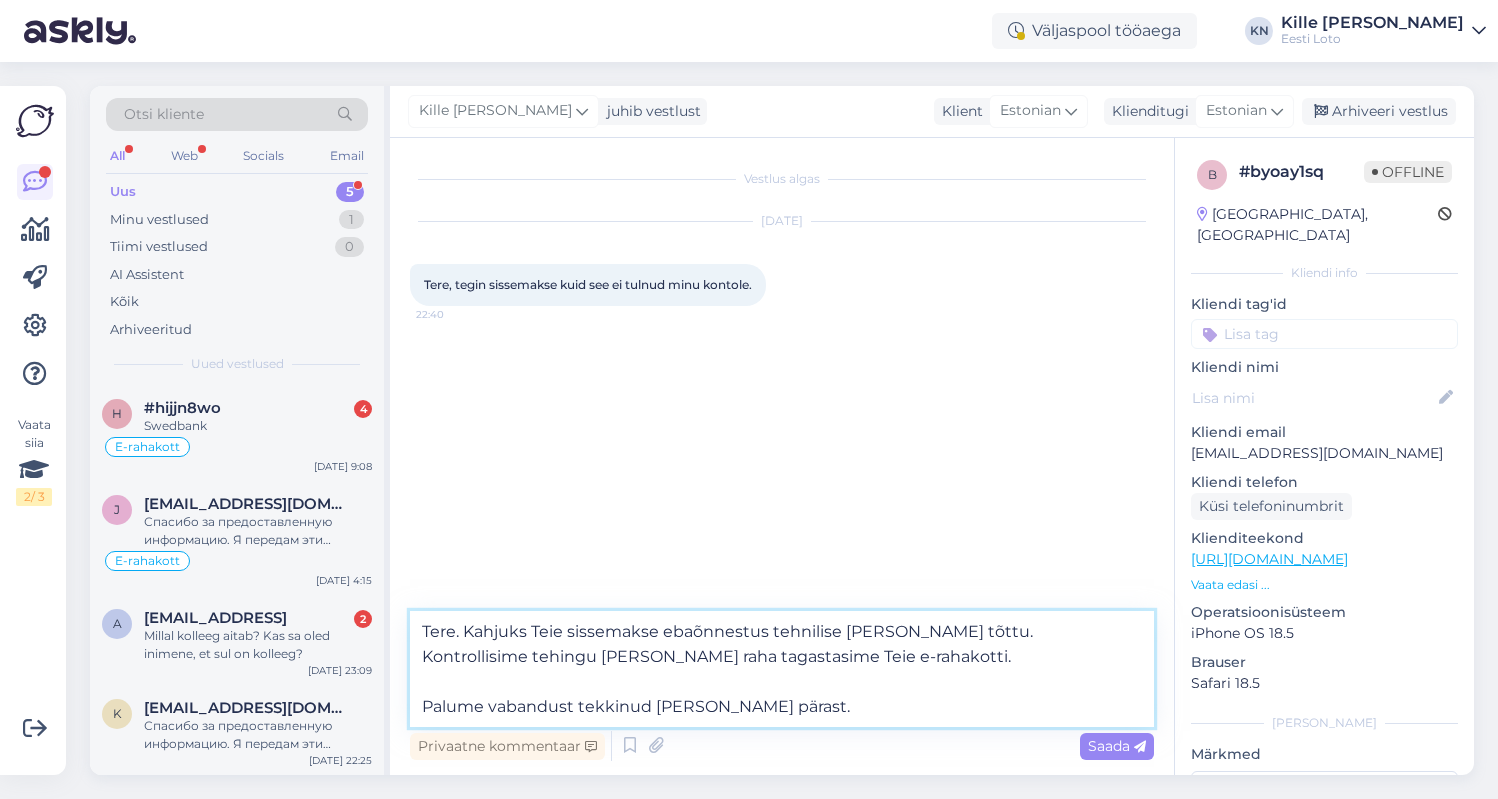 click on "Tere. Kahjuks Teie sissemakse ebaõnnestus tehnilise [PERSON_NAME] tõttu. Kontrollisime tehingu [PERSON_NAME] raha tagastasime Teie e-rahakotti.
Palume vabandust tekkinud [PERSON_NAME] pärast." at bounding box center [782, 669] 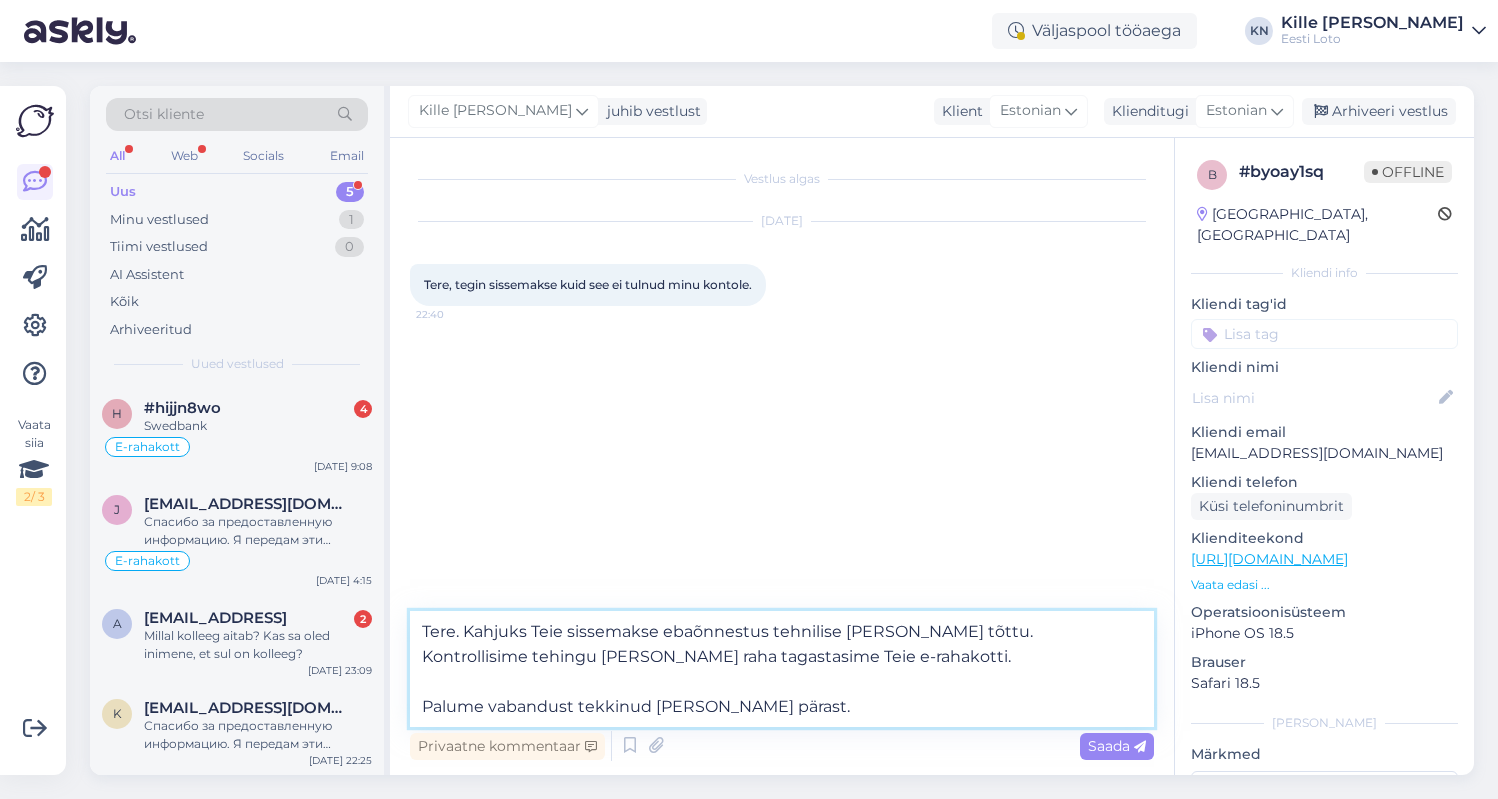 drag, startPoint x: 738, startPoint y: 657, endPoint x: 939, endPoint y: 621, distance: 204.19843 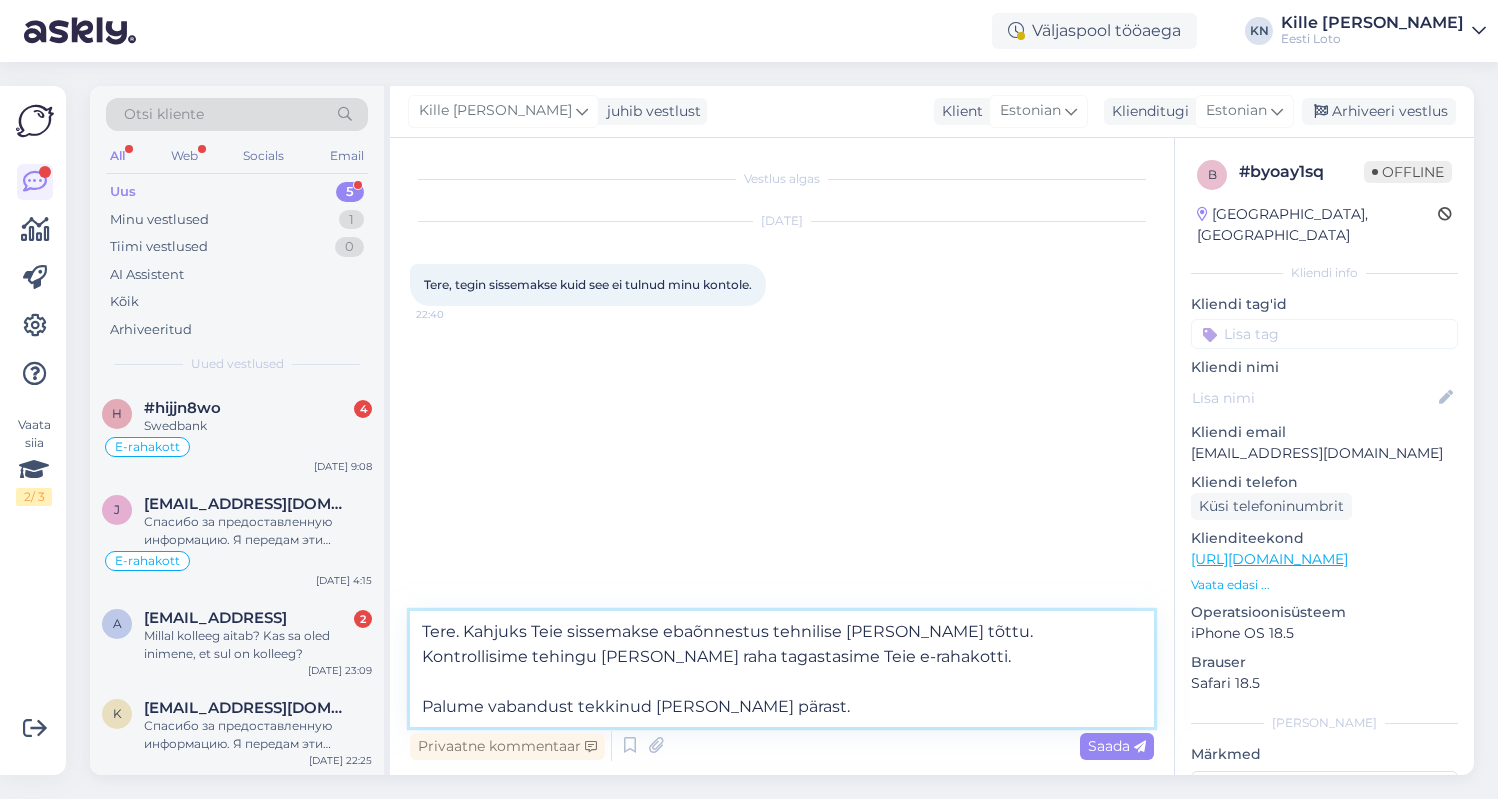 click on "Tere. Kahjuks Teie sissemakse ebaõnnestus tehnilise [PERSON_NAME] tõttu. Kontrollisime tehingu [PERSON_NAME] raha tagastasime Teie e-rahakotti.
Palume vabandust tekkinud [PERSON_NAME] pärast." at bounding box center (782, 669) 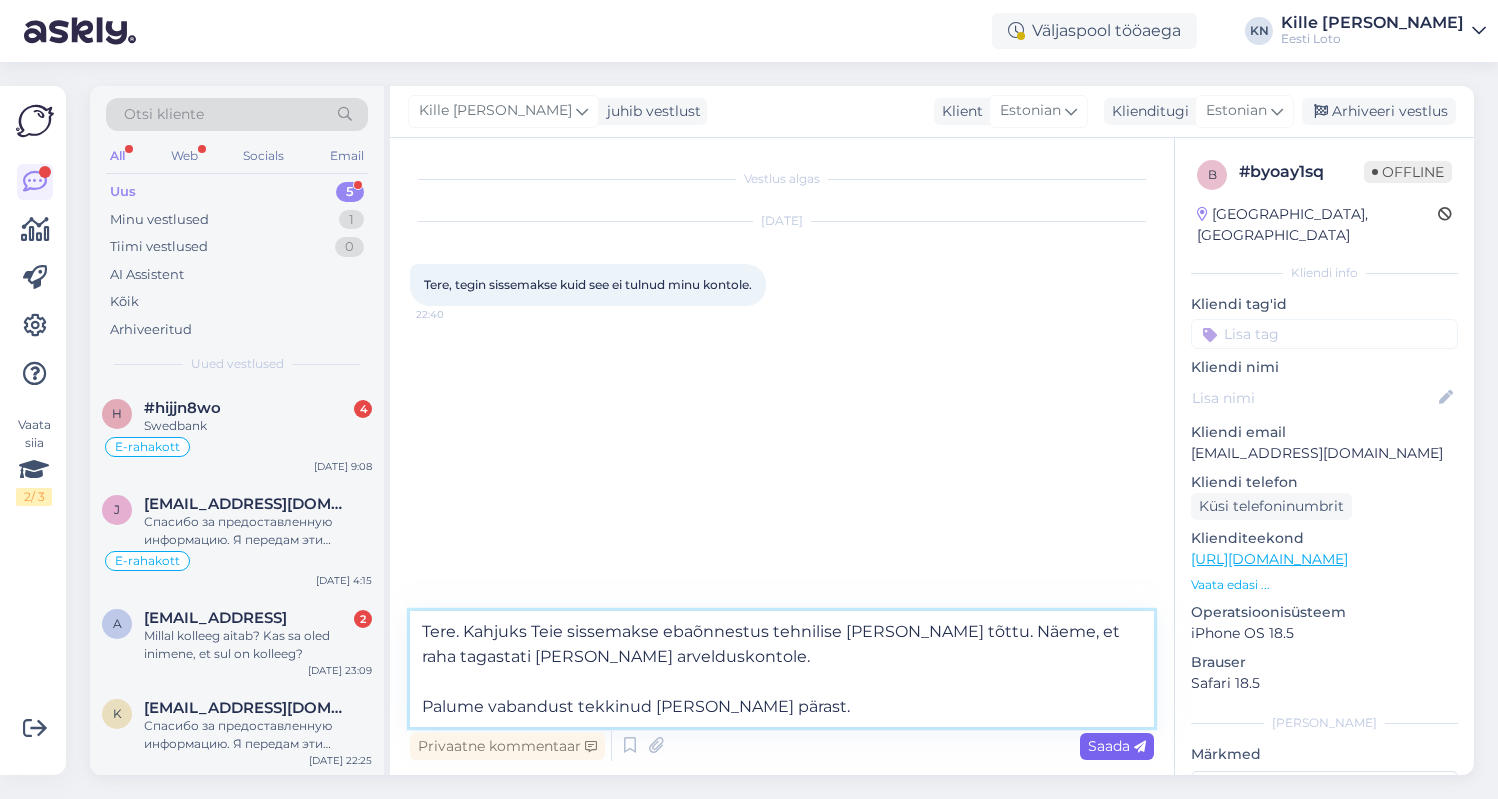 type on "Tere. Kahjuks Teie sissemakse ebaõnnestus tehnilise [PERSON_NAME] tõttu. Näeme, et raha tagastati [PERSON_NAME] arvelduskontole.
Palume vabandust tekkinud [PERSON_NAME] pärast." 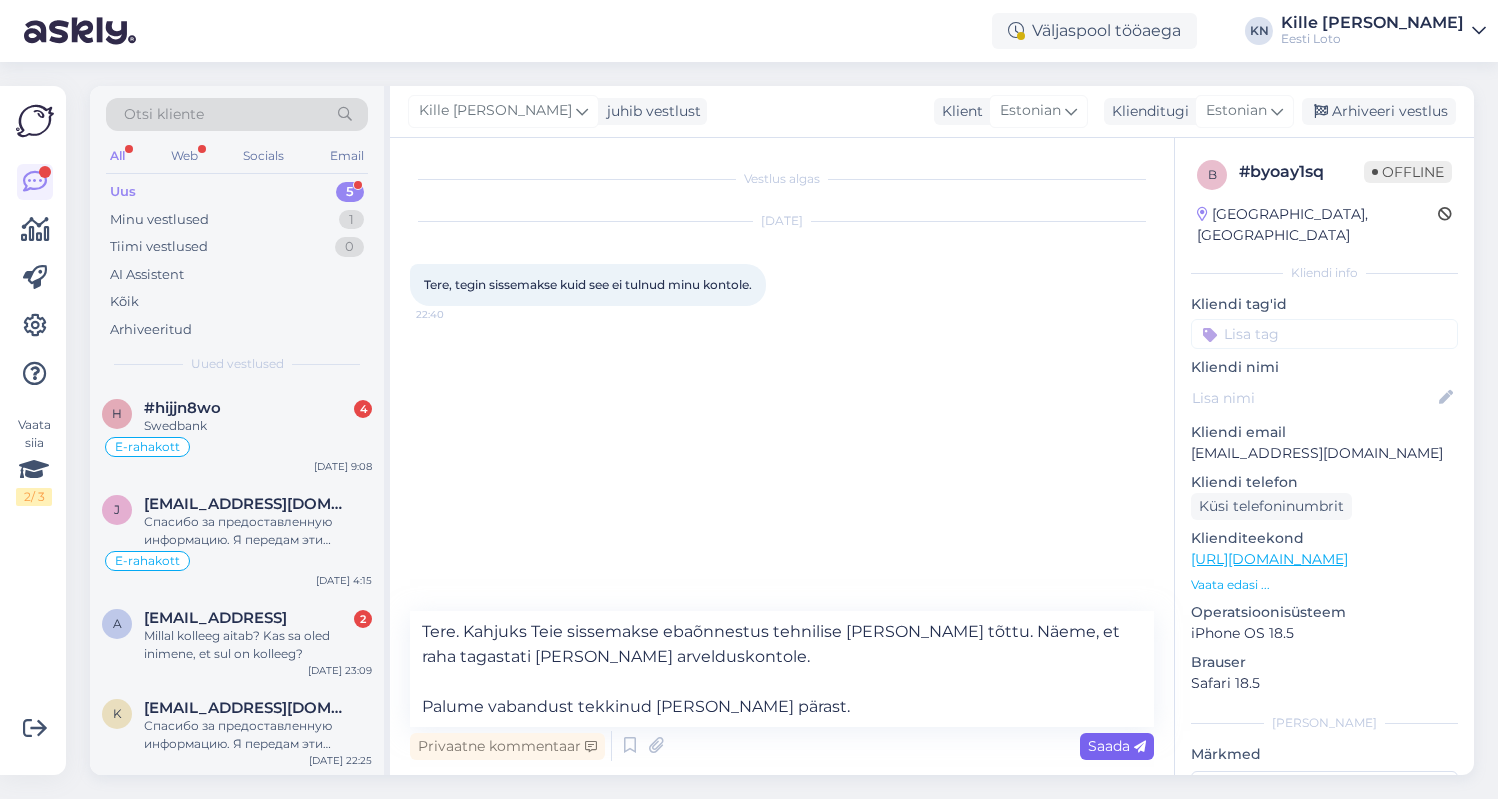 click on "Saada" at bounding box center (1117, 746) 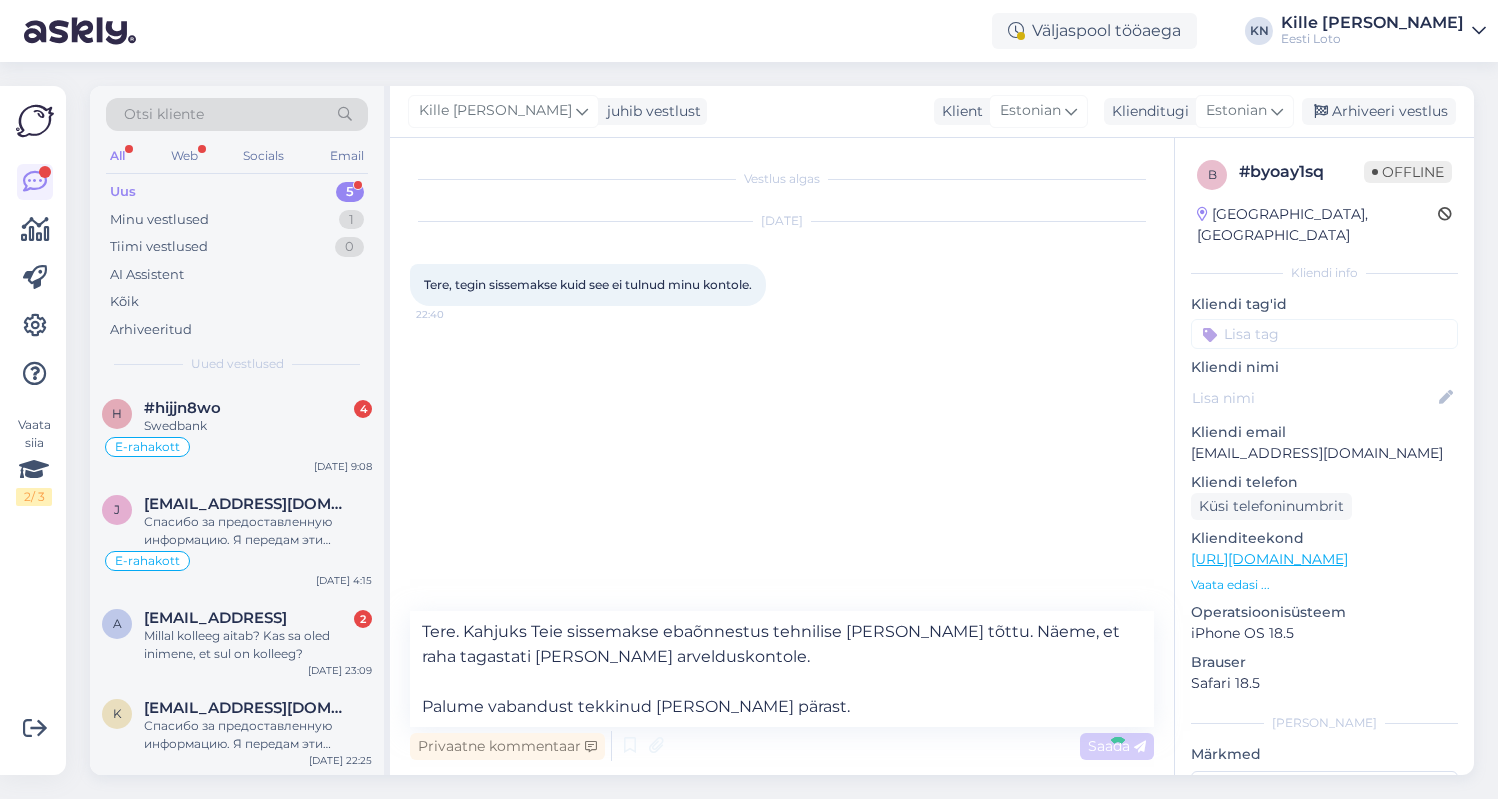 type 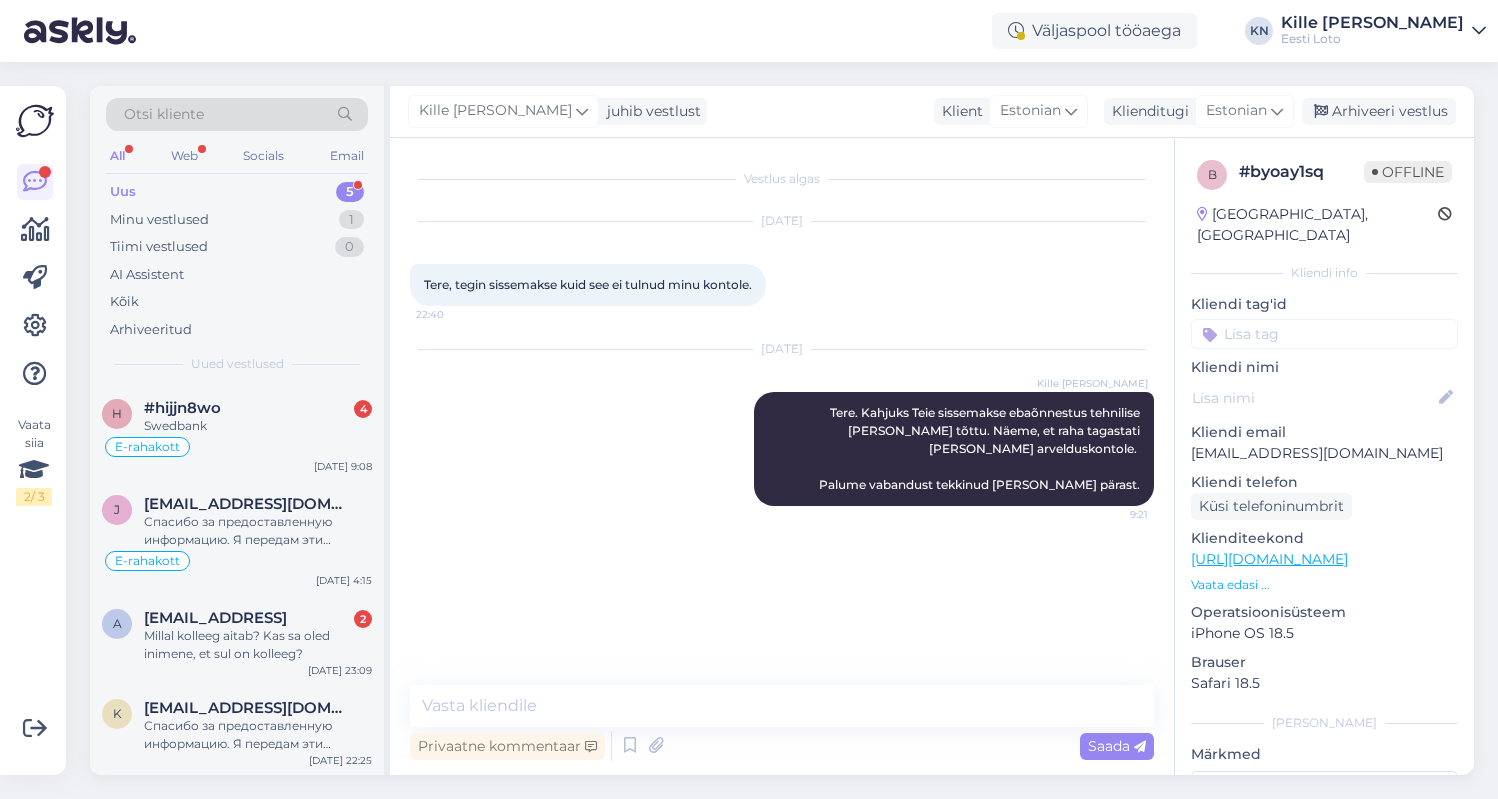 click at bounding box center [1324, 334] 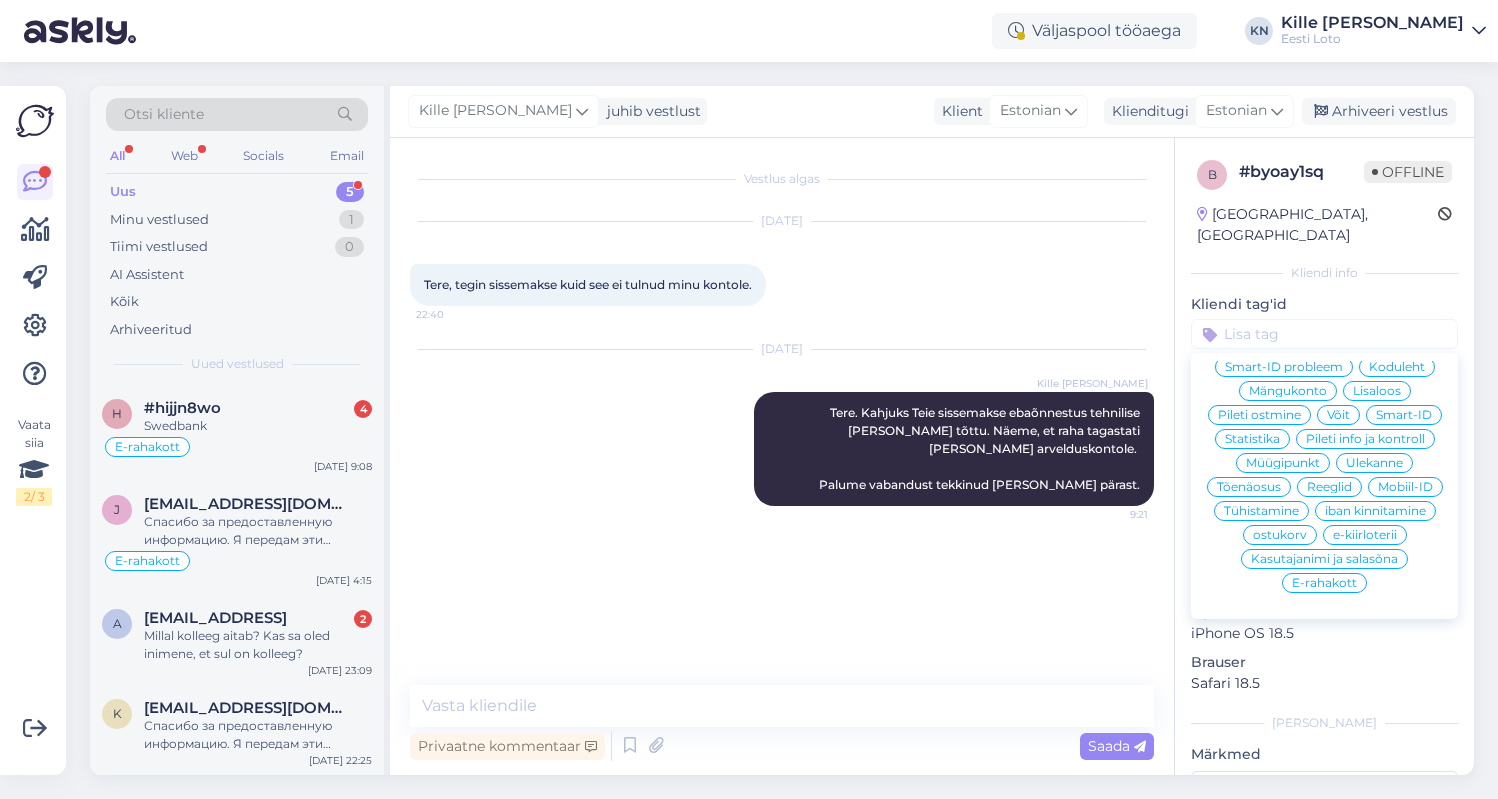 click on "E-rahakott" at bounding box center (1324, 583) 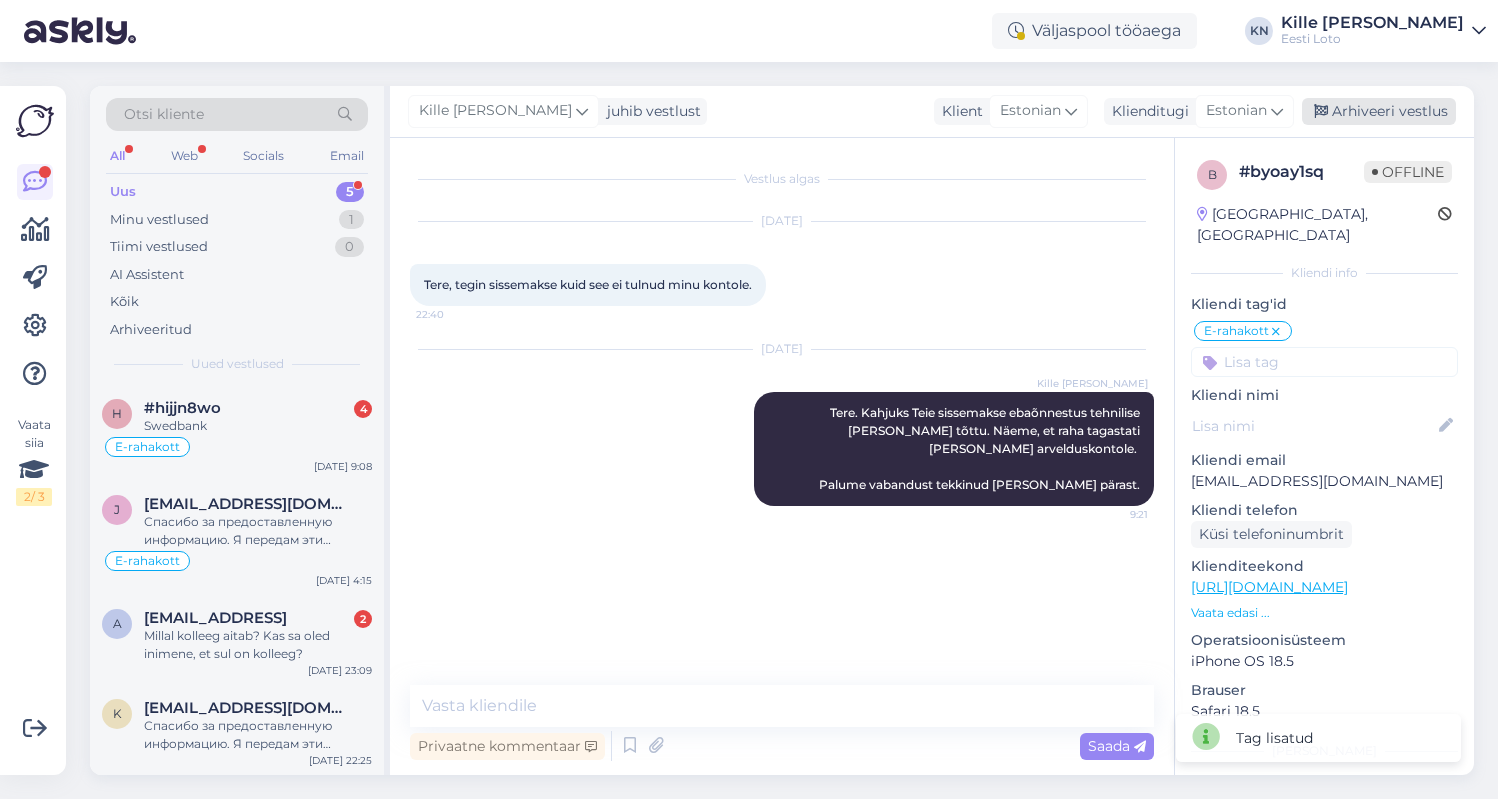 click on "Arhiveeri vestlus" at bounding box center (1379, 111) 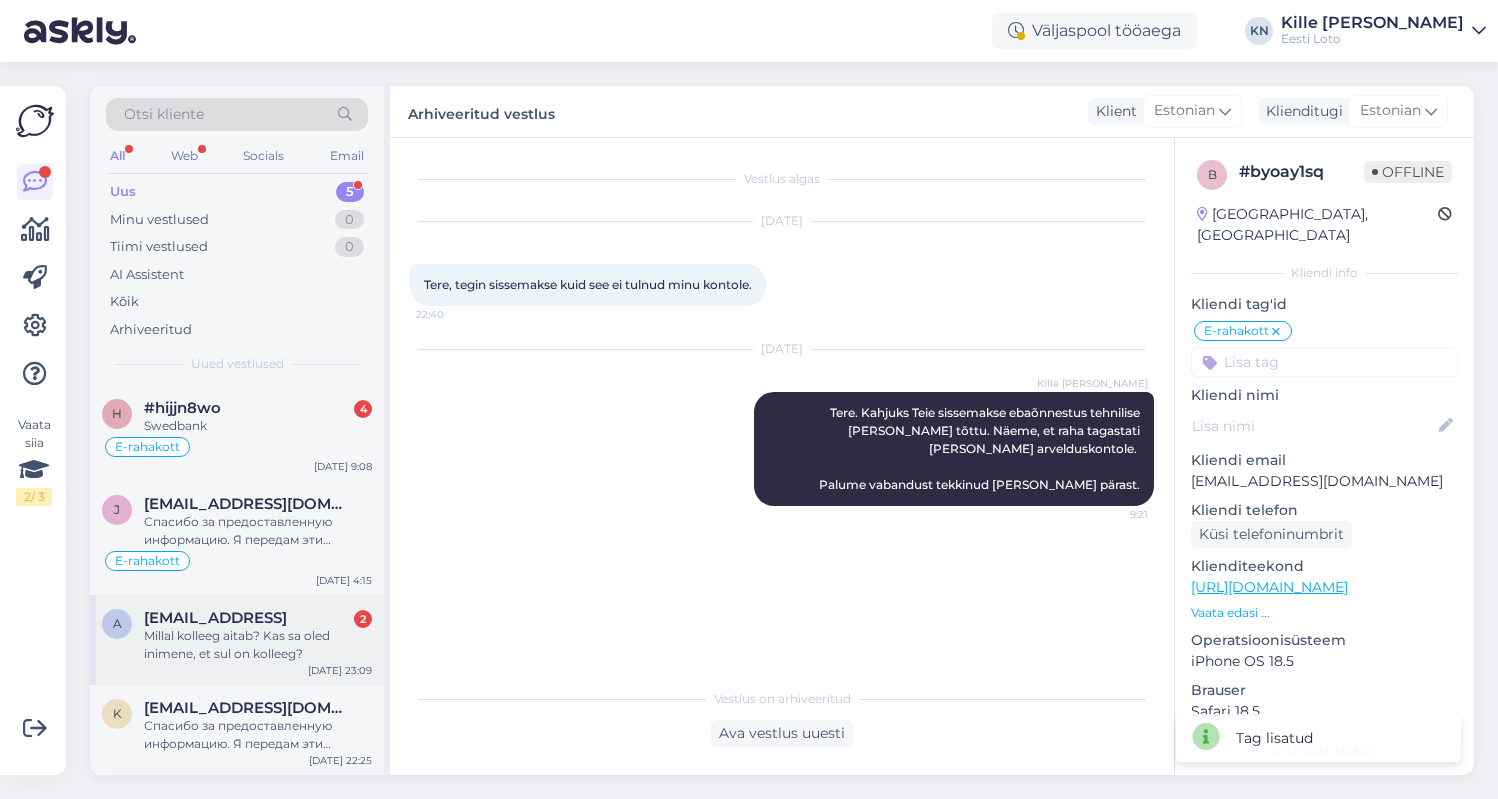 scroll, scrollTop: 91, scrollLeft: 0, axis: vertical 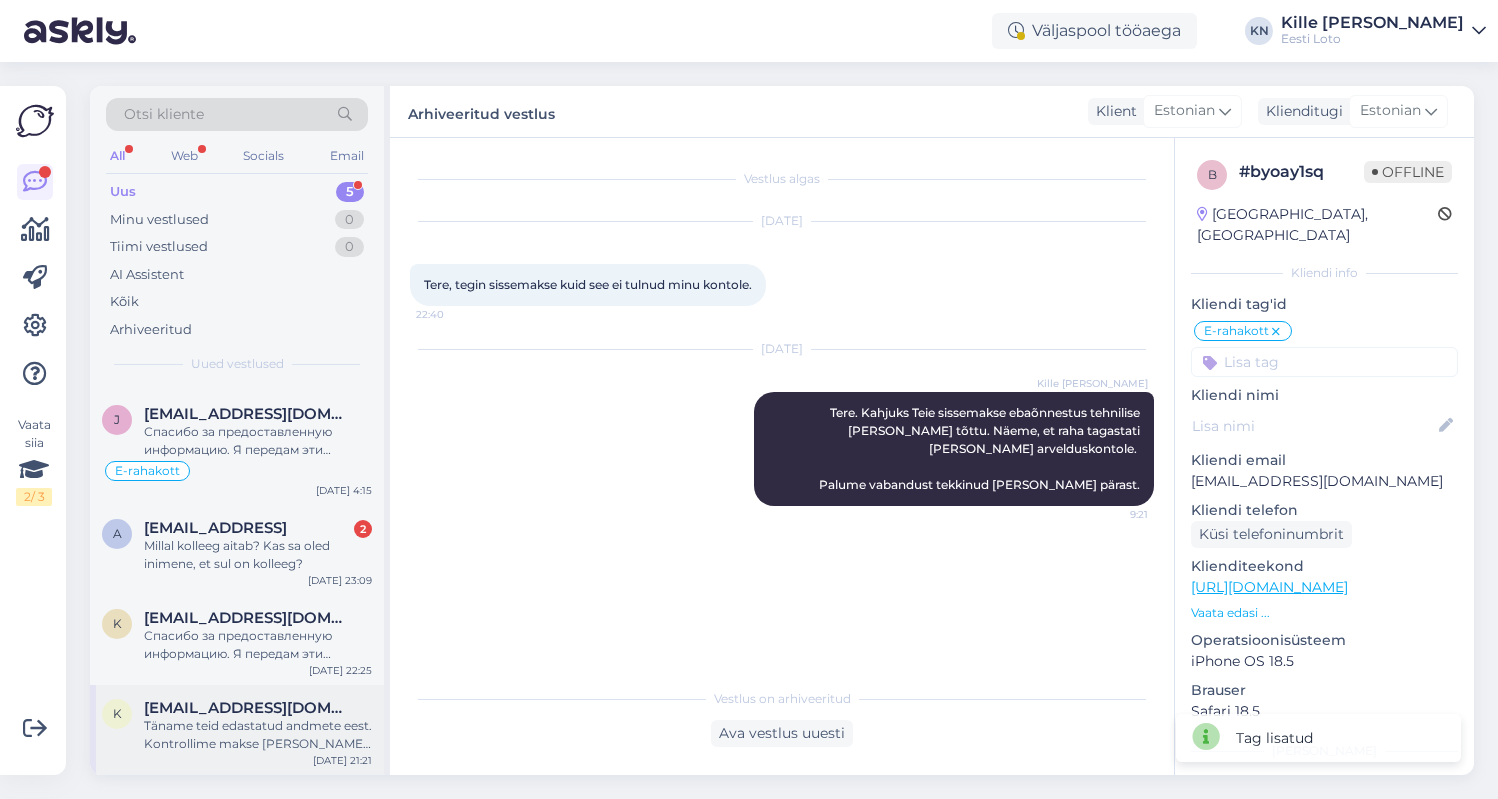 click on "[EMAIL_ADDRESS][DOMAIN_NAME]" at bounding box center (248, 708) 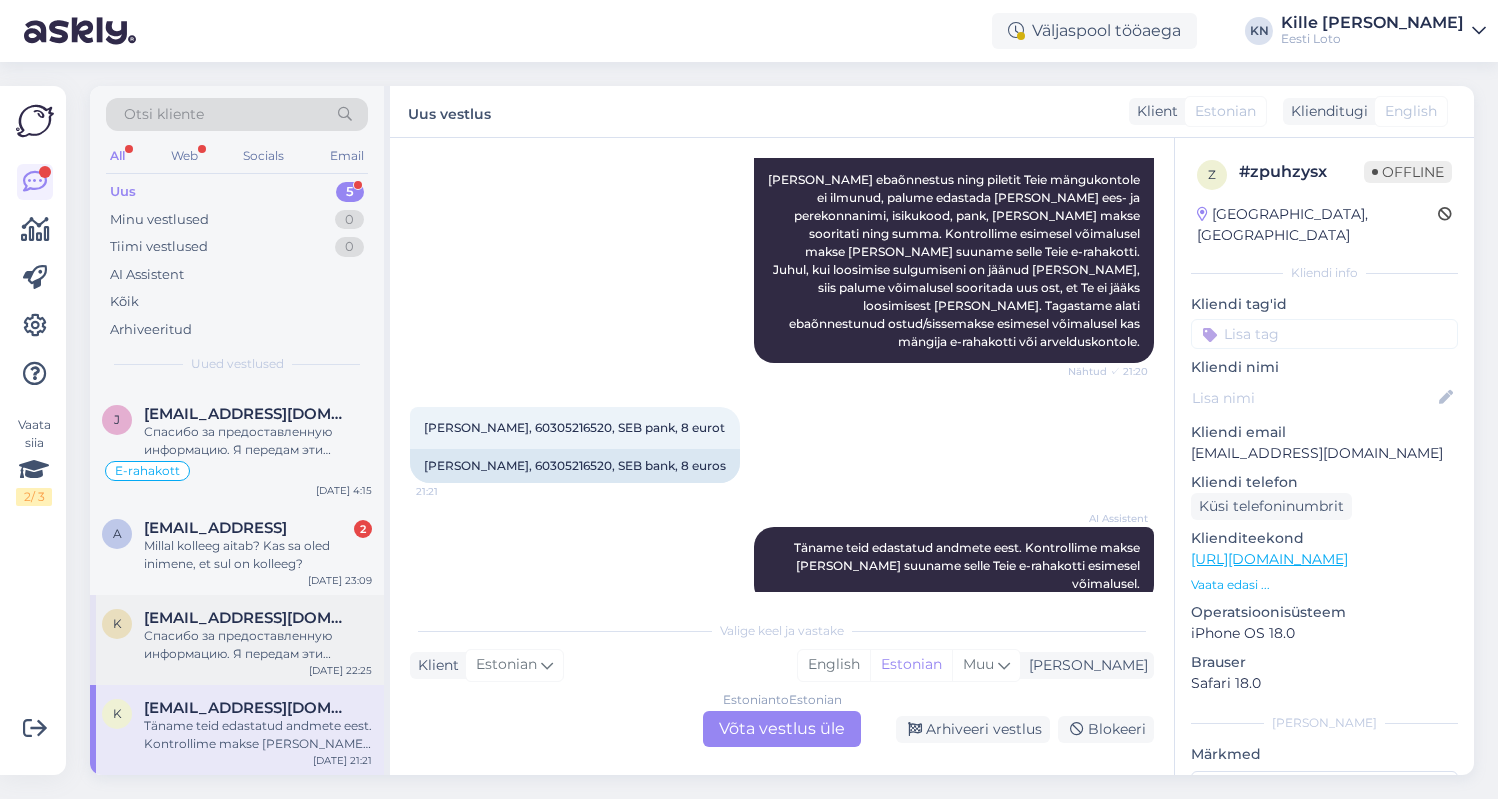 click on "k [EMAIL_ADDRESS][DOMAIN_NAME] Спасибо за предоставленную информацию. Я передам эти данные коллеге для дальнейшего расследования вашей ситуации с платежом и билетом. [DATE] 22:25" at bounding box center [237, 640] 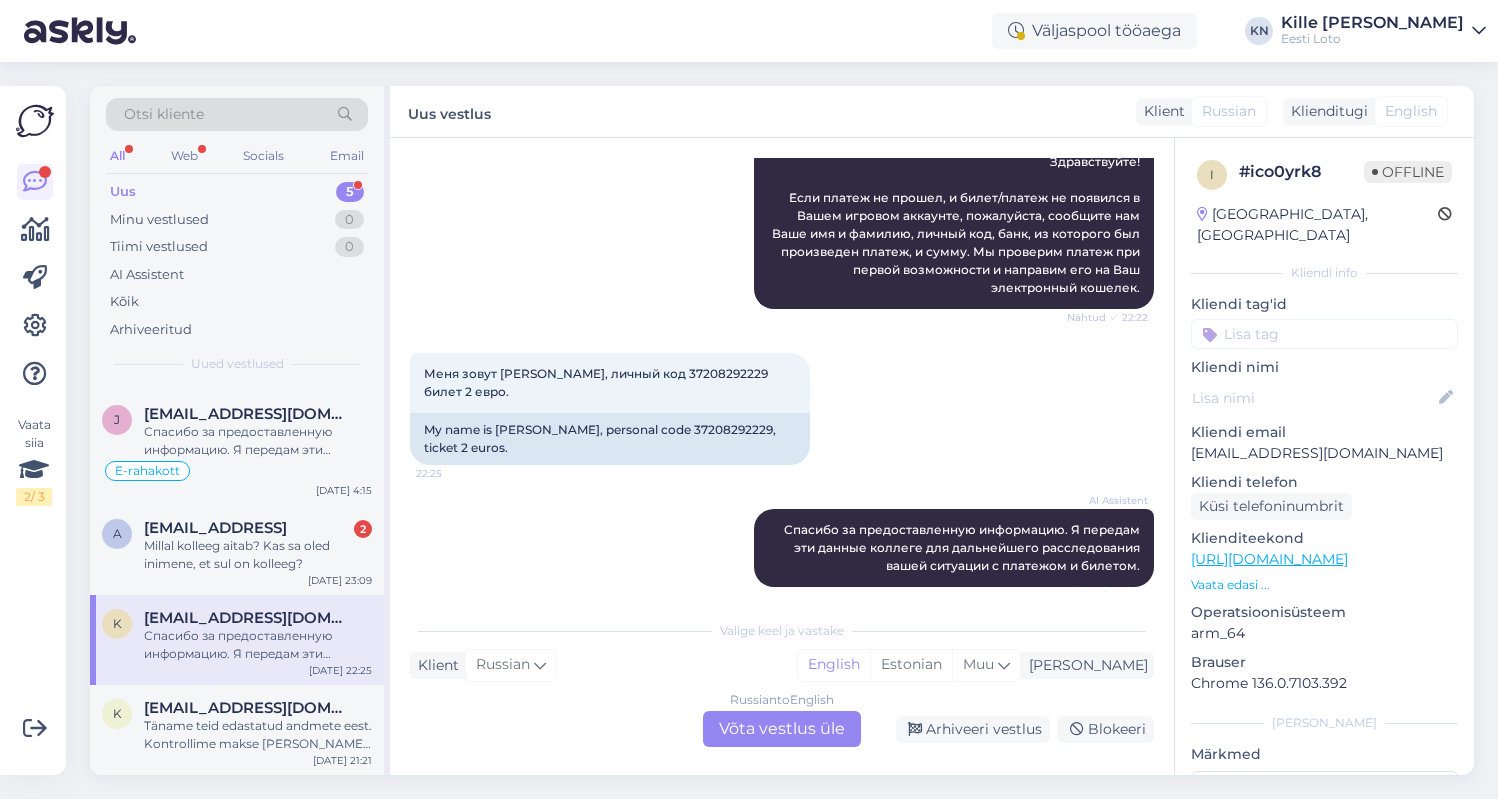 scroll, scrollTop: 315, scrollLeft: 0, axis: vertical 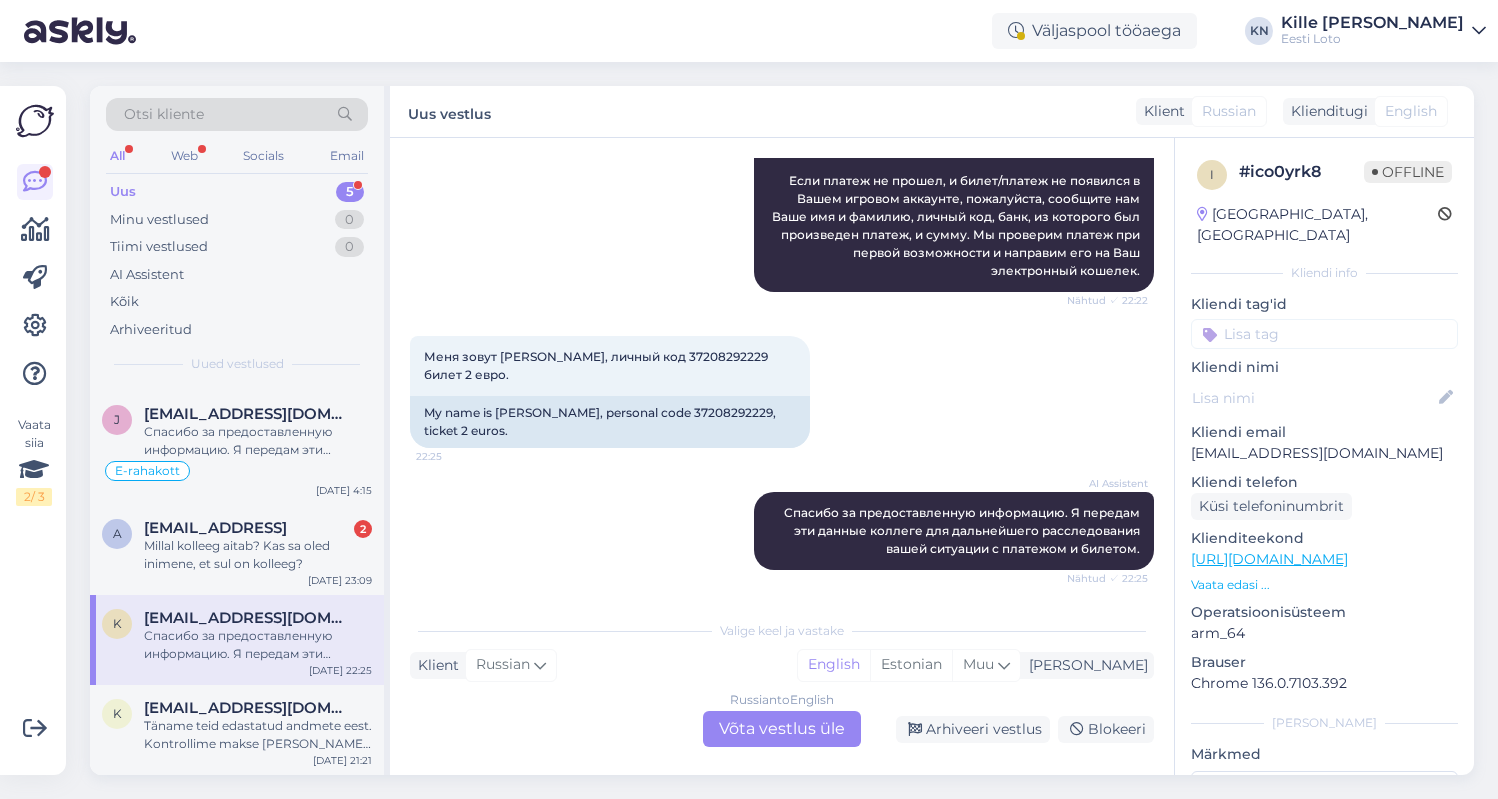 click on "Спасибо за предоставленную информацию. Я передам эти данные коллеге для дальнейшего расследования вашей ситуации с платежом и билетом." at bounding box center (258, 645) 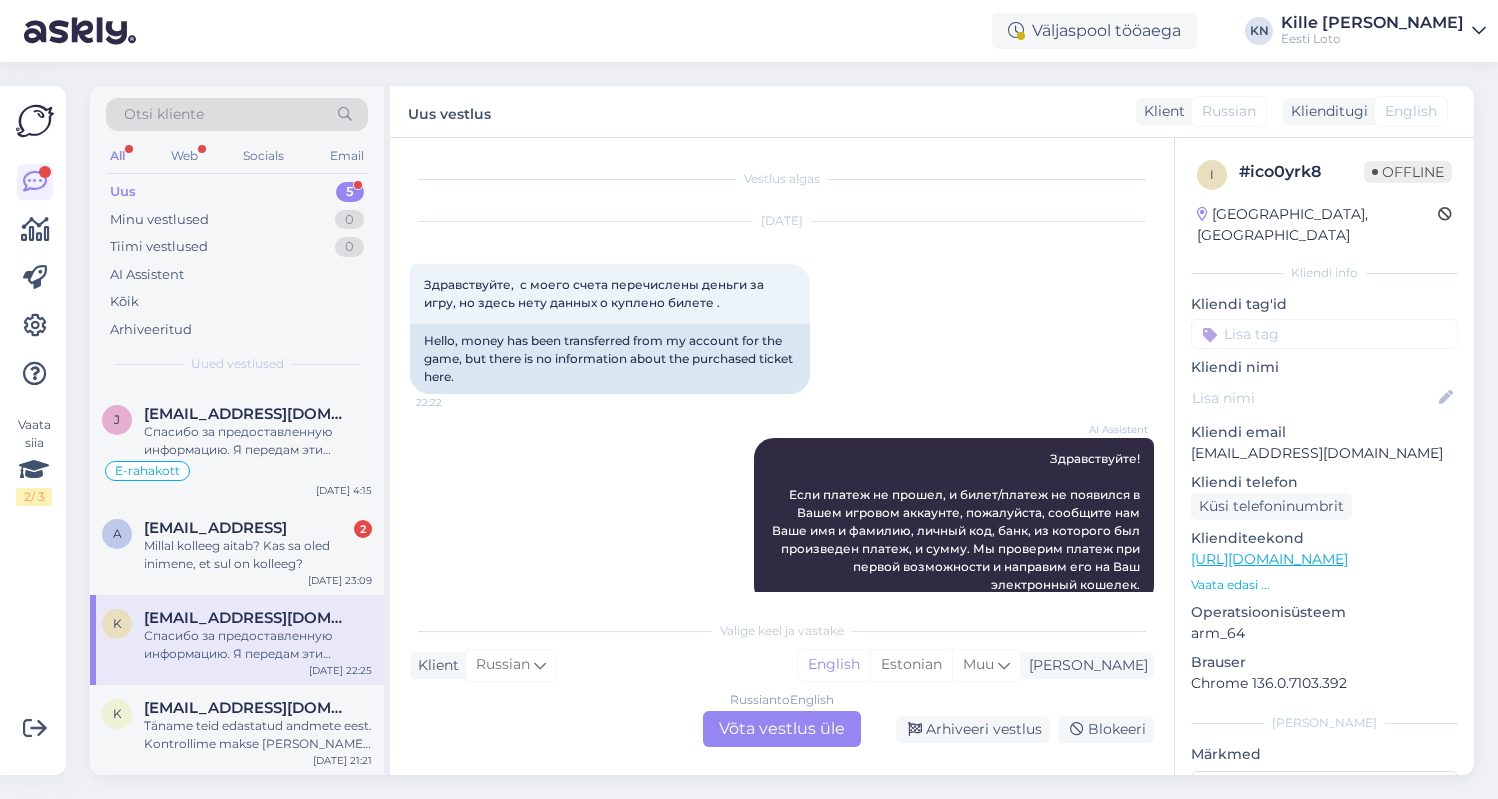 scroll, scrollTop: 315, scrollLeft: 0, axis: vertical 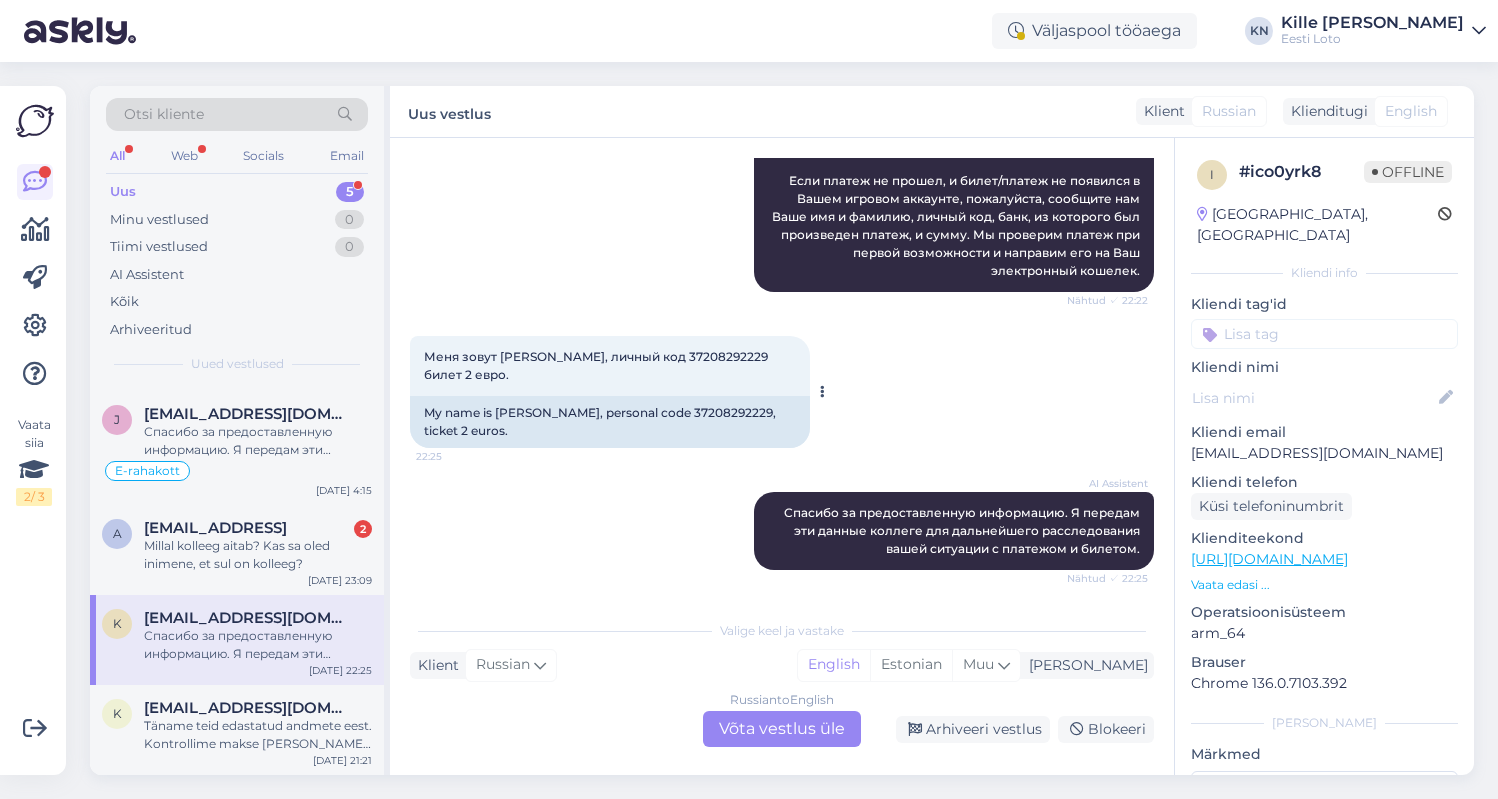 click on "My name is [PERSON_NAME], personal code 37208292229, ticket 2 euros." at bounding box center [610, 422] 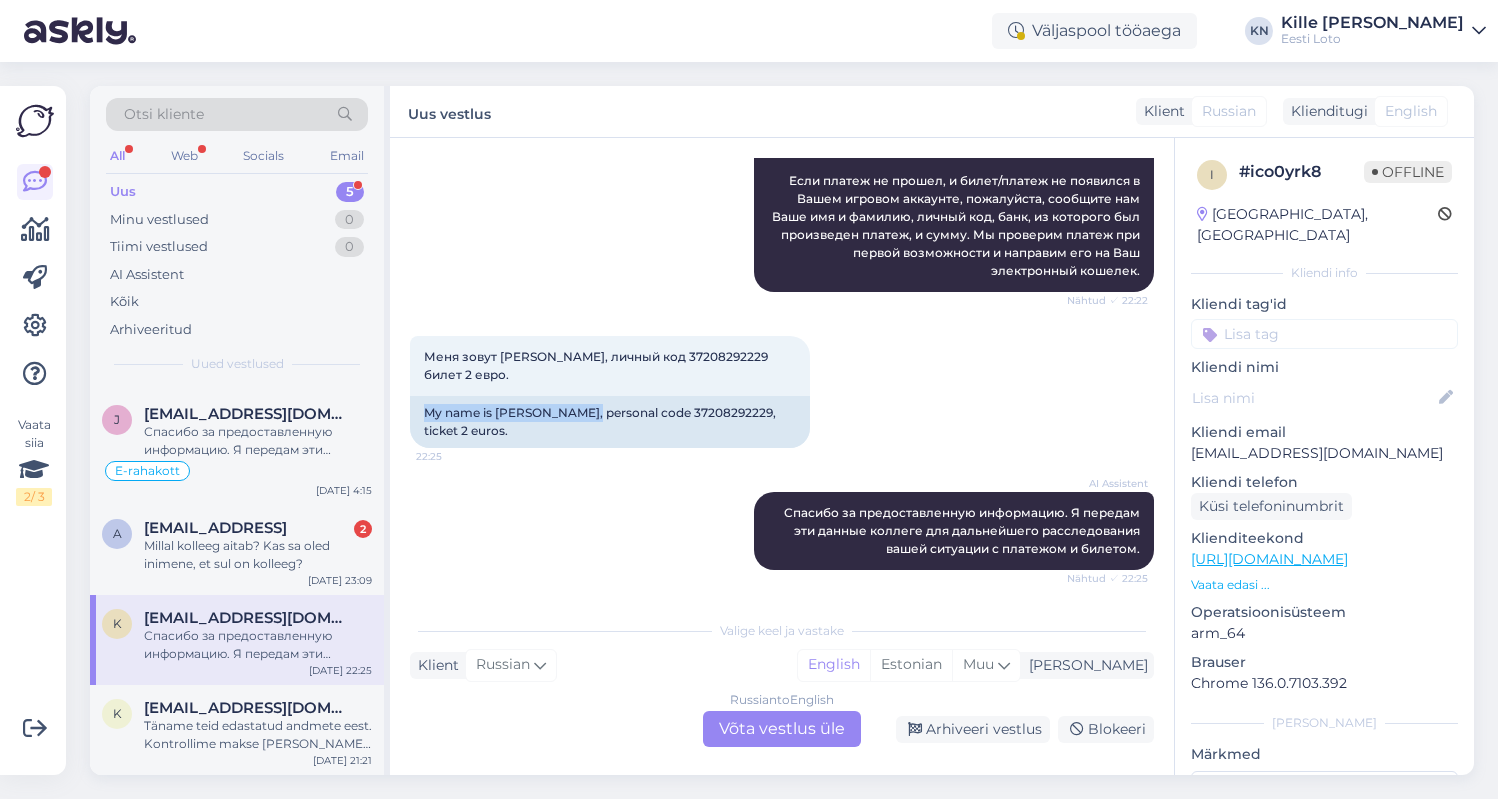 drag, startPoint x: 586, startPoint y: 410, endPoint x: 594, endPoint y: 300, distance: 110.29053 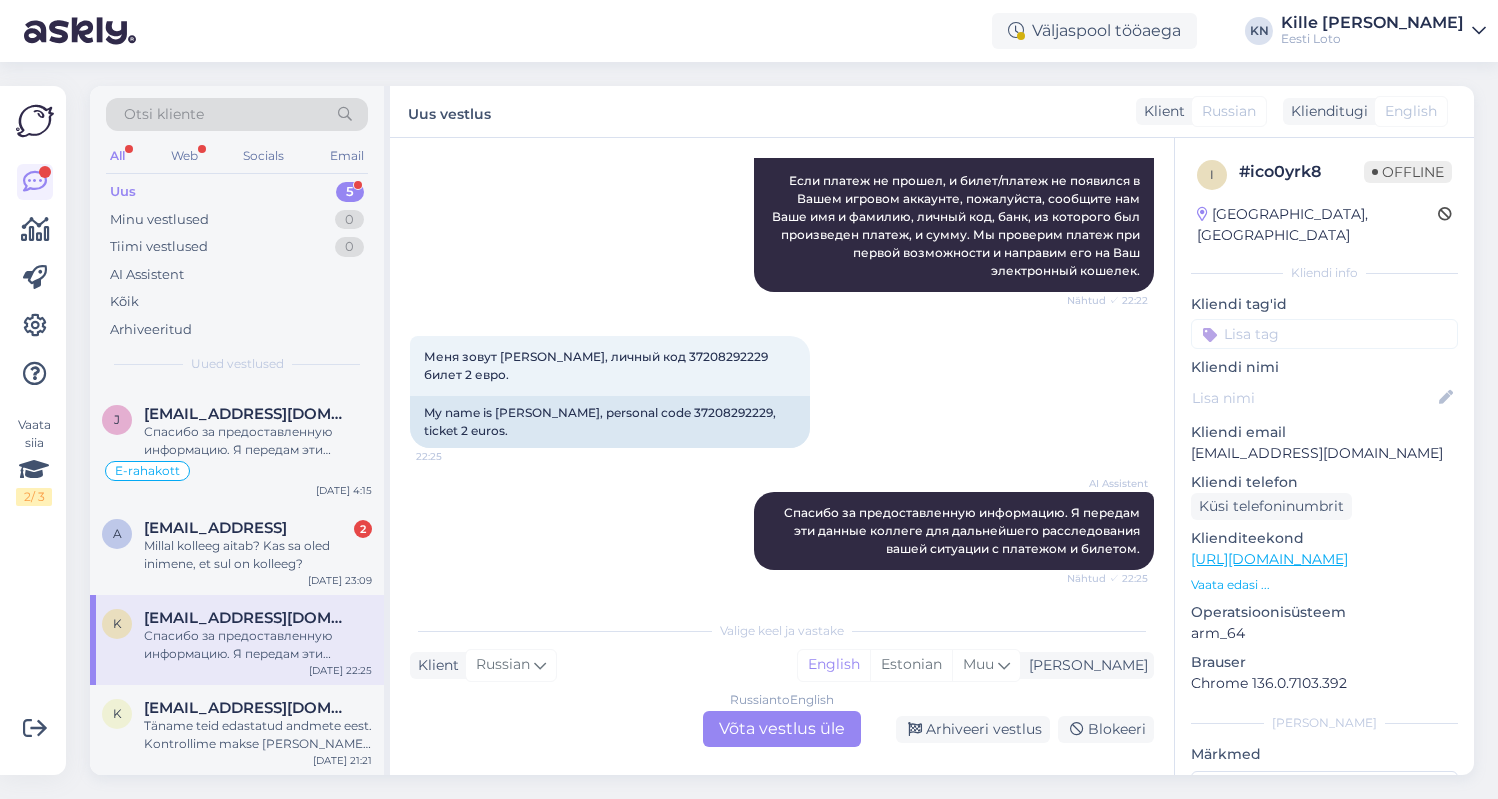 click on "My name is [PERSON_NAME], personal code 37208292229, ticket 2 euros." at bounding box center [610, 422] 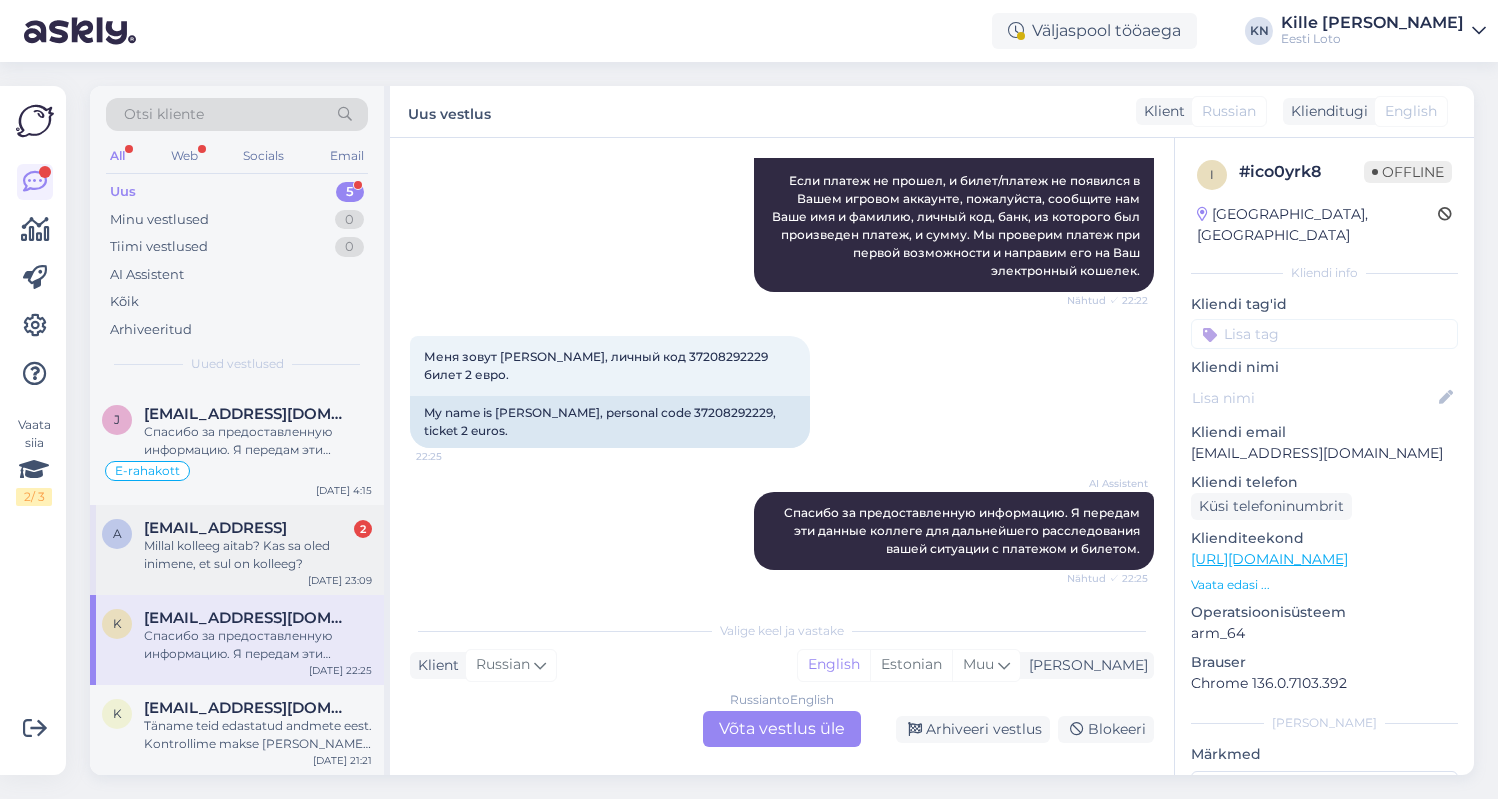 click on "Millal kolleeg aitab? Kas sa oled inimene, et sul on kolleeg?" at bounding box center (258, 555) 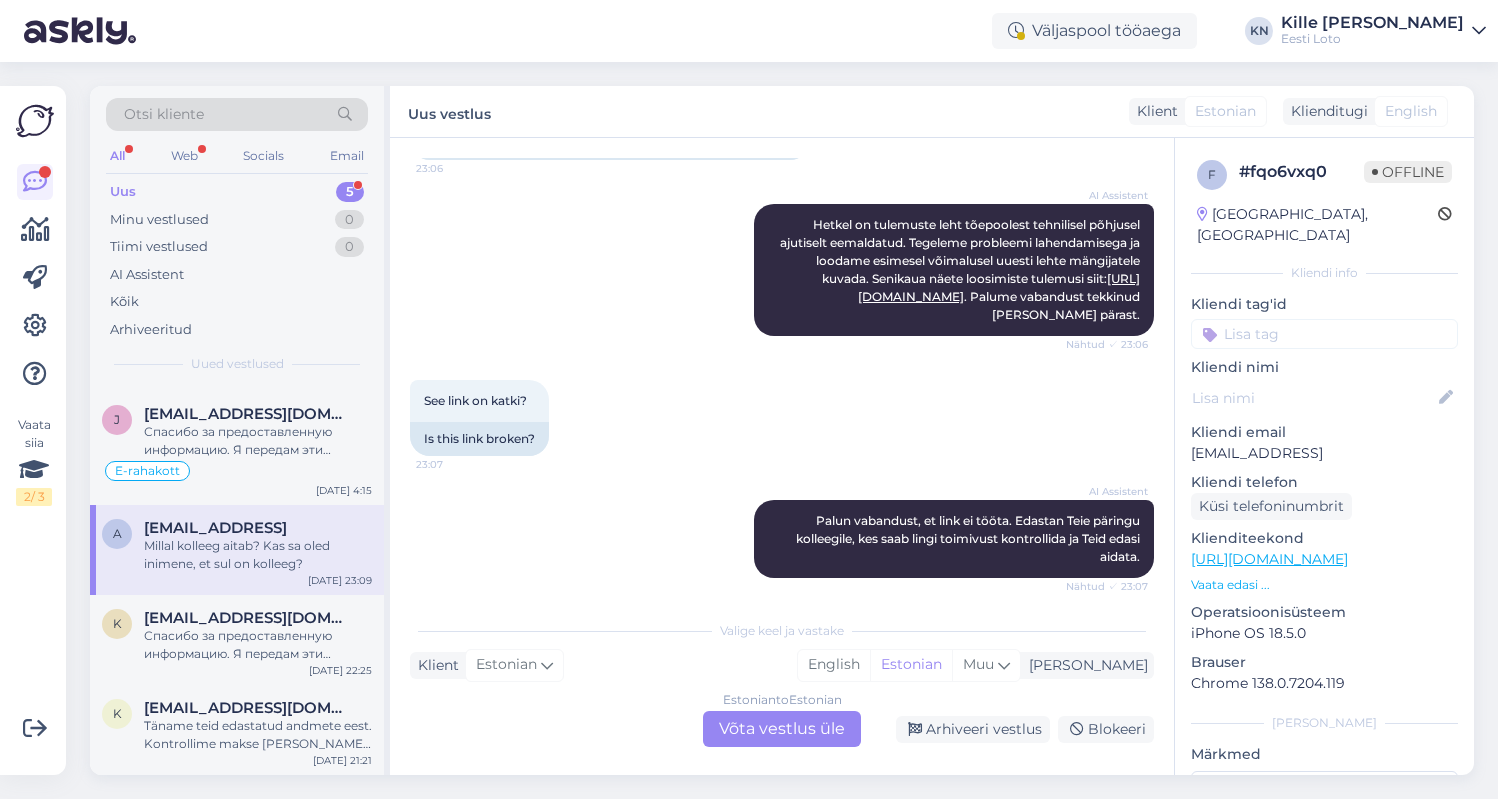 scroll, scrollTop: 851, scrollLeft: 0, axis: vertical 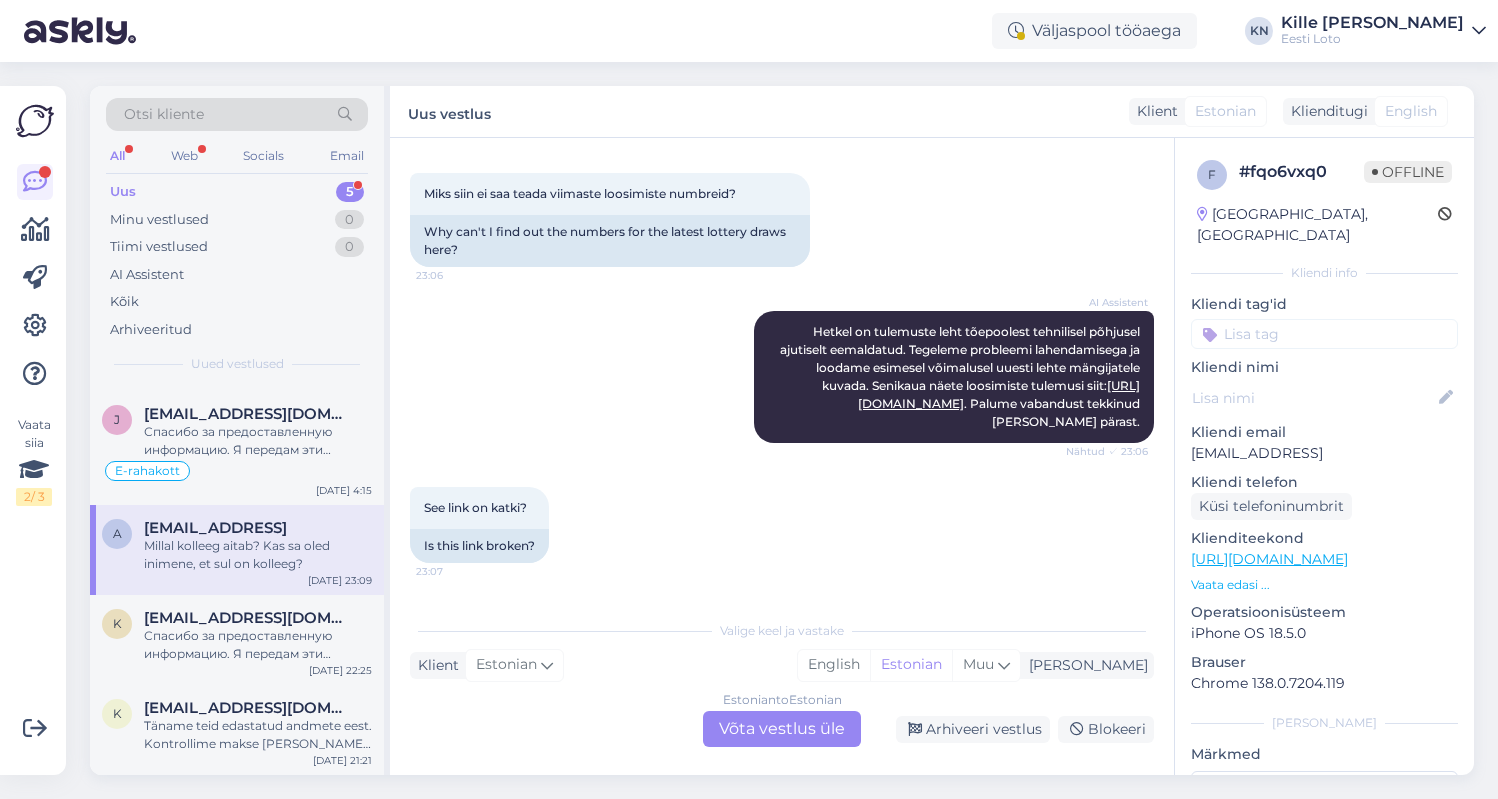 click on "Estonian  to  Estonian Võta vestlus üle" at bounding box center [782, 729] 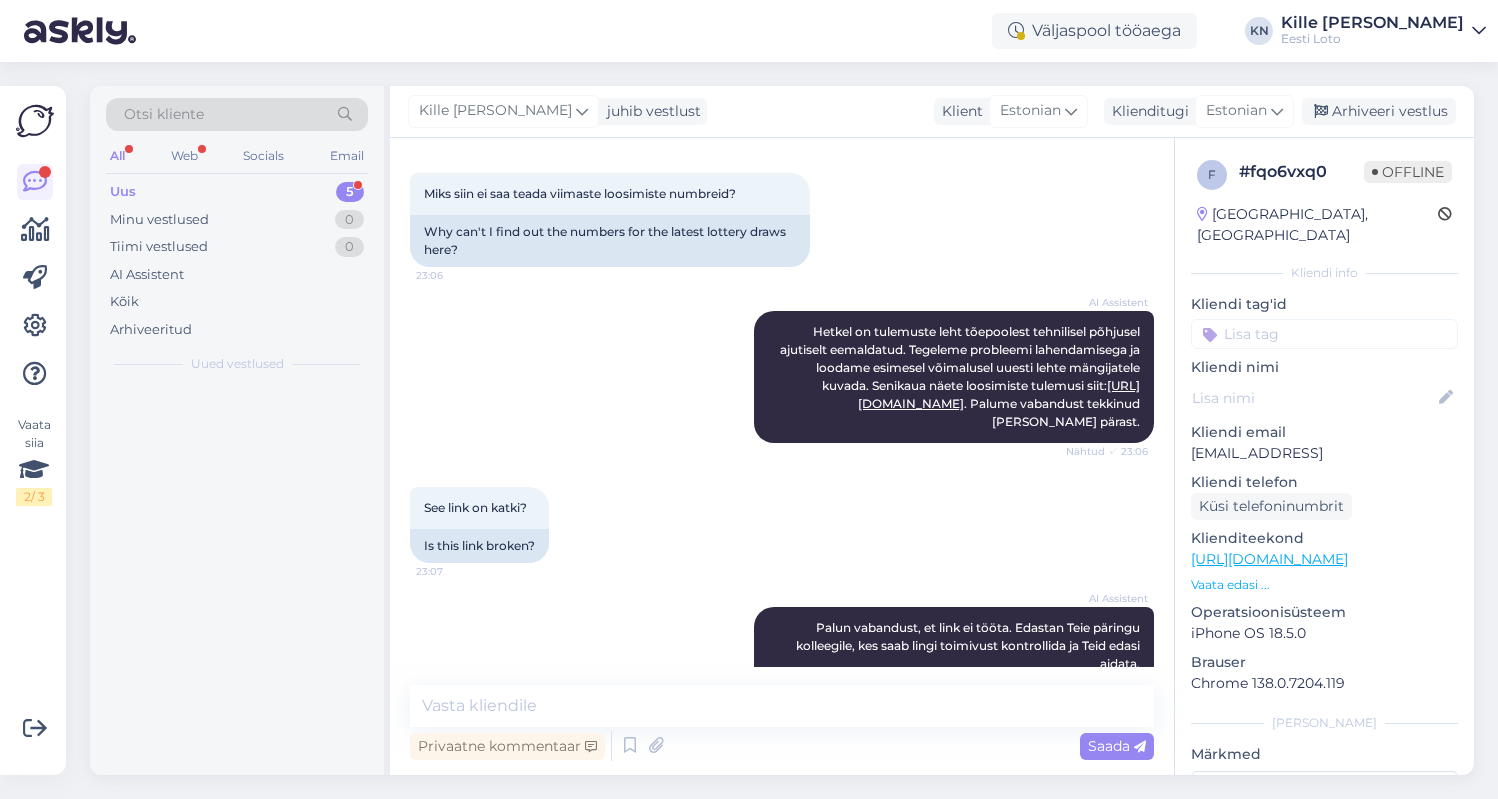 scroll, scrollTop: 0, scrollLeft: 0, axis: both 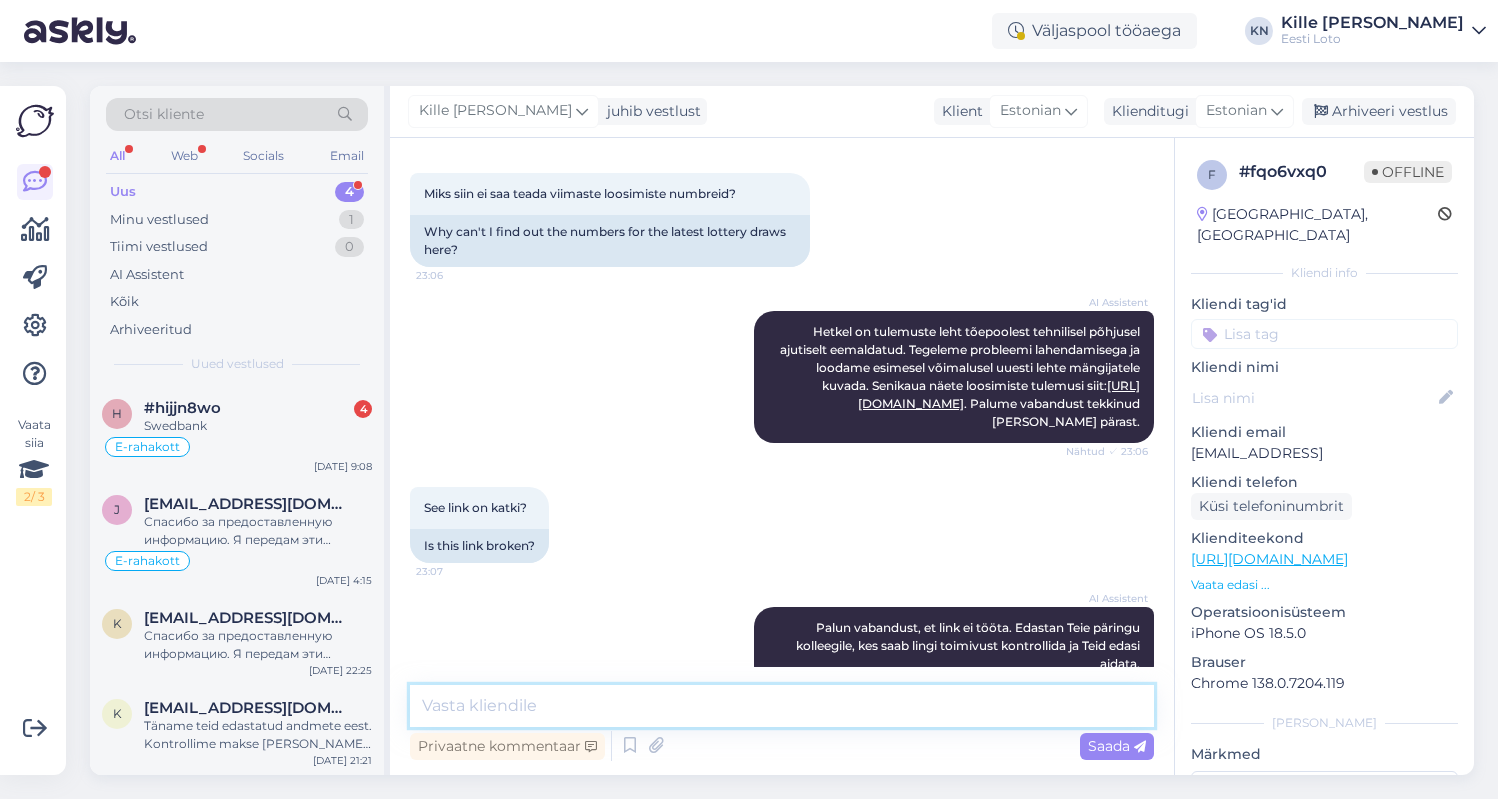 click at bounding box center [782, 706] 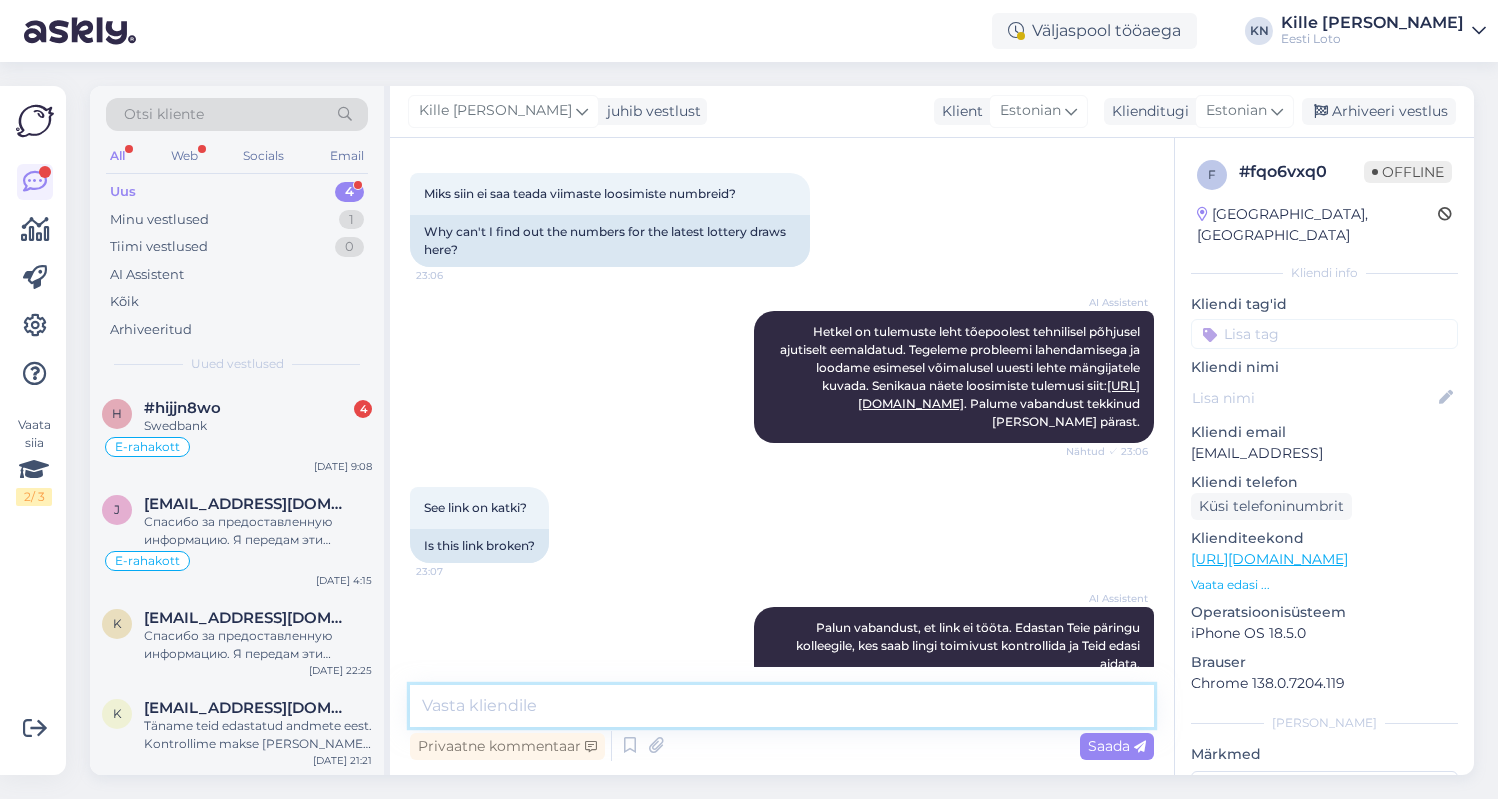 scroll, scrollTop: 776, scrollLeft: 0, axis: vertical 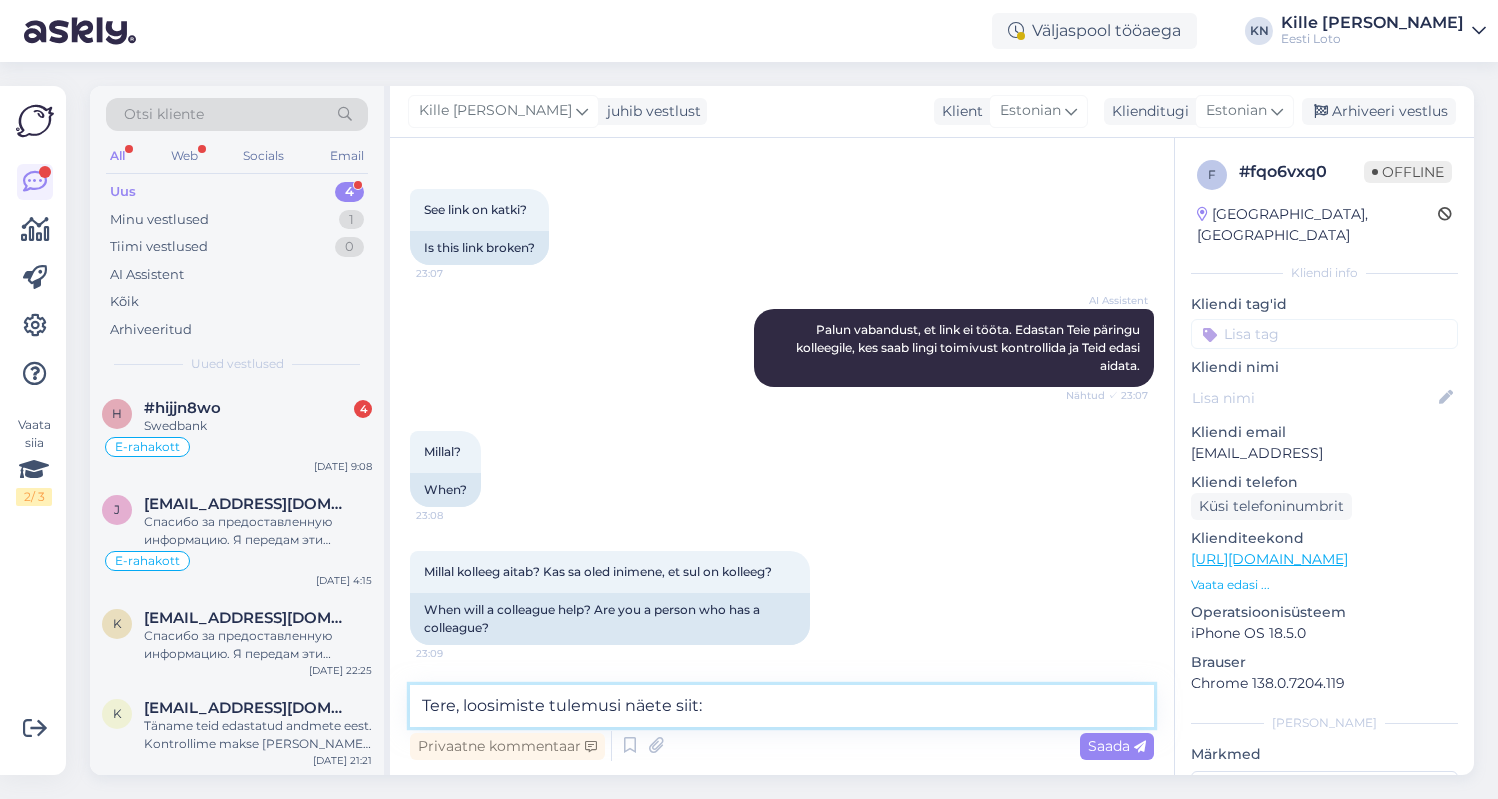paste on "[URL][DOMAIN_NAME]" 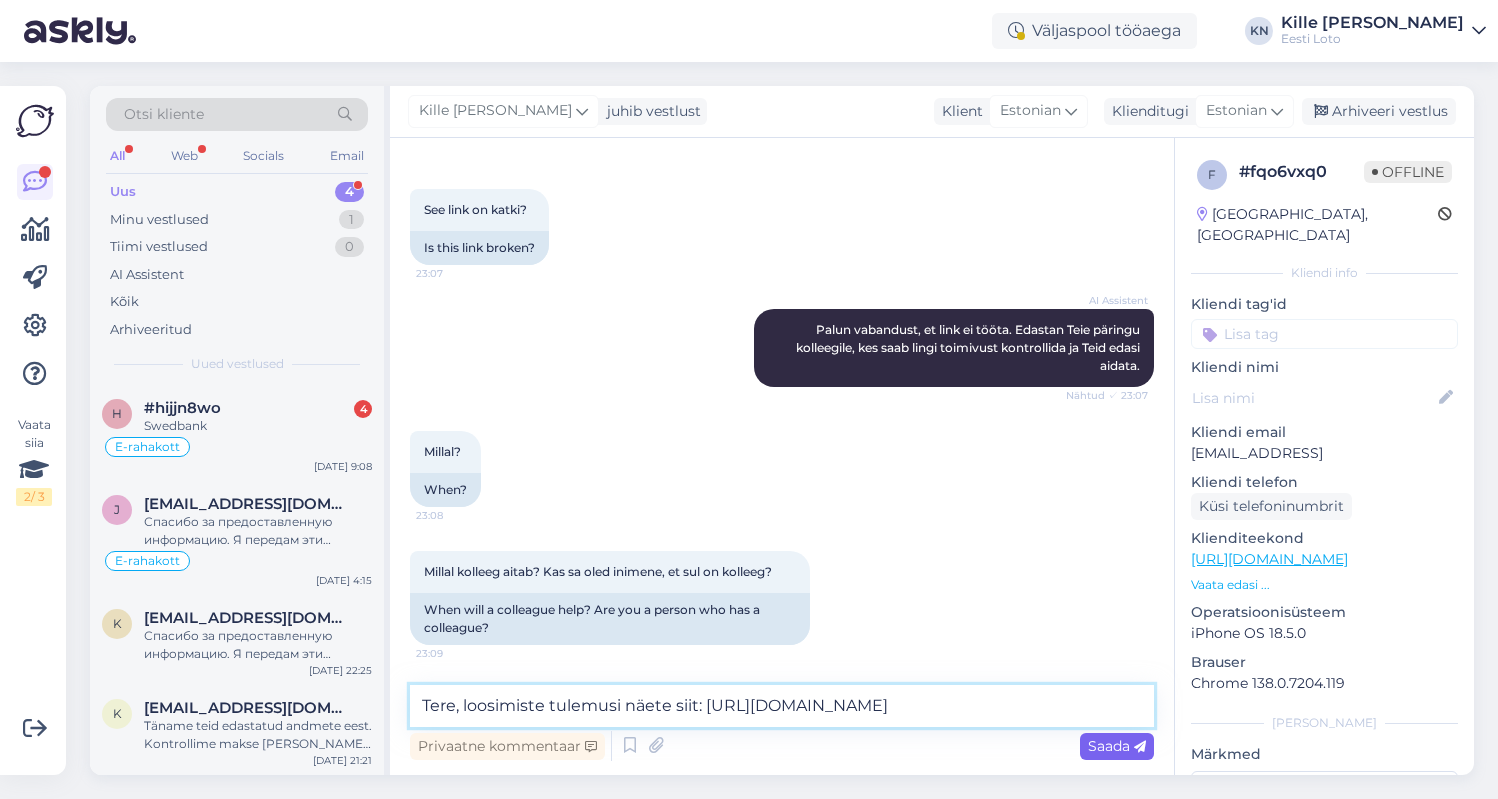 type on "Tere, loosimiste tulemusi näete siit: [URL][DOMAIN_NAME]" 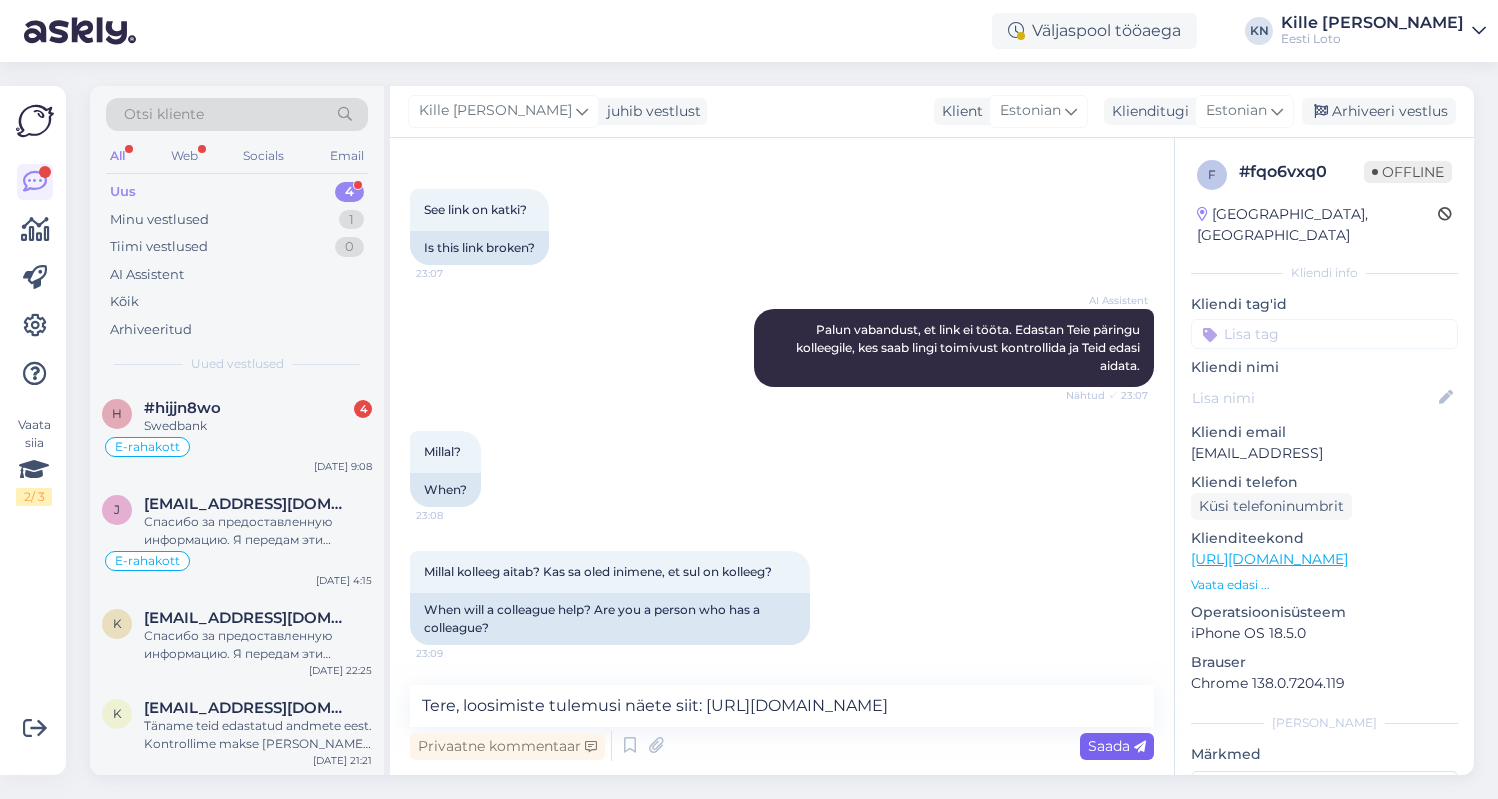 click on "Saada" at bounding box center [1117, 746] 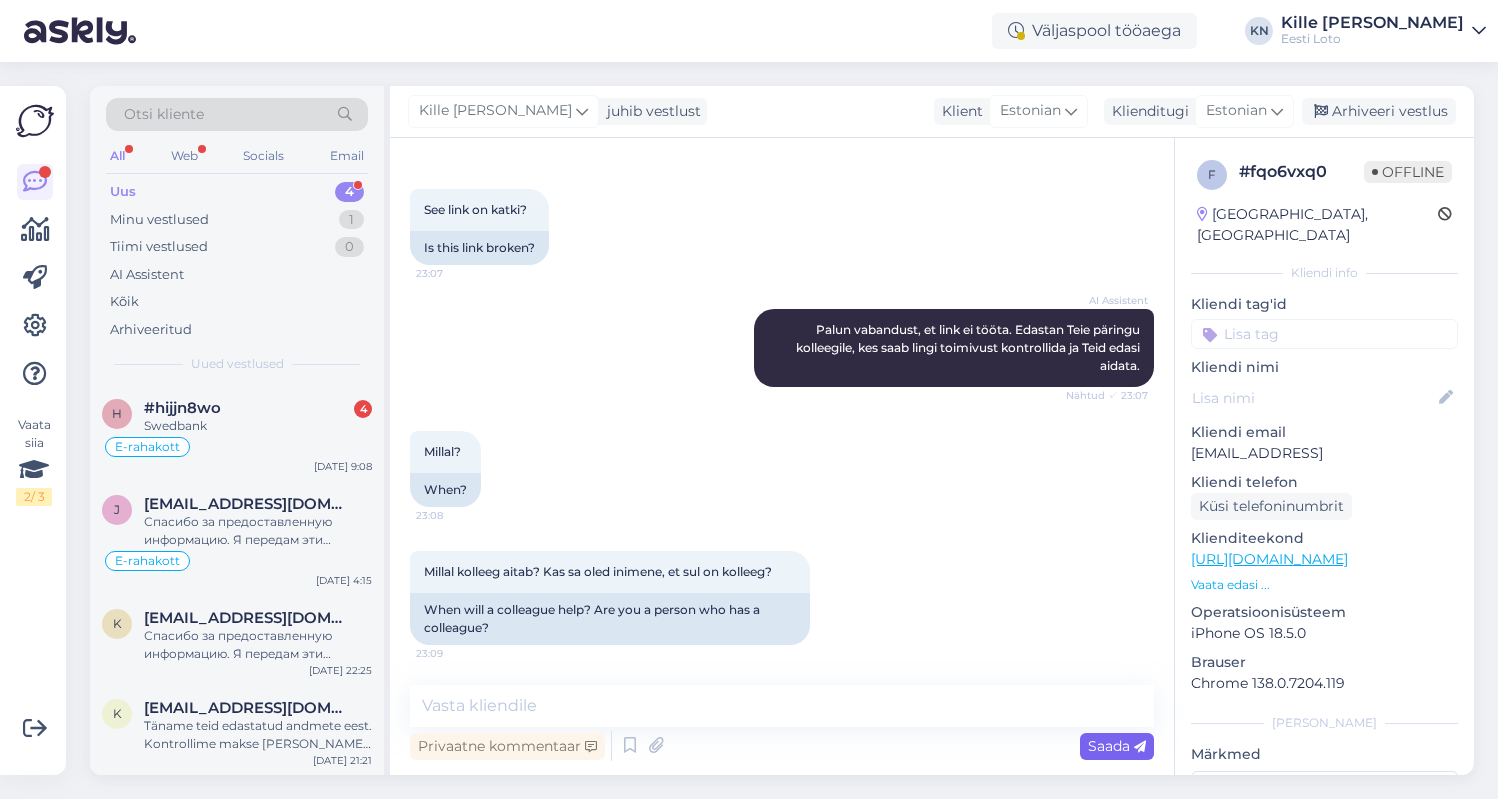scroll, scrollTop: 922, scrollLeft: 0, axis: vertical 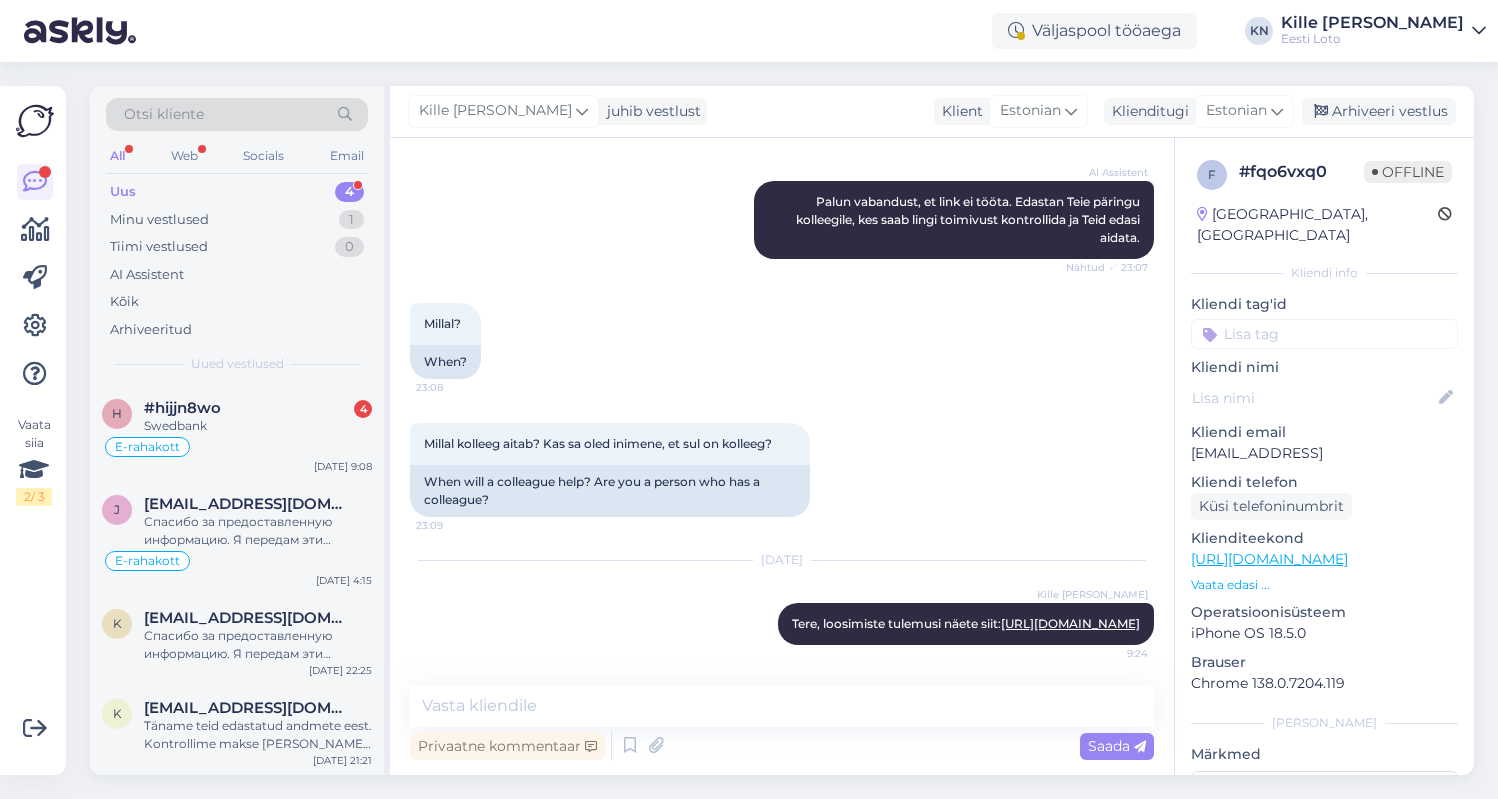 click on "f # fqo6vxq0 Offline     [GEOGRAPHIC_DATA], [GEOGRAPHIC_DATA] Kliendi info Kliendi tag'id  Püsitellimus Teavitused Lotosaade püsitellimus Võidufond ID-kaart Salasõnaga sisselogimine Pangalink M-loto Maksekaart Limiidid Loosimistulemused Keelte valik Asklys Smart-ID probleem Koduleht Mängukonto Lisaloos Pileti ostmine [PERSON_NAME] Smart-ID Statistika Pileti info ja kontroll Müügipunkt Ülekanne Tõenäosus Reeglid Mobiil-ID Tühistamine iban kinnitamine ostukorv e-kiirloterii Kasutajanimi ja salasõna E-rahakott  Kliendi nimi Kliendi email [EMAIL_ADDRESS] Kliendi telefon Küsi telefoninumbrit Klienditeekond [URL][DOMAIN_NAME] Vaata edasi ... Operatsioonisüsteem iPhone OS 18.5.0 [PERSON_NAME] Chrome 138.0.7204.119 [PERSON_NAME]" at bounding box center (1324, 559) 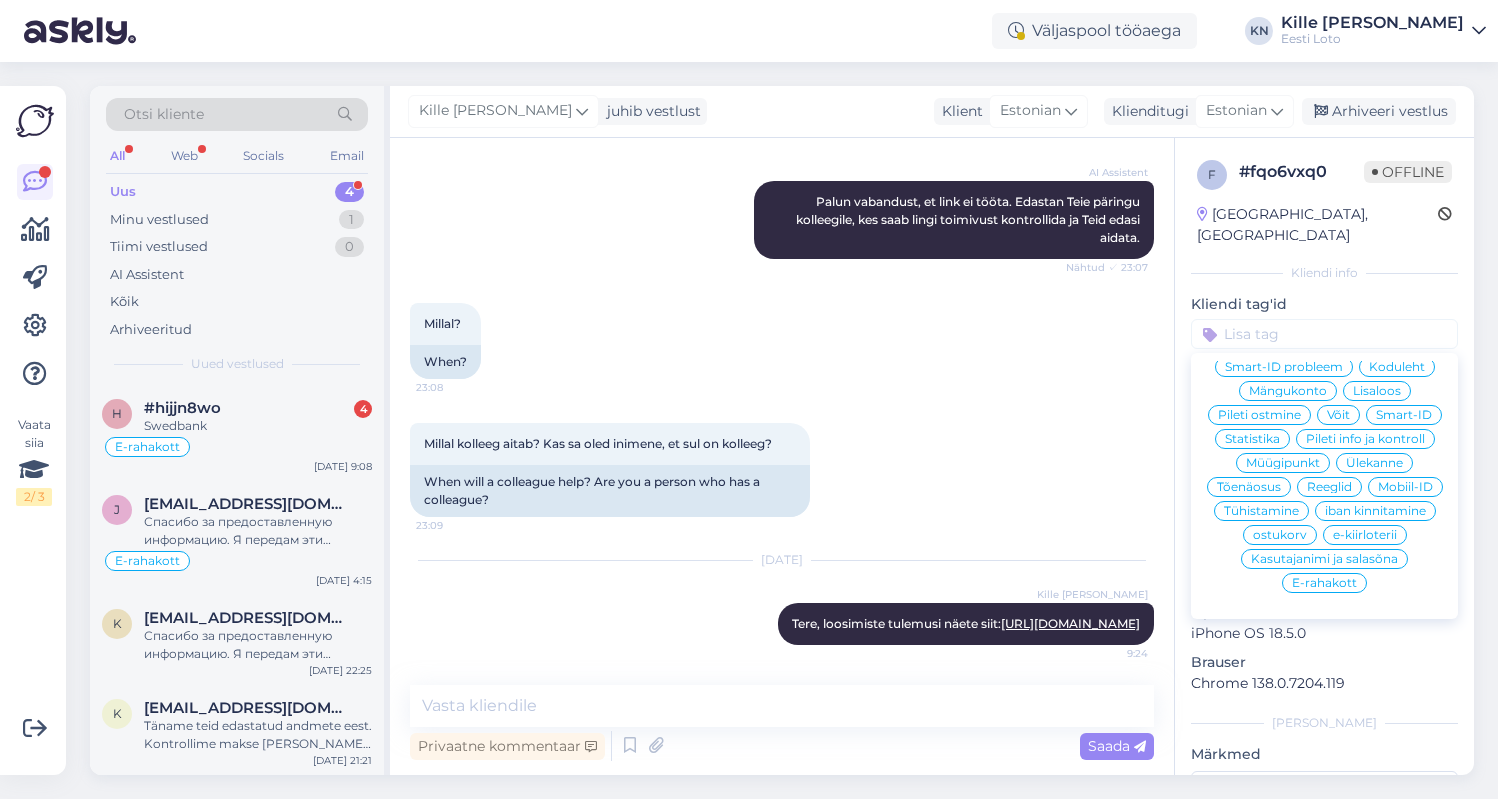 scroll, scrollTop: 0, scrollLeft: 0, axis: both 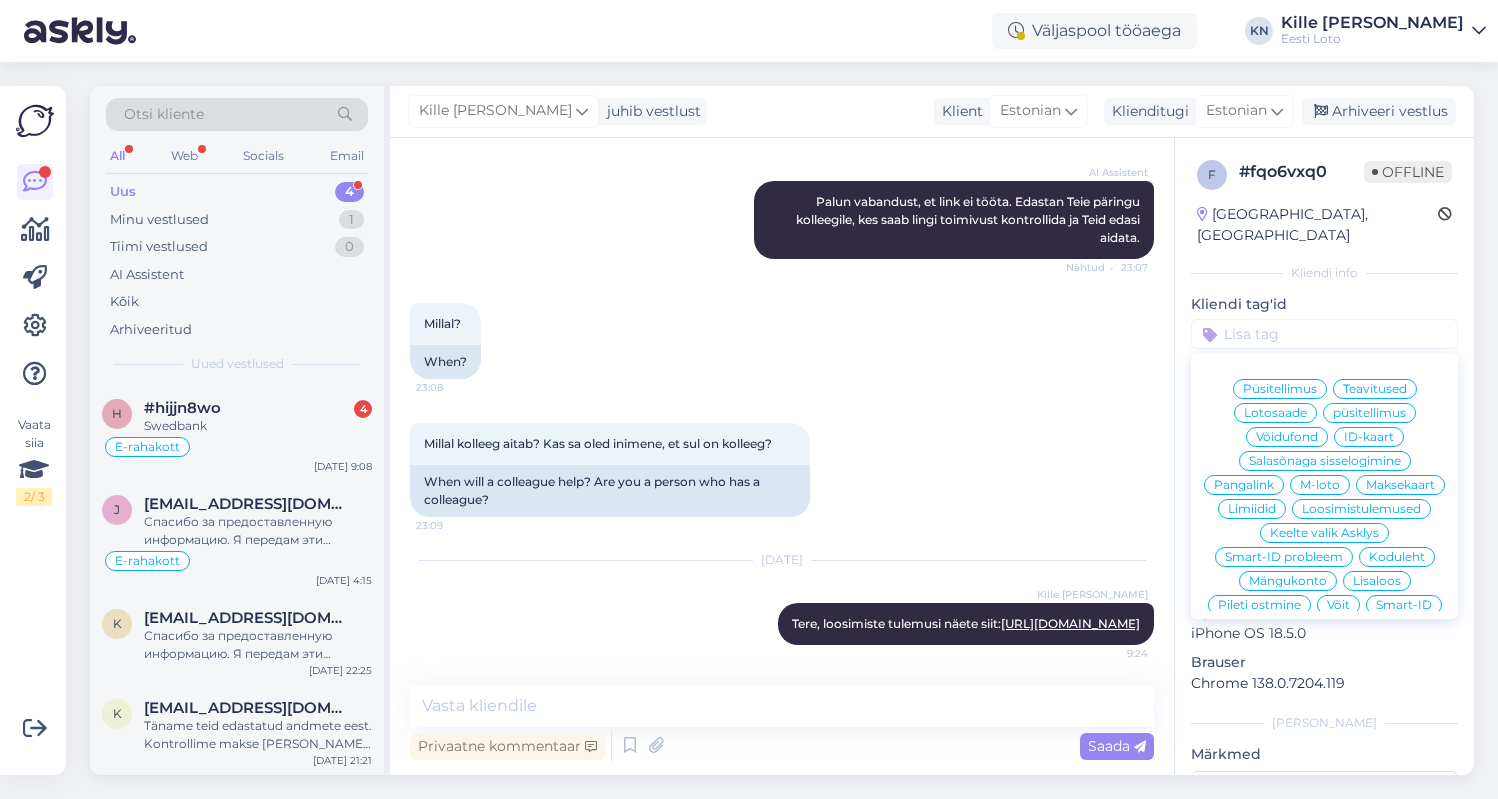 click on "Loosimistulemused" at bounding box center [1361, 509] 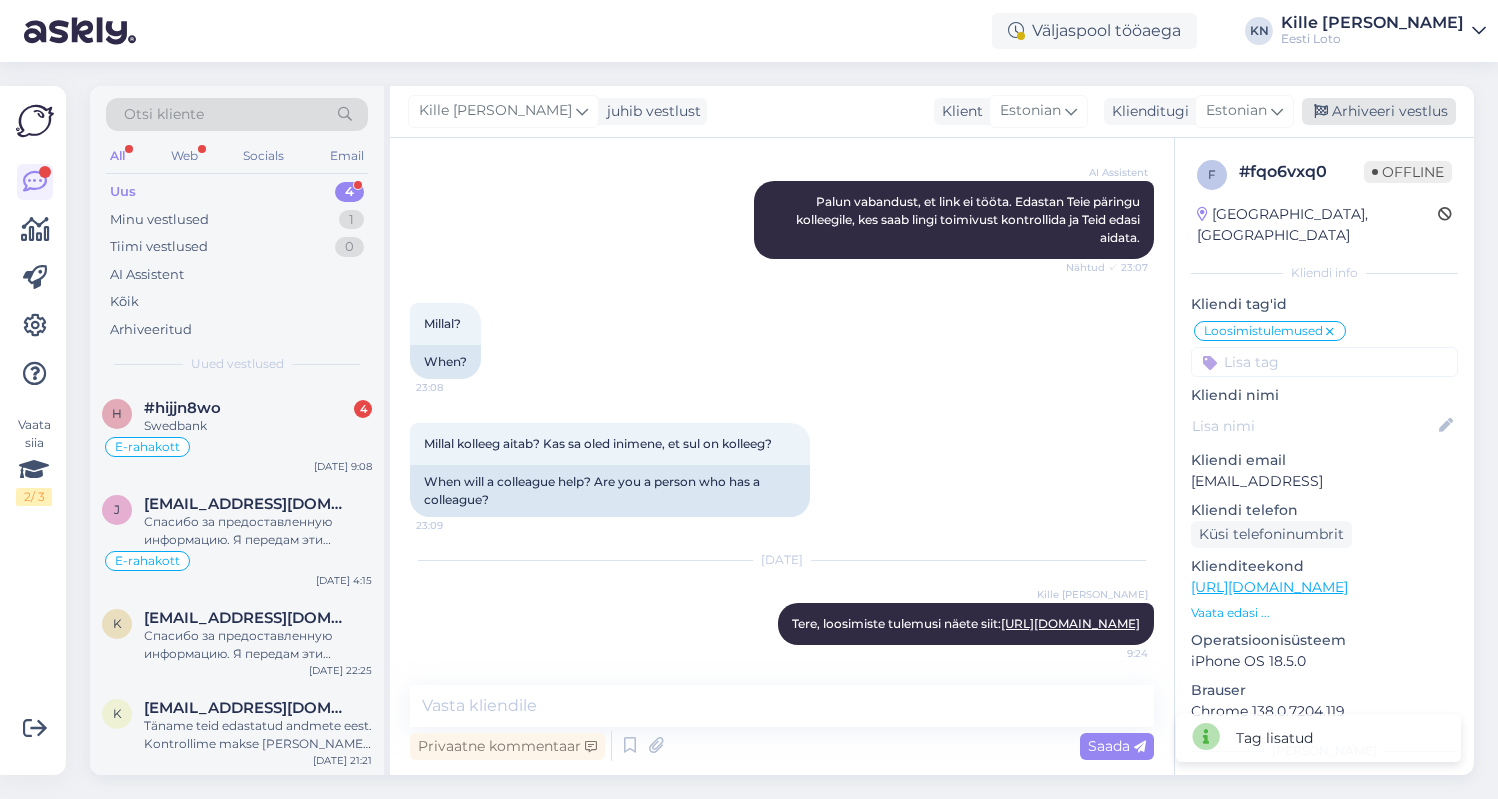 click on "Arhiveeri vestlus" at bounding box center [1379, 111] 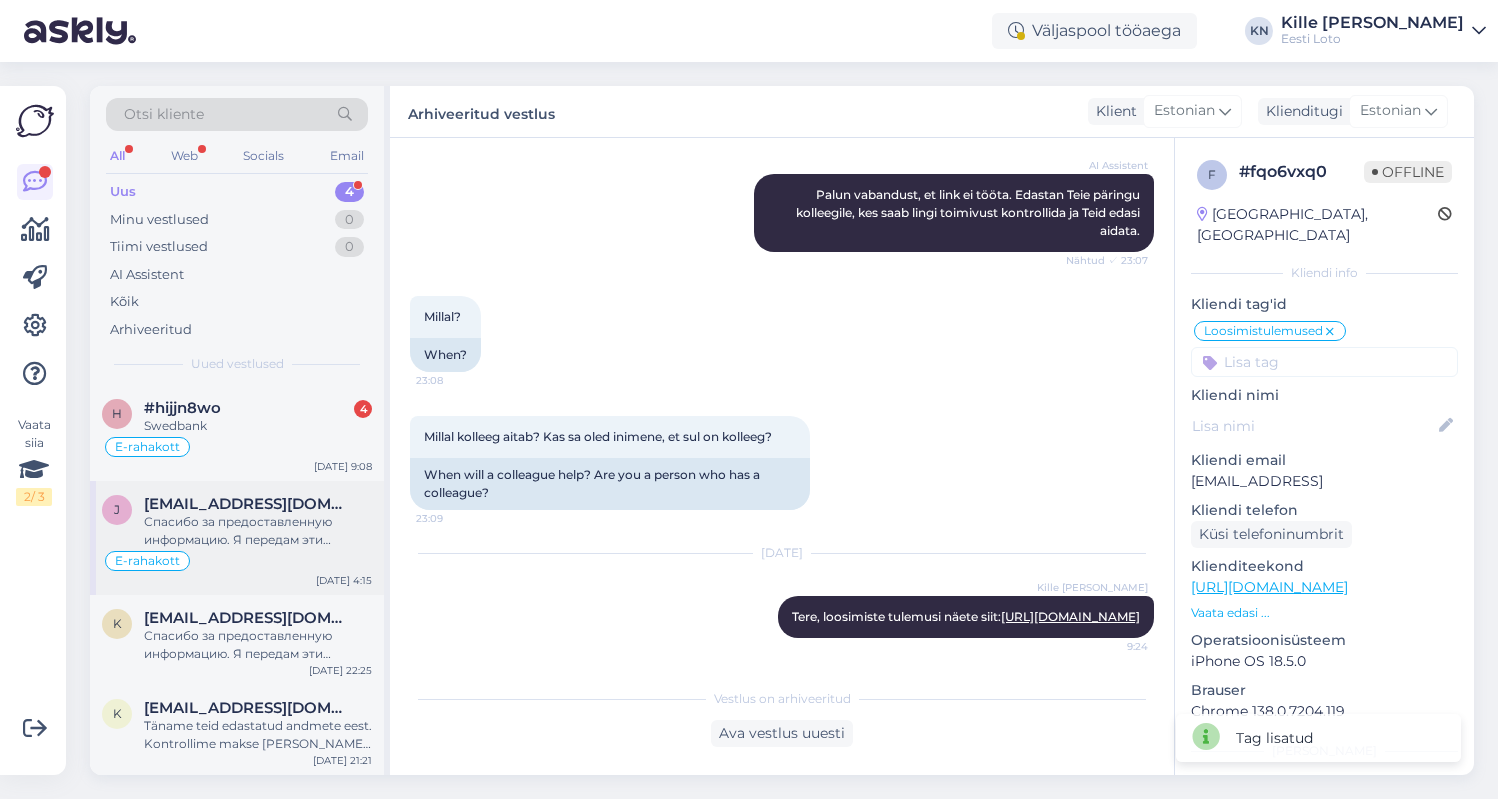 scroll, scrollTop: 1, scrollLeft: 0, axis: vertical 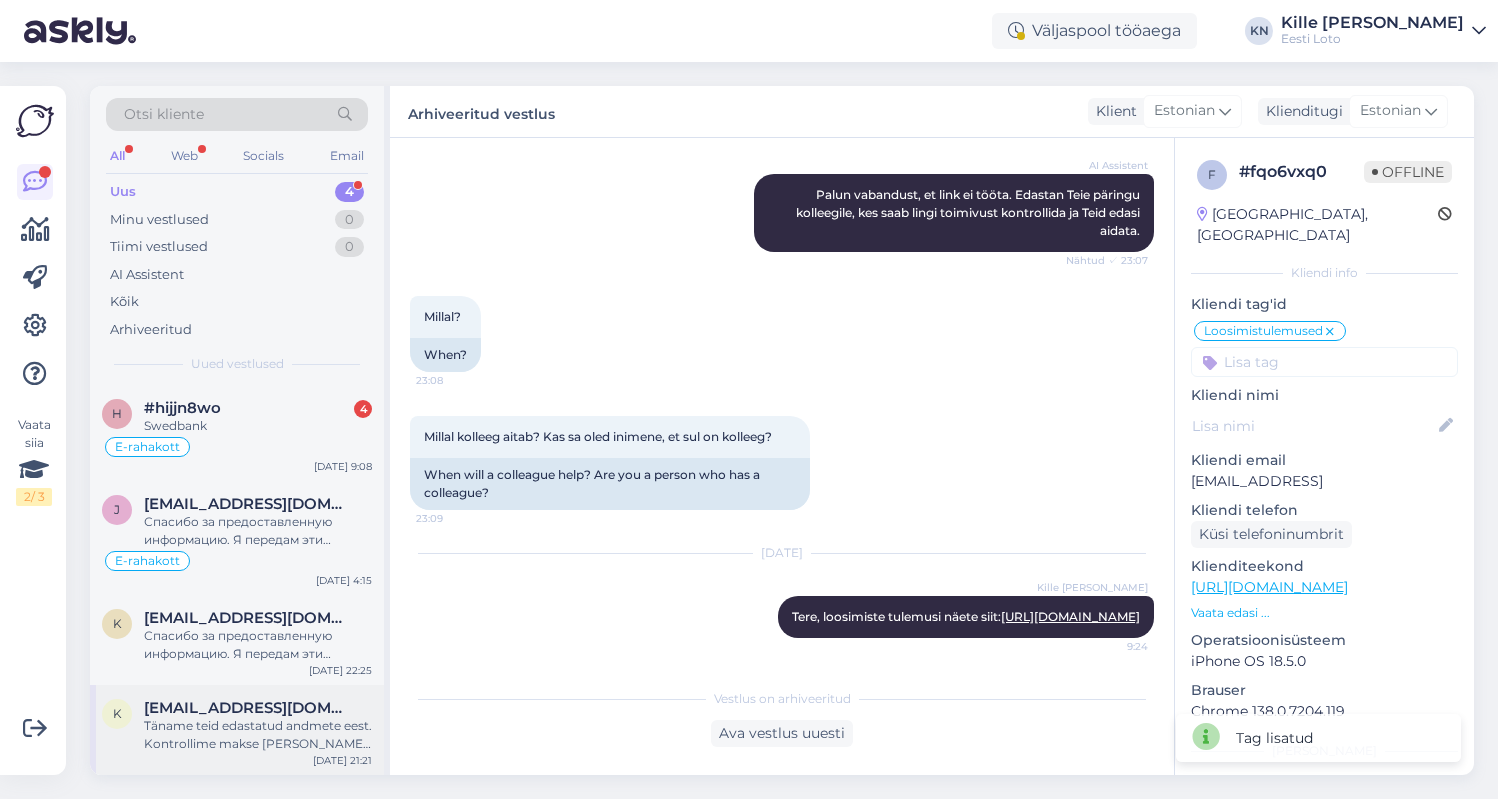 click on "[EMAIL_ADDRESS][DOMAIN_NAME]" at bounding box center (248, 708) 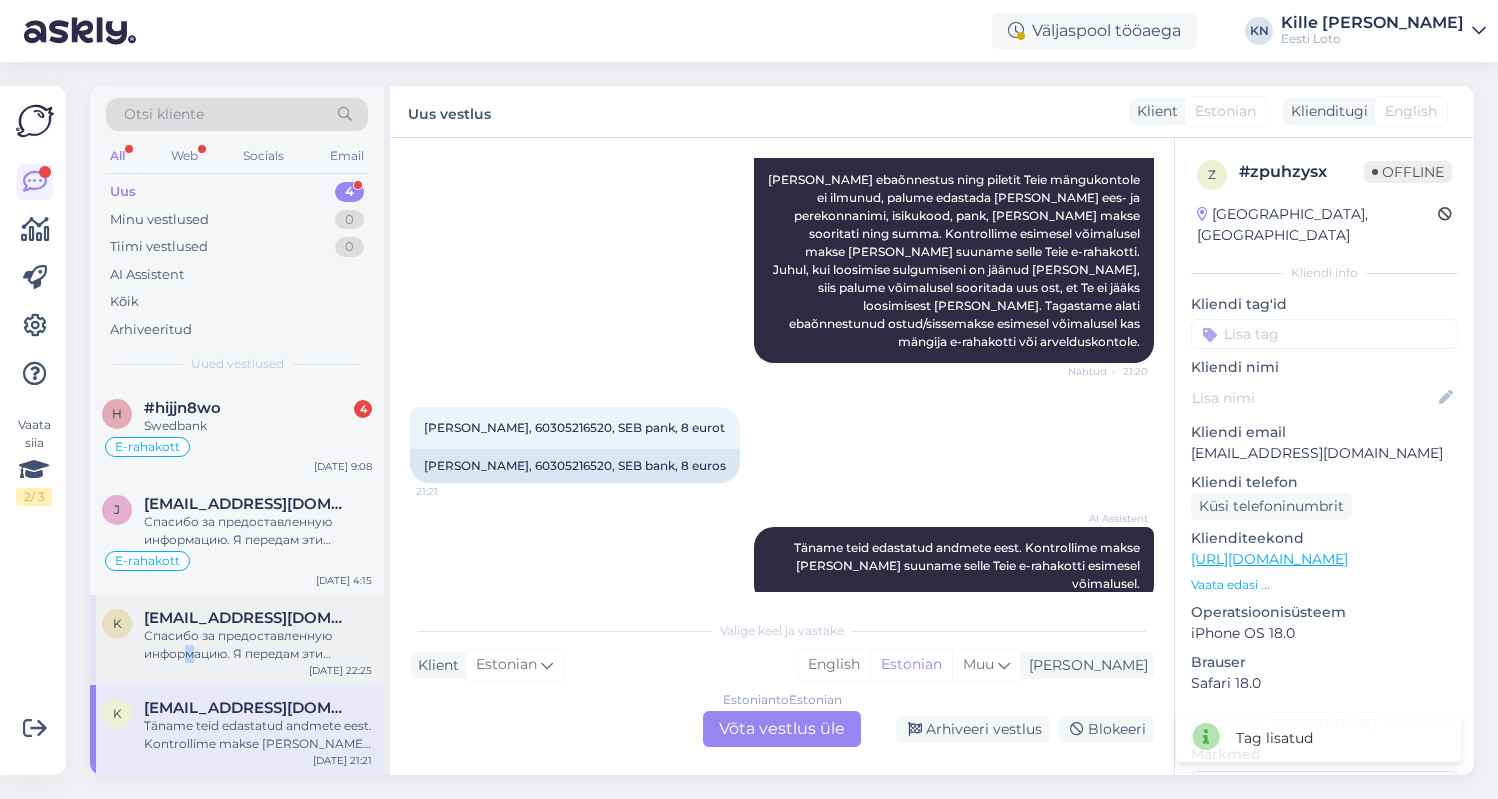 click on "Спасибо за предоставленную информацию. Я передам эти данные коллеге для дальнейшего расследования вашей ситуации с платежом и билетом." at bounding box center [258, 645] 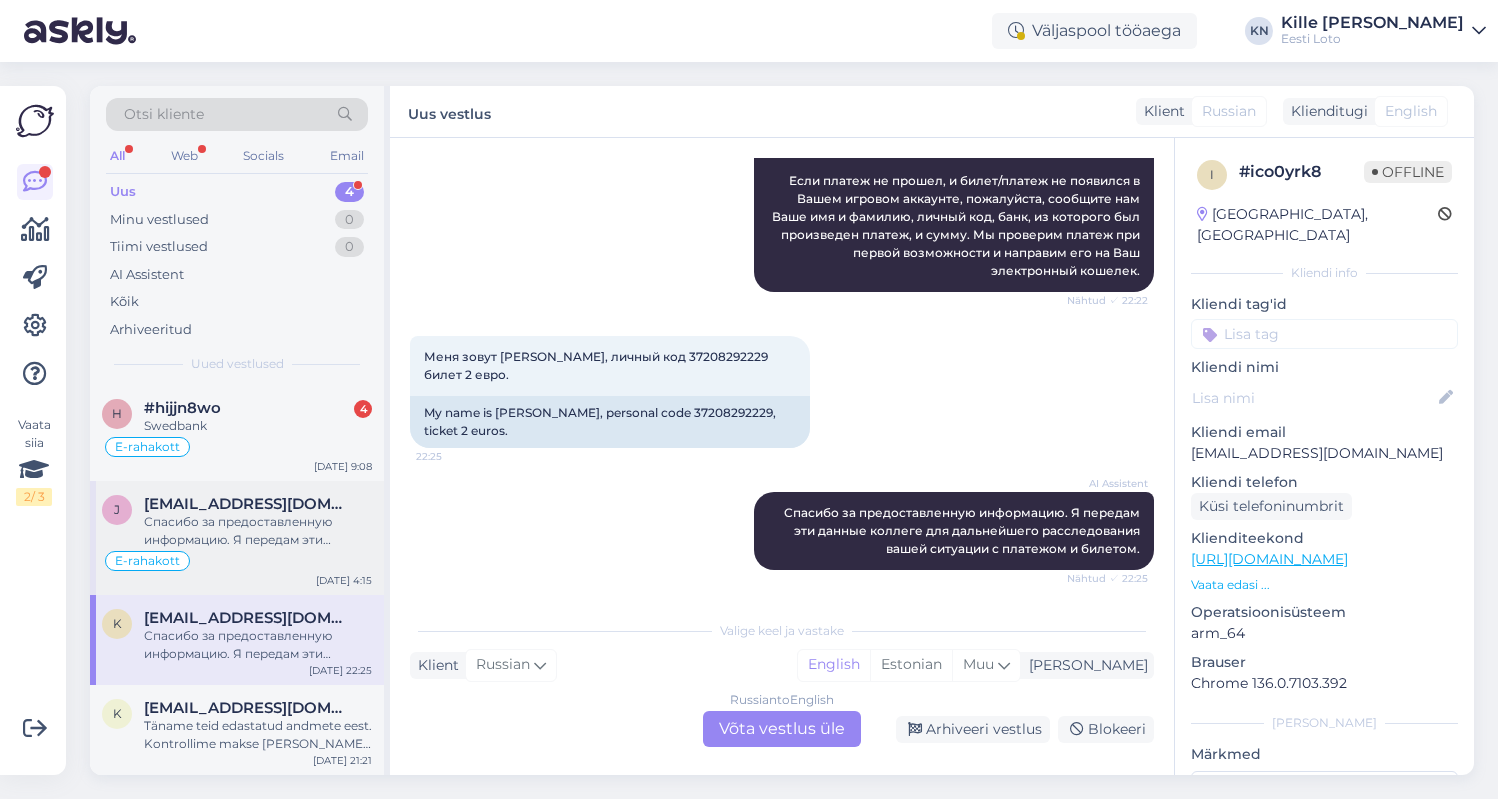click on "Спасибо за предоставленную информацию. Я передам эти данные коллеге для дальнейшей проверки платежа и зачисления средств на ваш электронный кошелек." at bounding box center [258, 531] 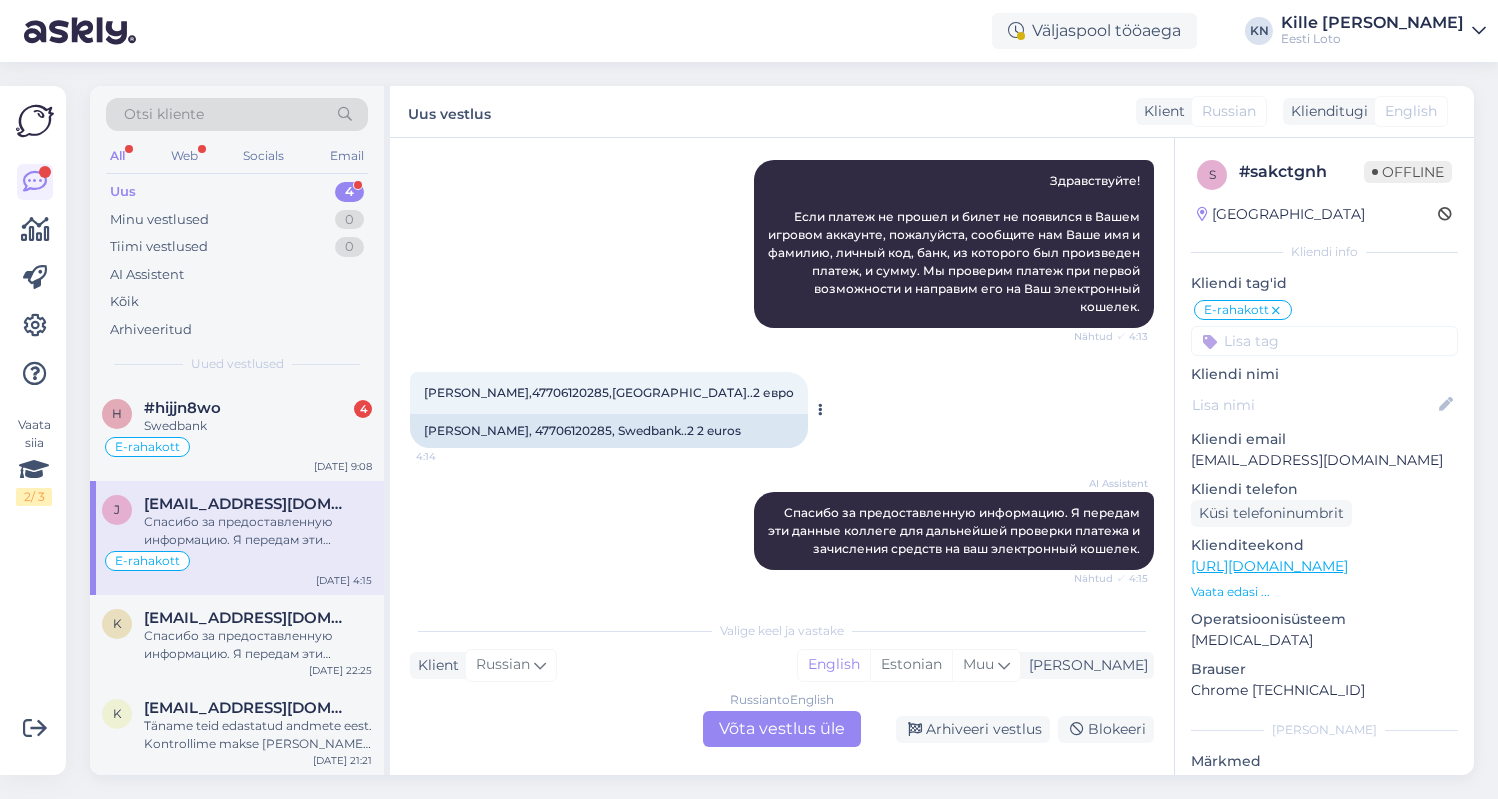 click on "[PERSON_NAME], 47706120285, Swedbank..2 2 euros" at bounding box center (609, 431) 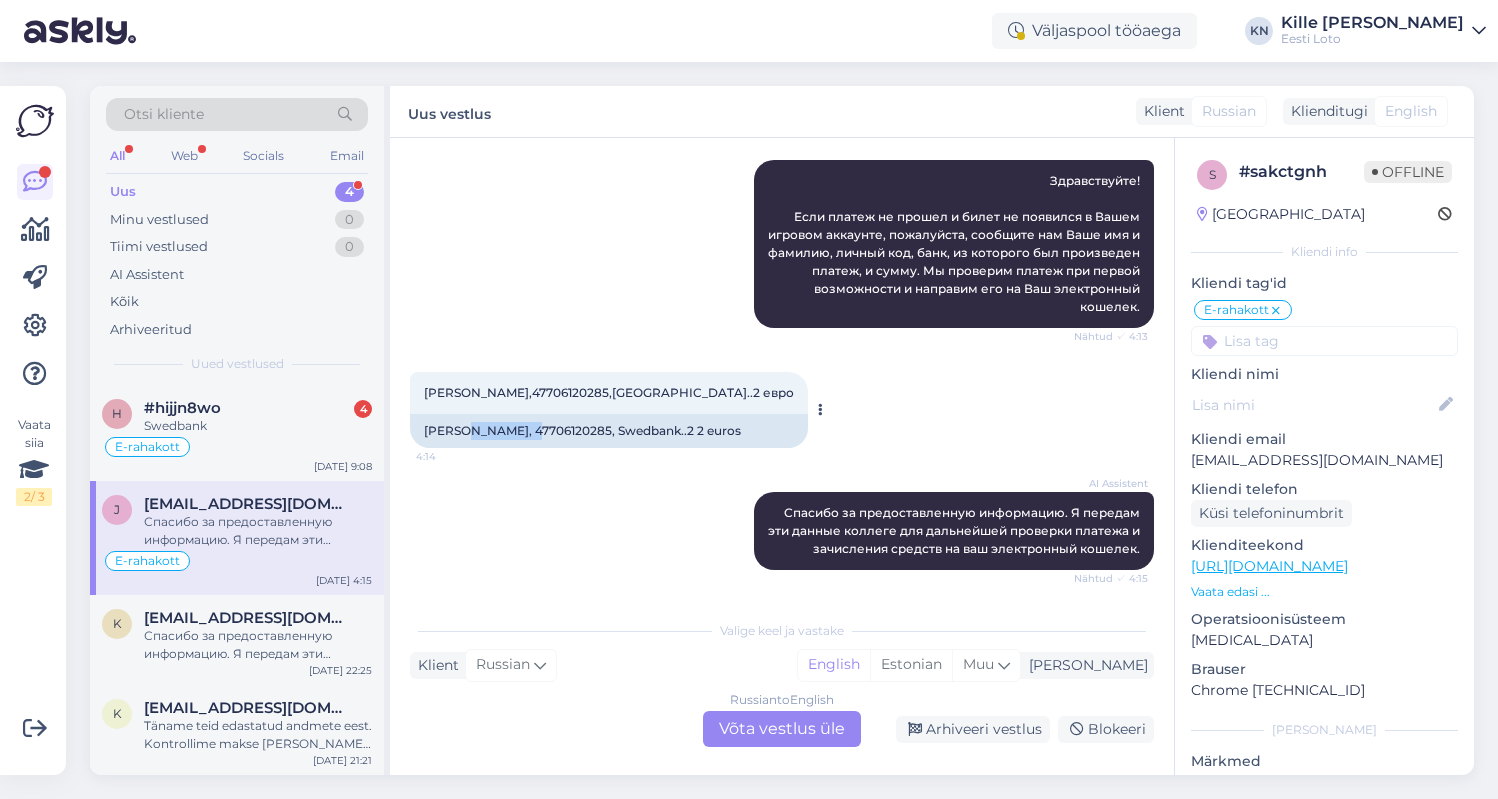 click on "[PERSON_NAME], 47706120285, Swedbank..2 2 euros" at bounding box center (609, 431) 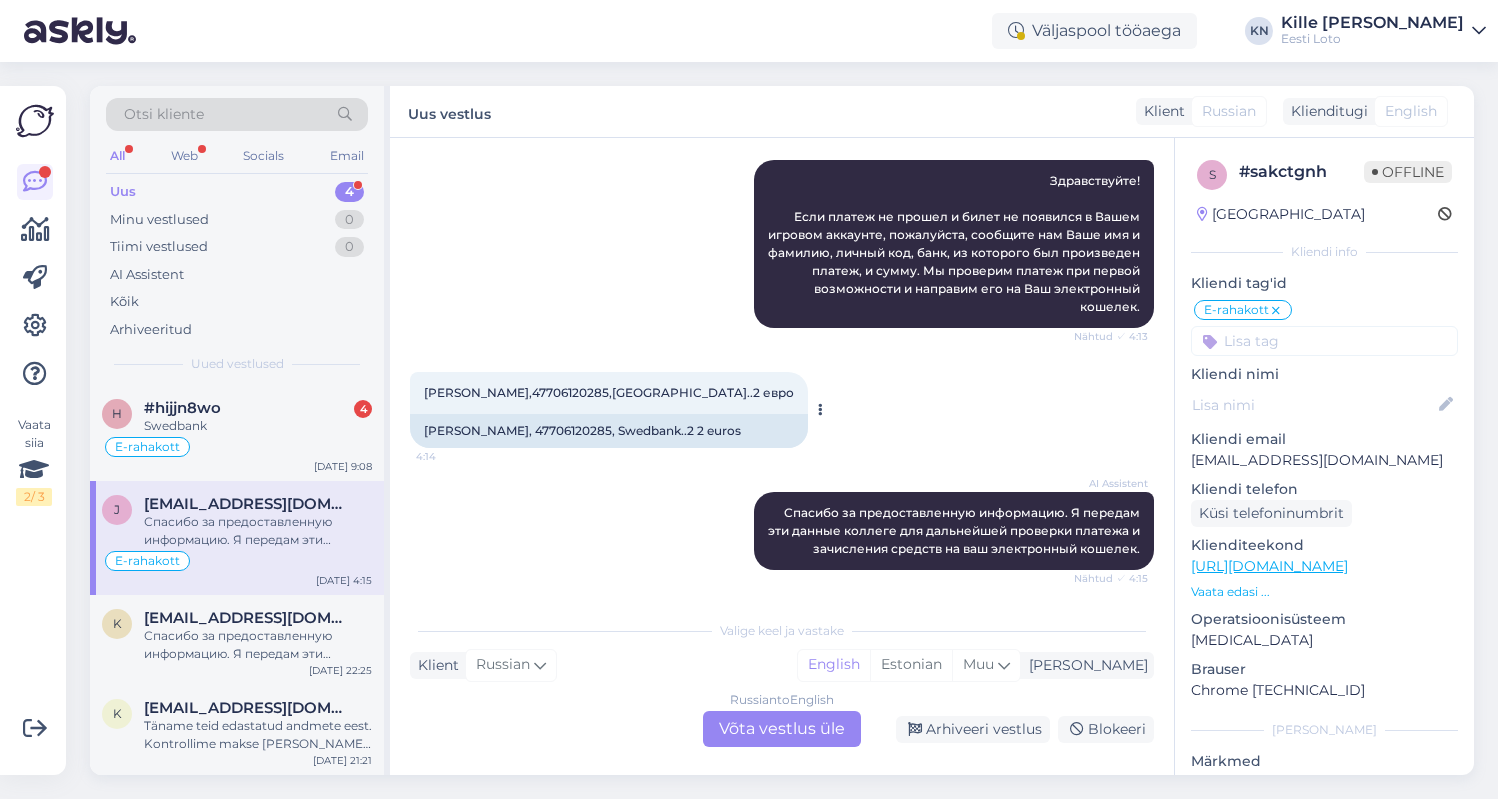 click on "[PERSON_NAME],47706120285,[GEOGRAPHIC_DATA]..2 евро" at bounding box center (609, 392) 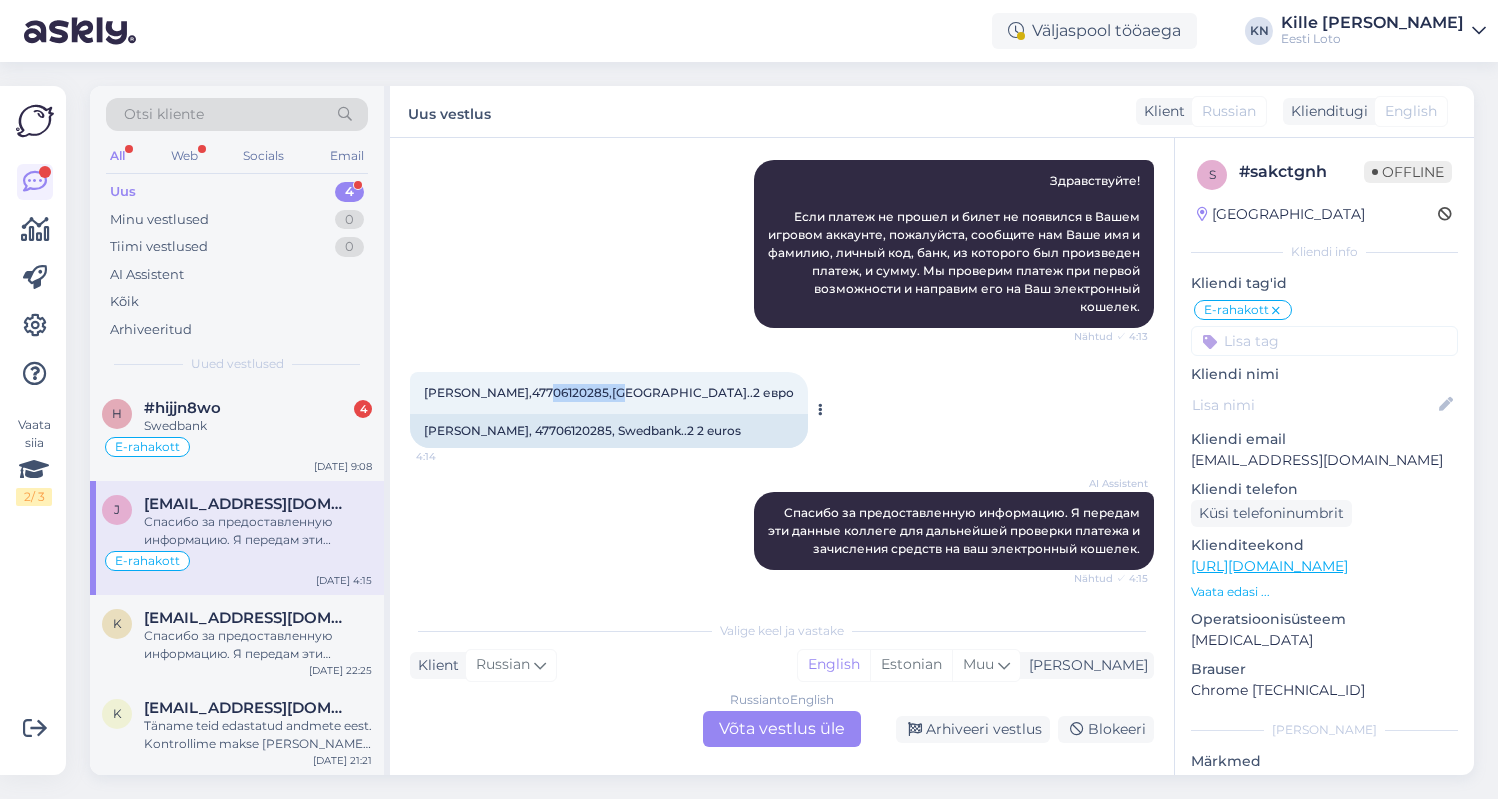 click on "[PERSON_NAME],47706120285,[GEOGRAPHIC_DATA]..2 евро" at bounding box center [609, 392] 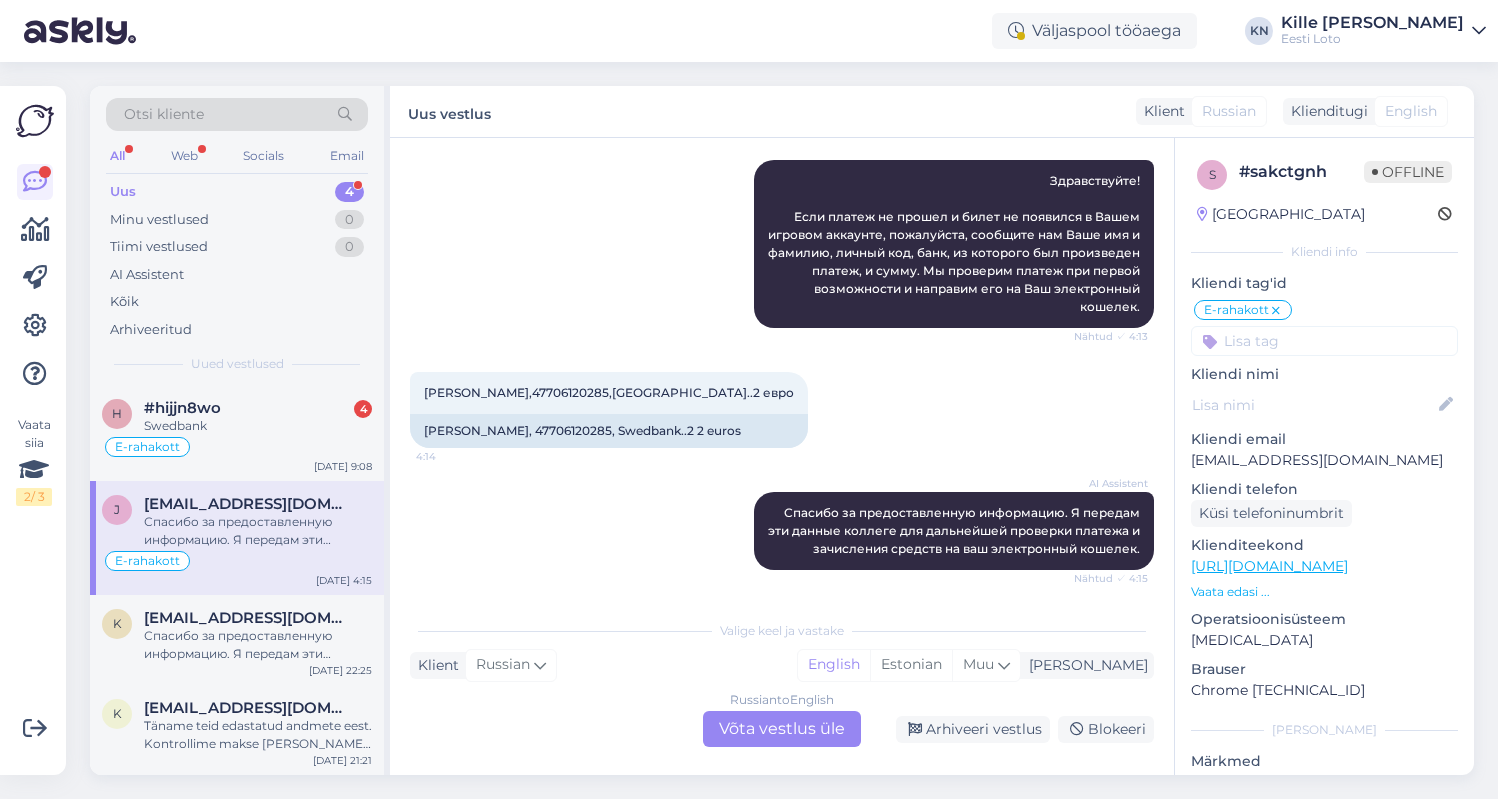 click on "Russian  to  English Võta vestlus üle" at bounding box center (782, 729) 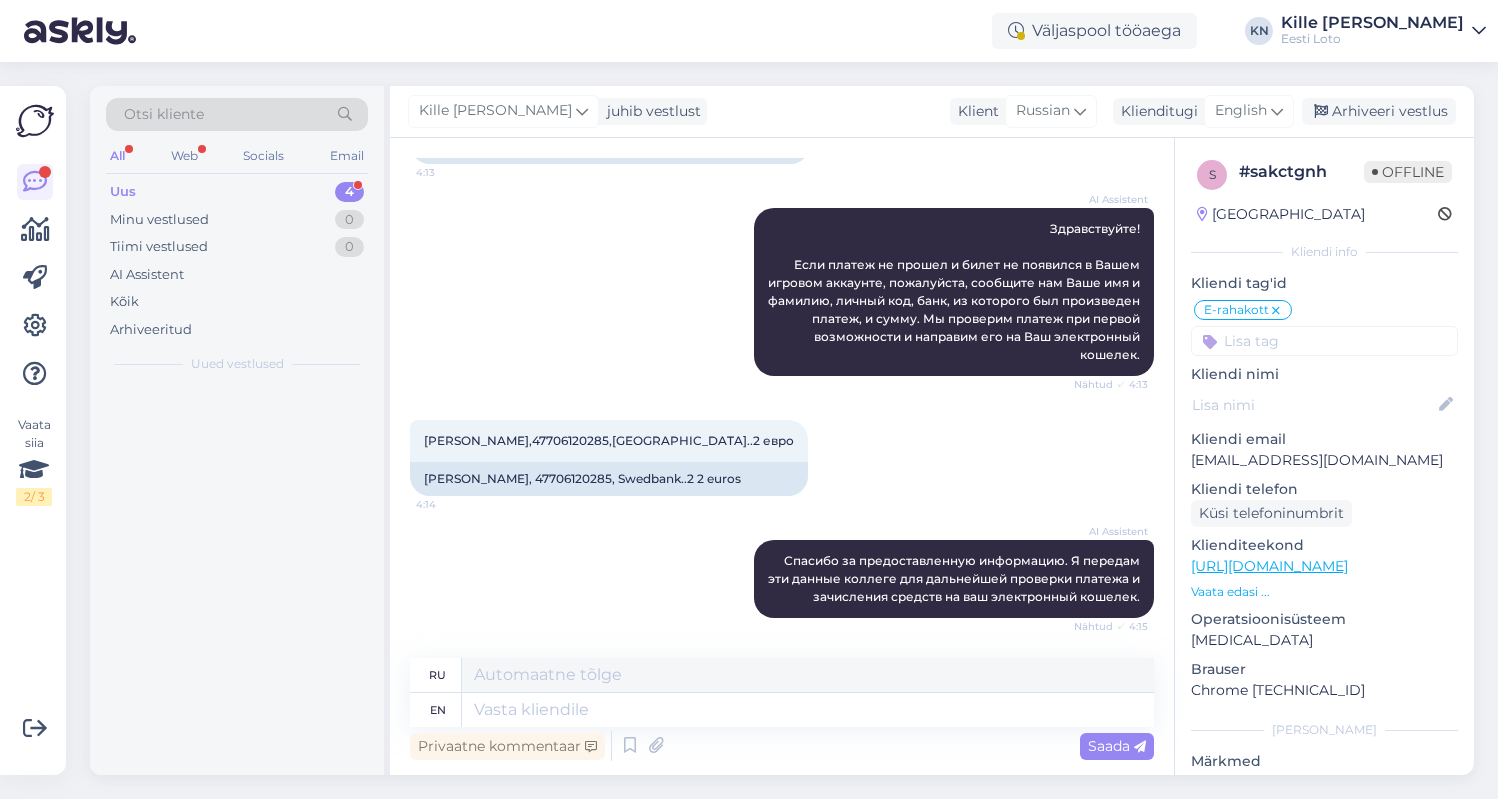 scroll, scrollTop: 1039, scrollLeft: 0, axis: vertical 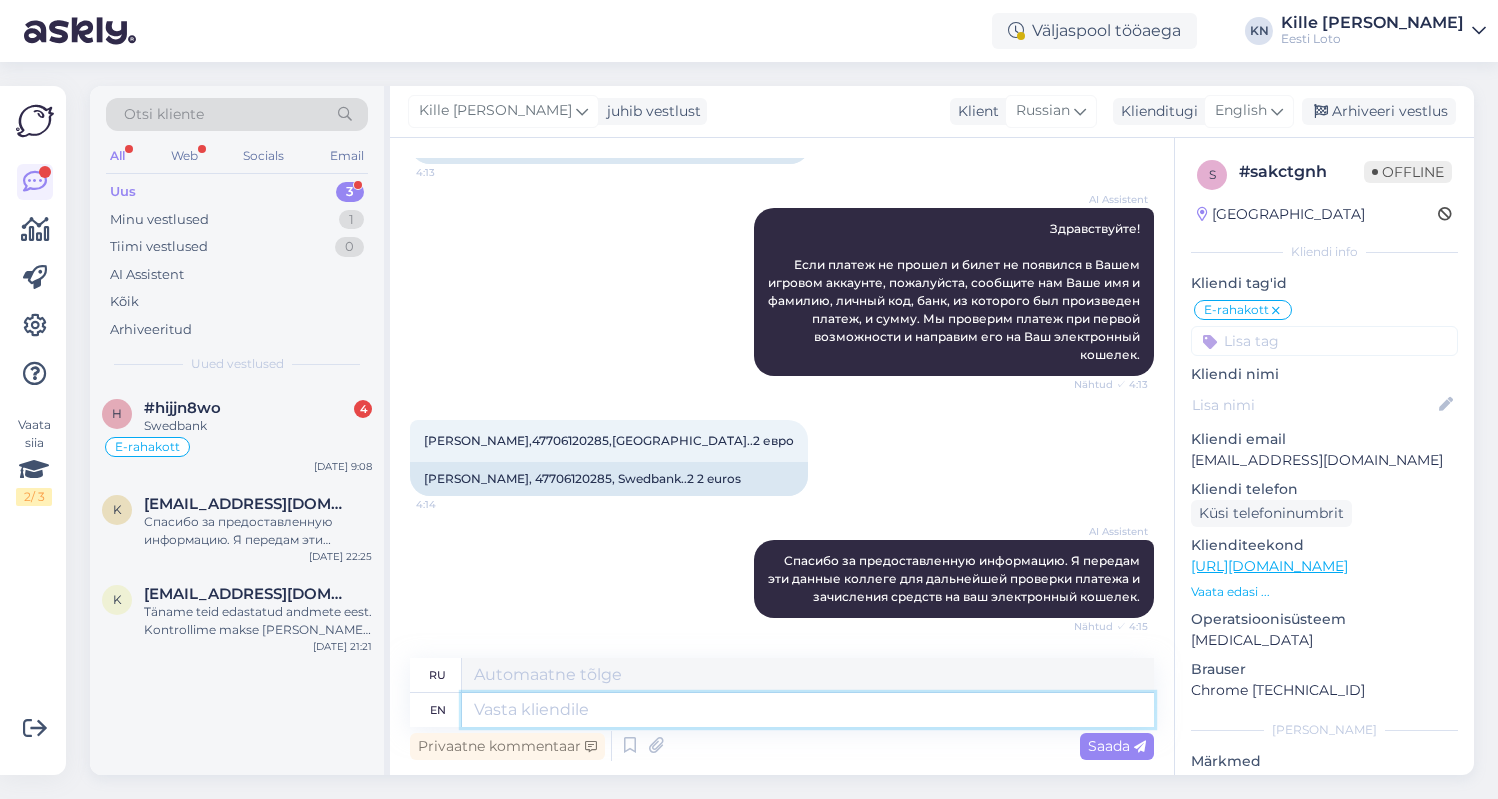 click at bounding box center (808, 710) 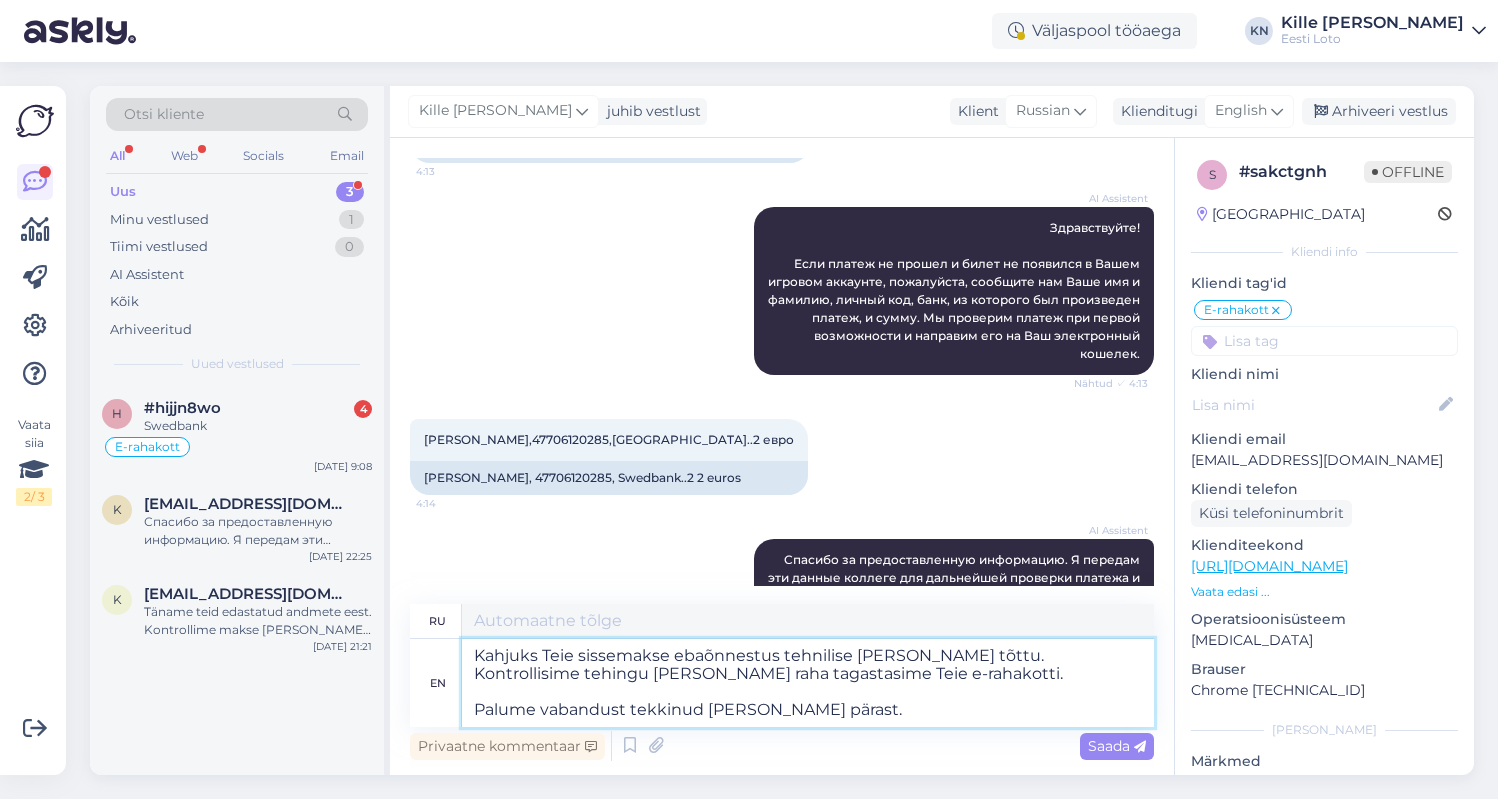 type on "К сожалению, ваш платеж не был обработан из-за технической неисправности. Мы проверили транзакцию и вернули деньги на ваш электронный кошелек.
Приносим извинения за возникшие неудобства." 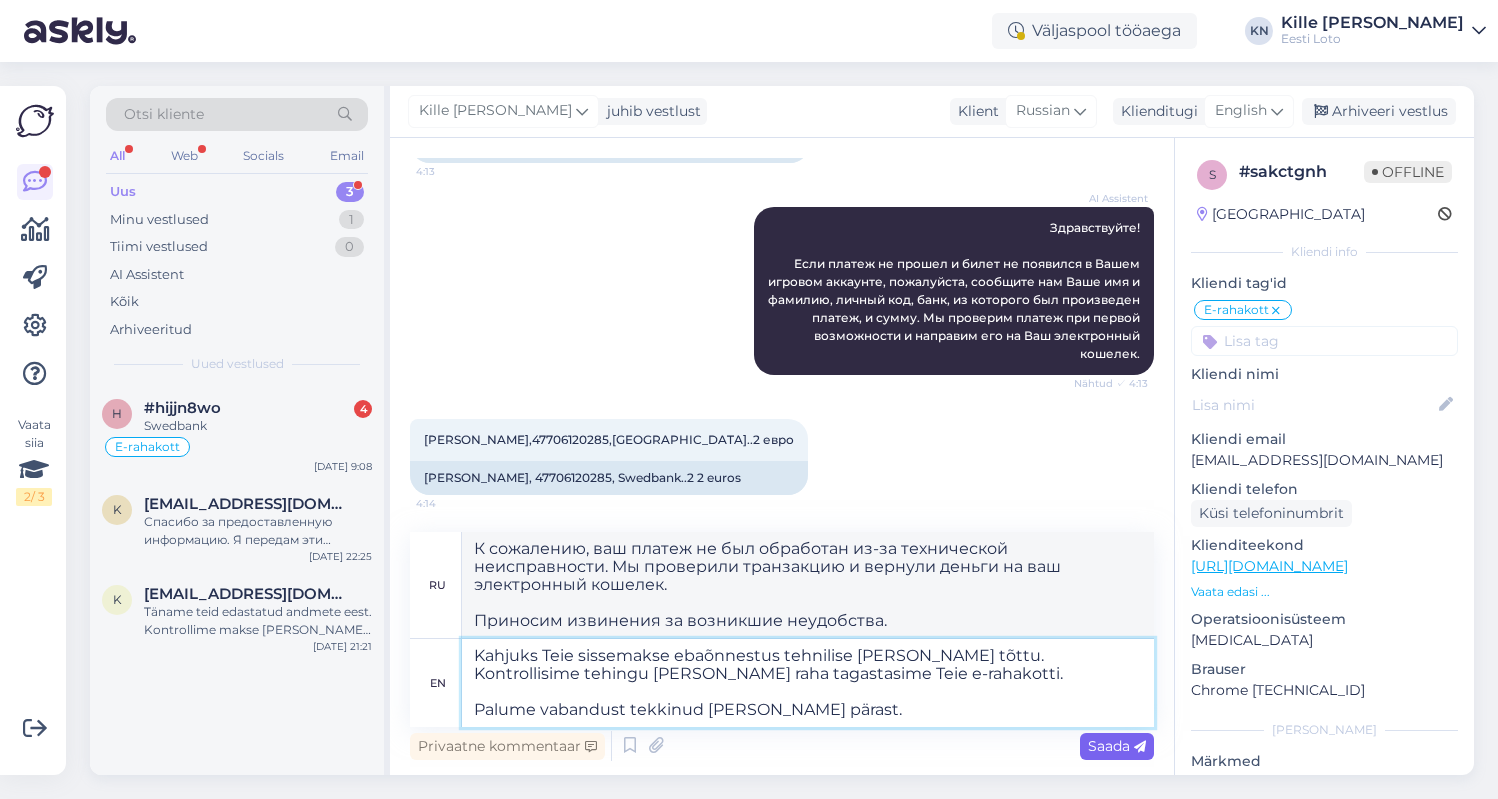type on "Kahjuks Teie sissemakse ebaõnnestus tehnilise [PERSON_NAME] tõttu. Kontrollisime tehingu [PERSON_NAME] raha tagastasime Teie e-rahakotti.
Palume vabandust tekkinud [PERSON_NAME] pärast." 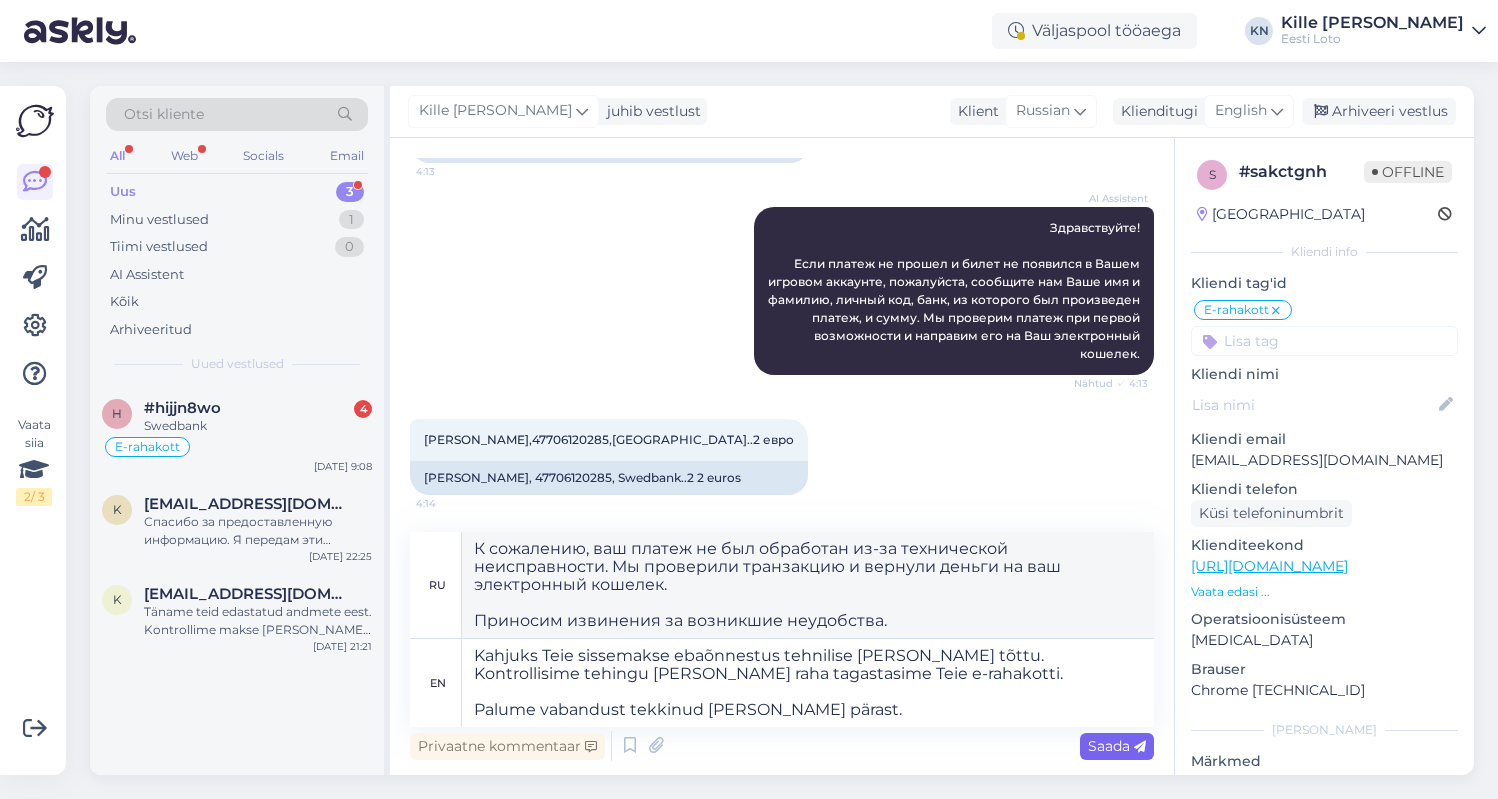 click on "Saada" at bounding box center (1117, 746) 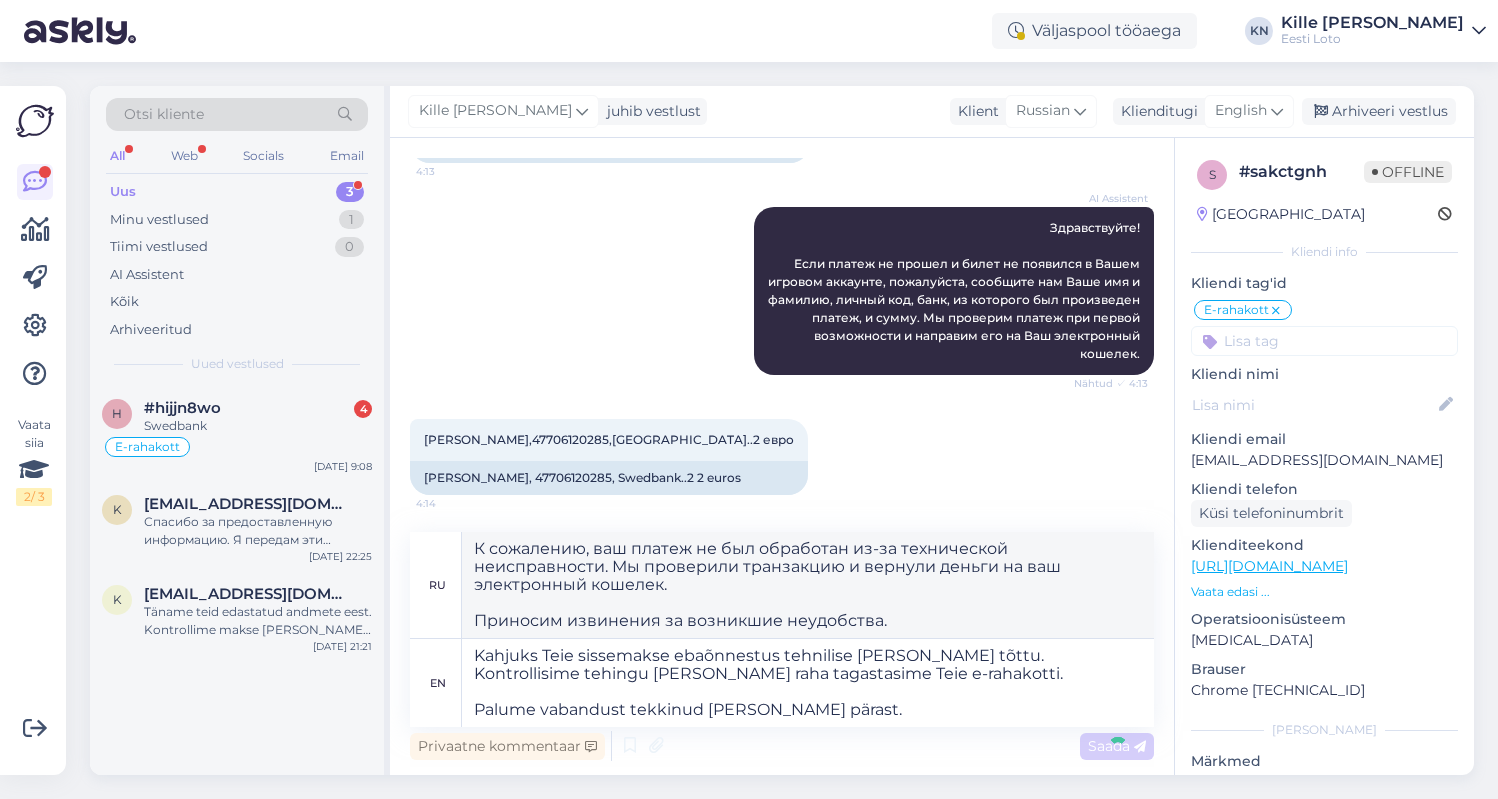 type 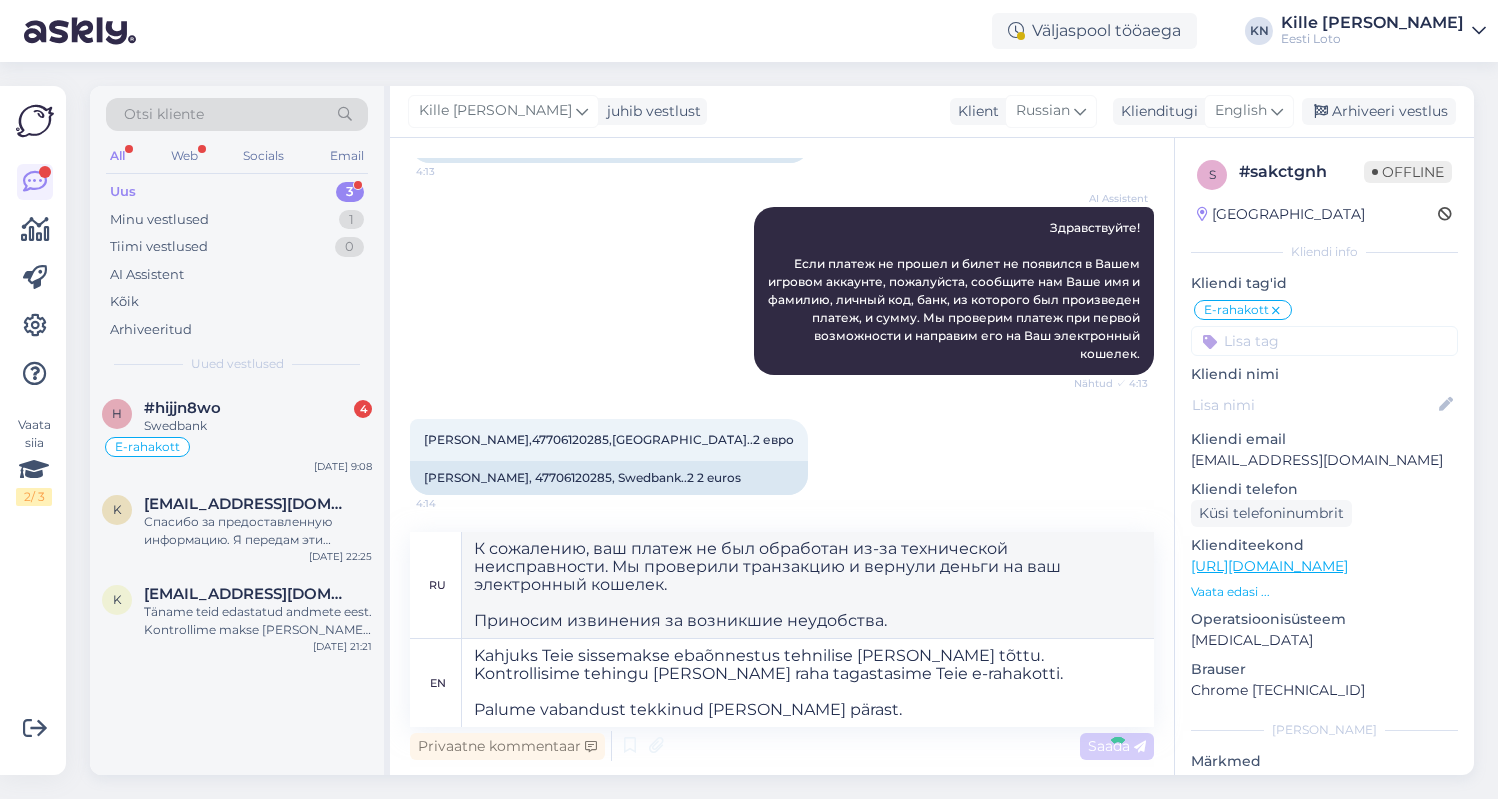type 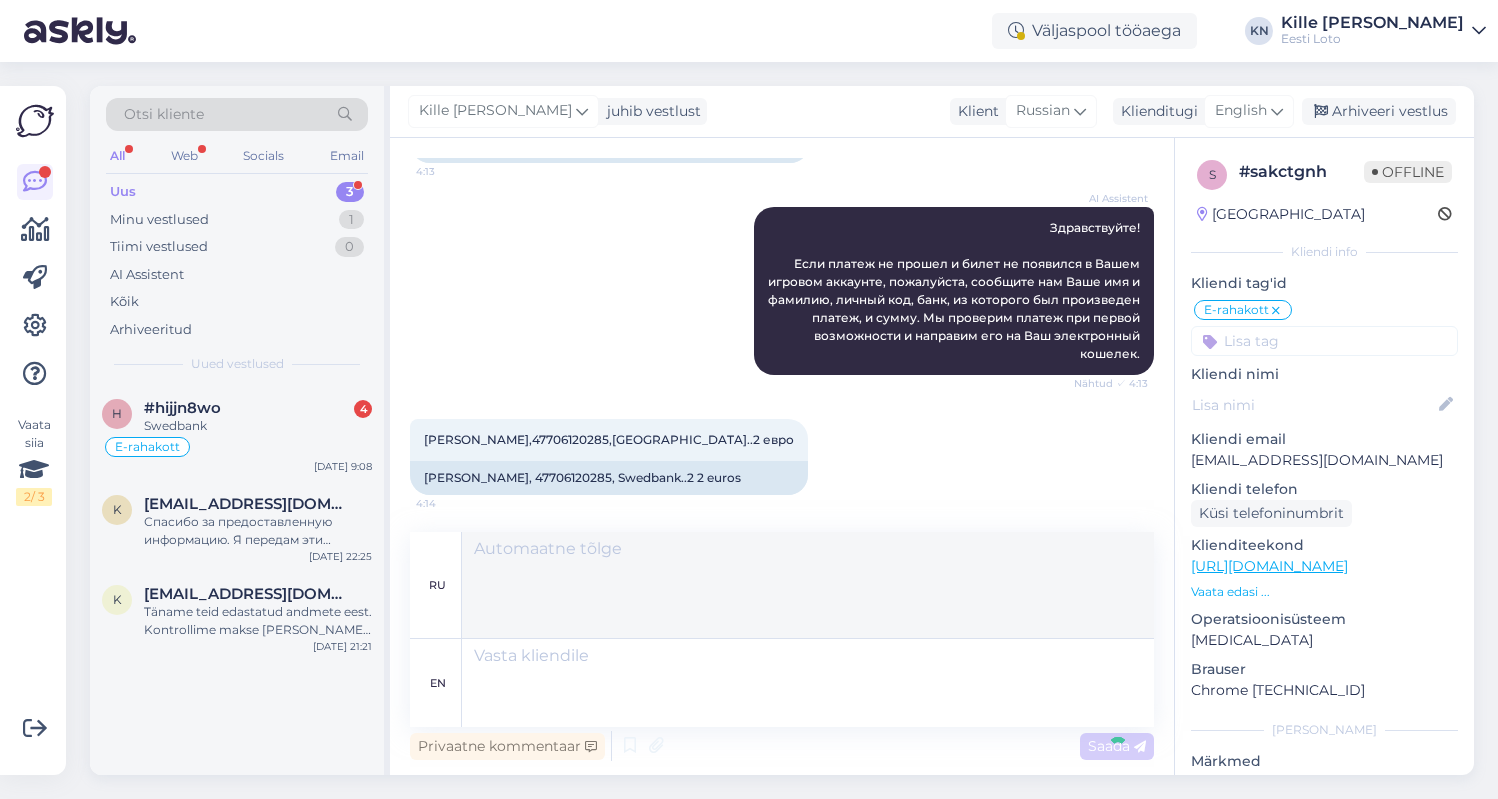 scroll, scrollTop: 1303, scrollLeft: 0, axis: vertical 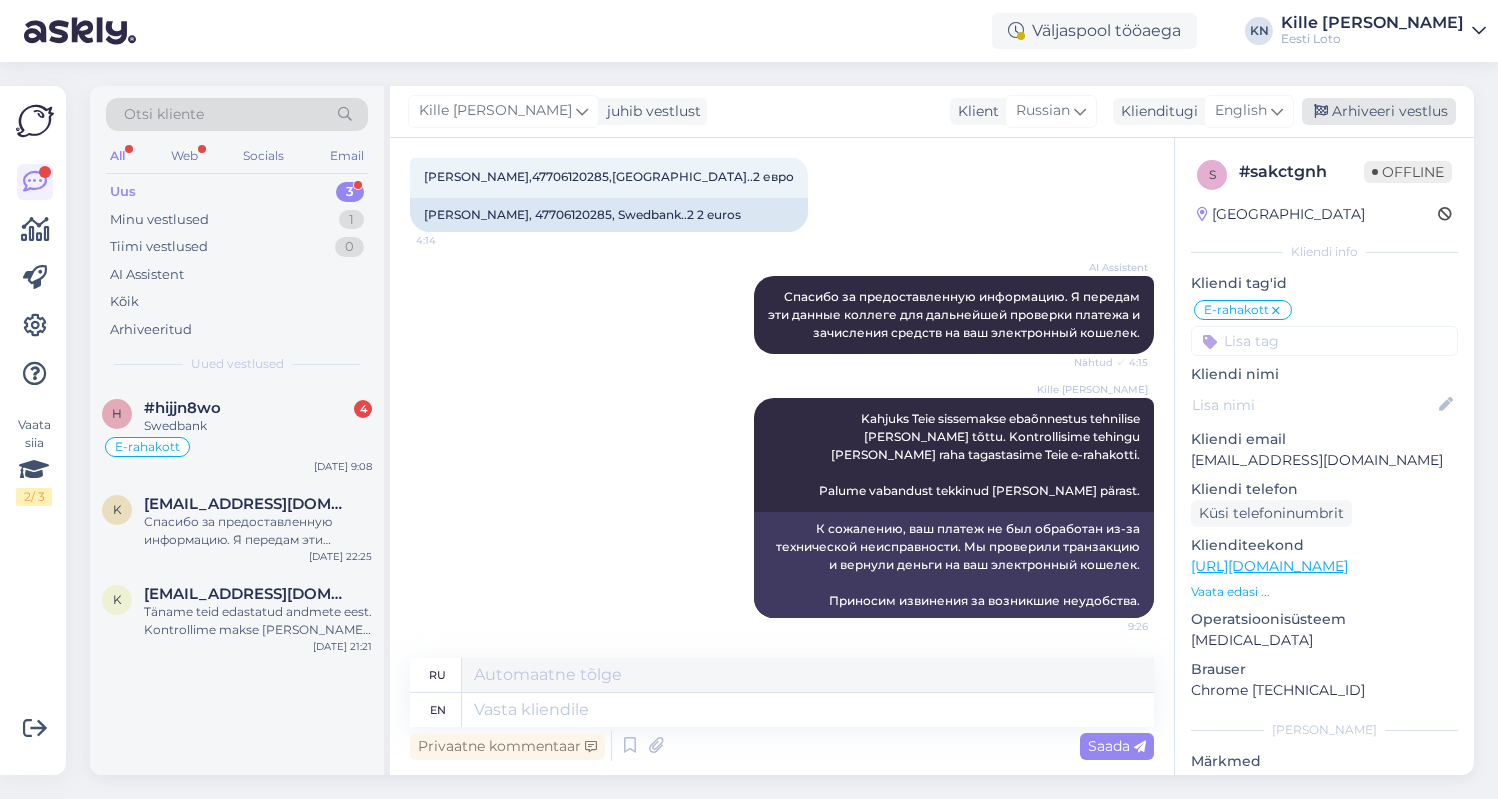 click on "Arhiveeri vestlus" at bounding box center [1379, 111] 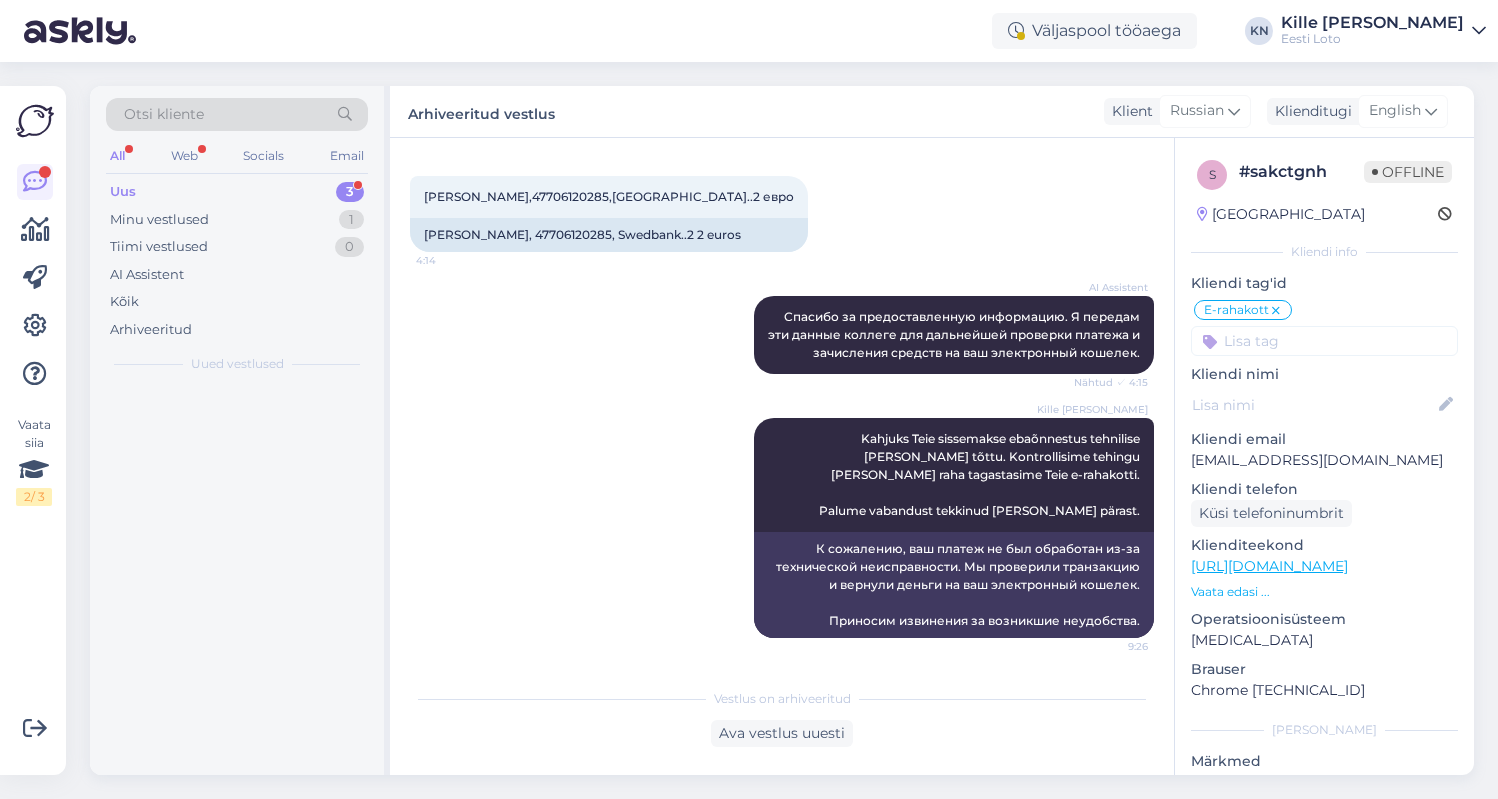 scroll, scrollTop: 1283, scrollLeft: 0, axis: vertical 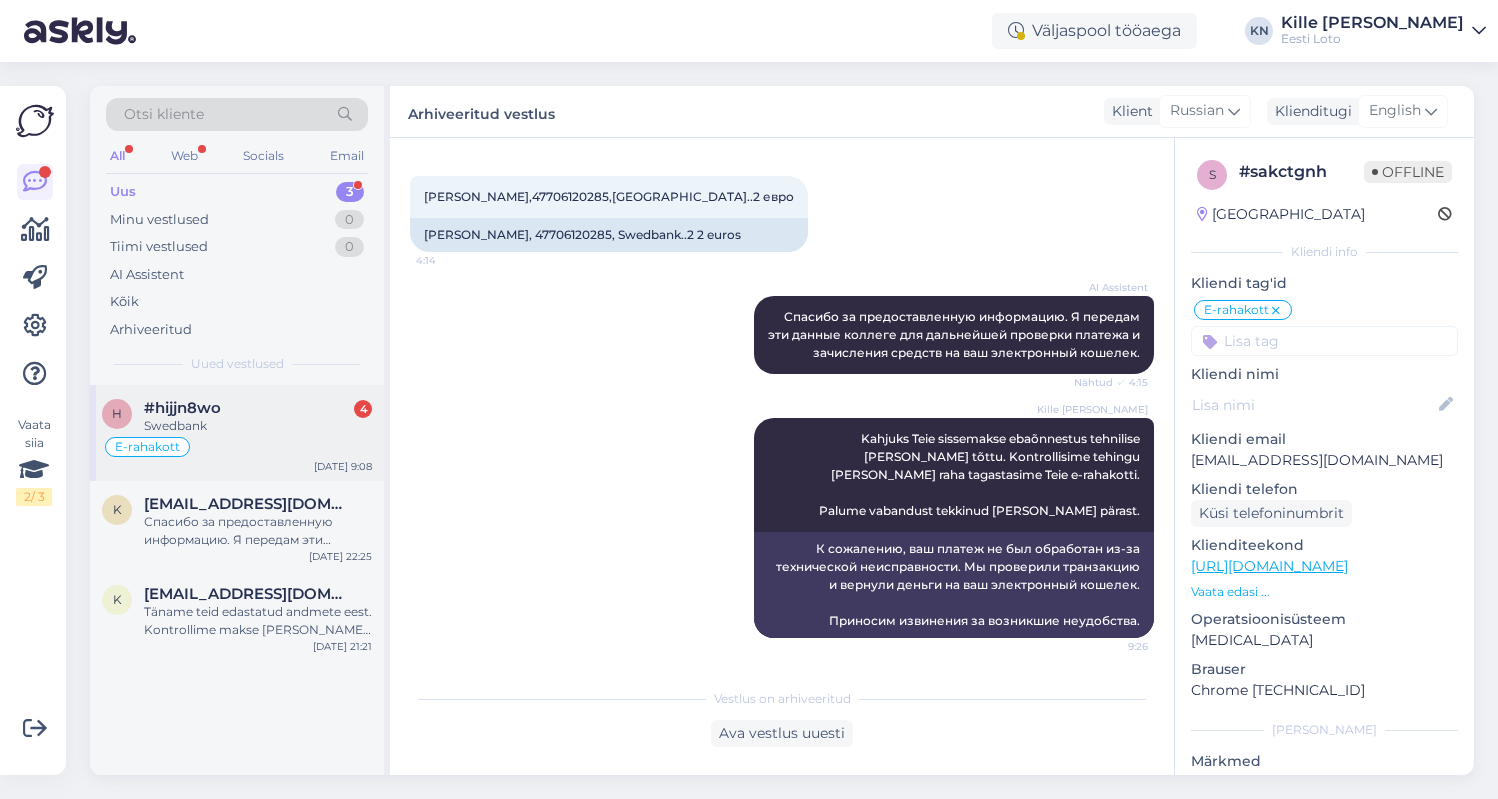 click on "E-rahakott" at bounding box center [237, 447] 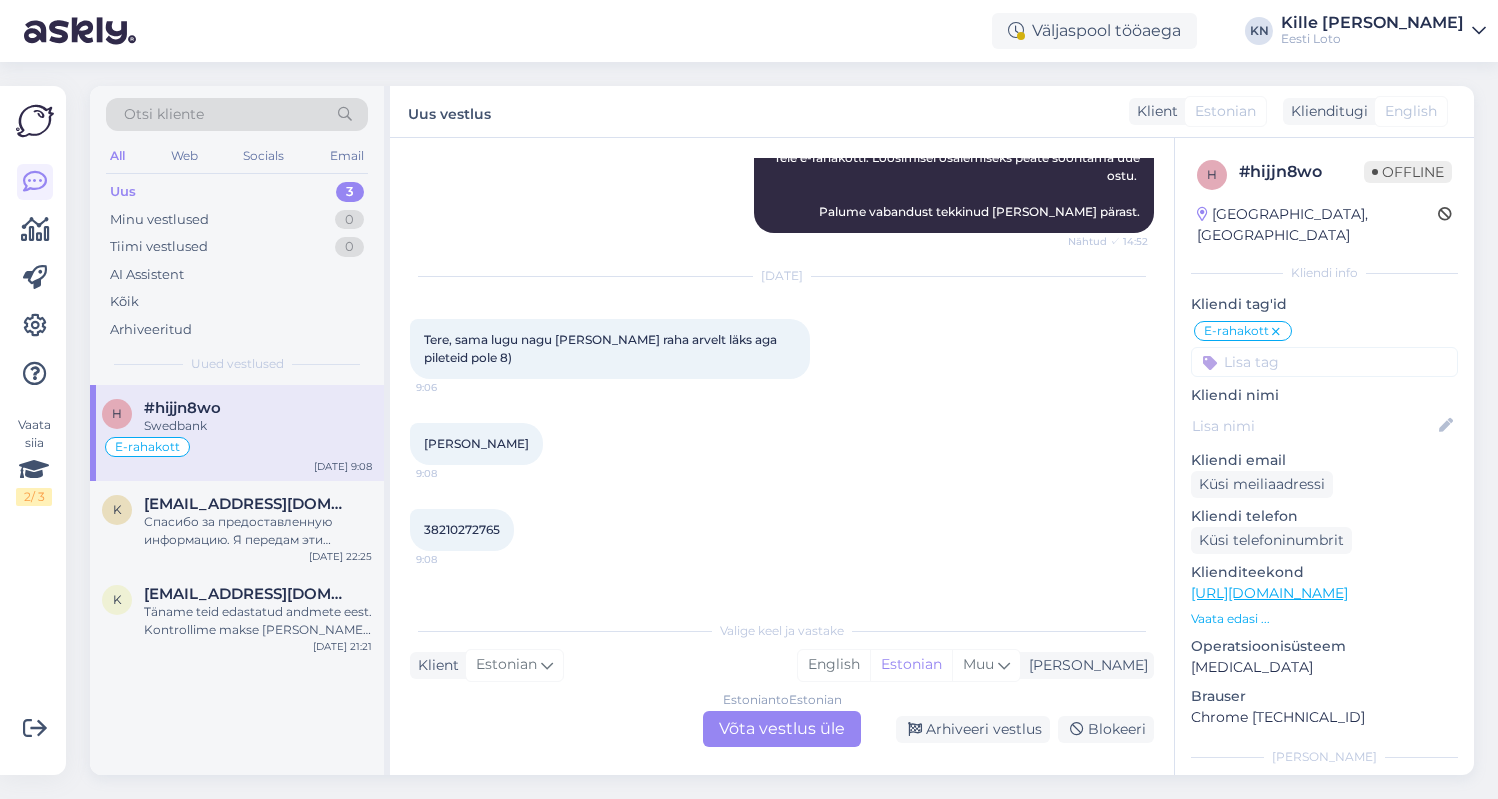 scroll, scrollTop: 1279, scrollLeft: 0, axis: vertical 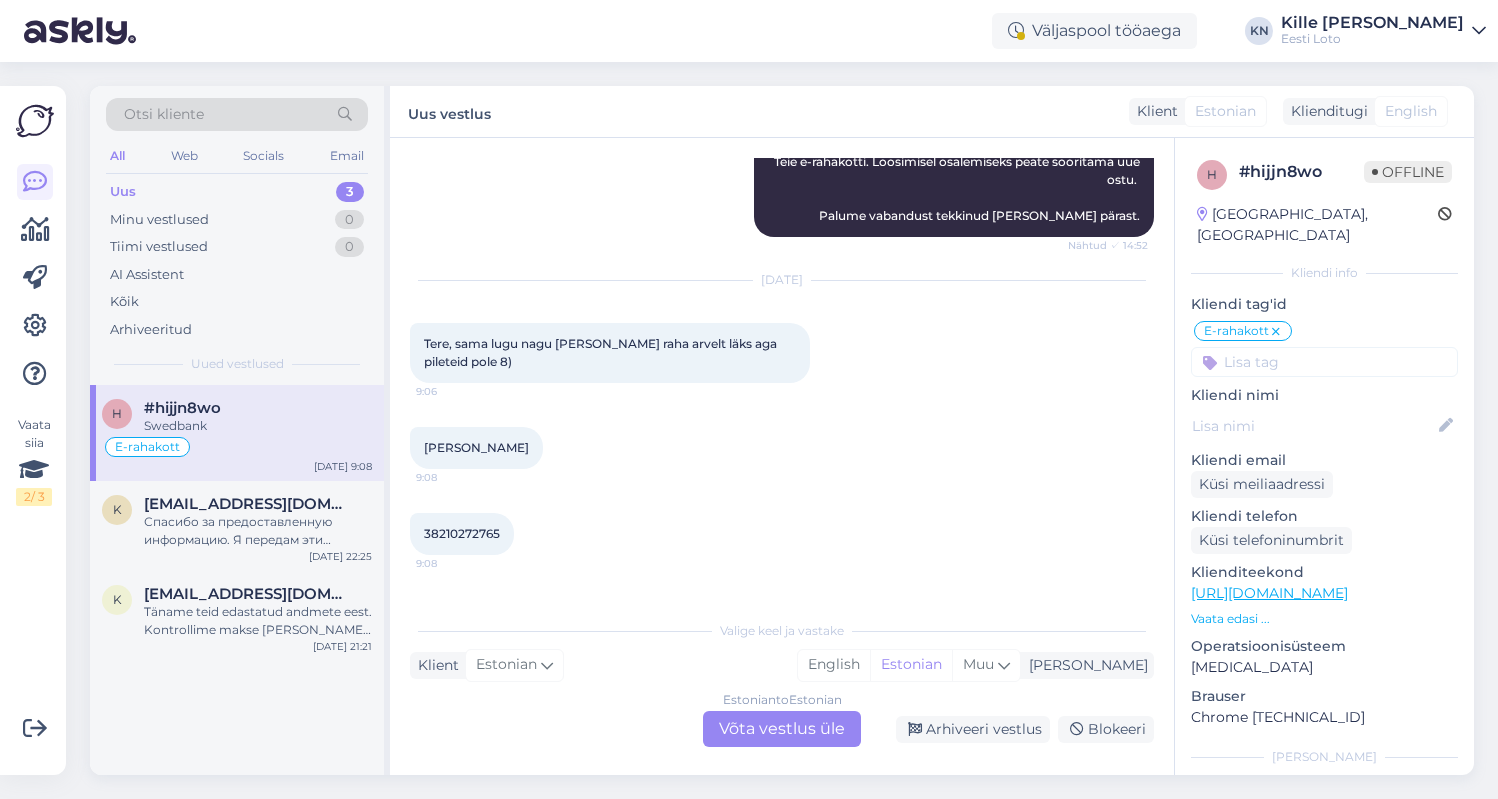 click on "[PERSON_NAME]" at bounding box center (476, 447) 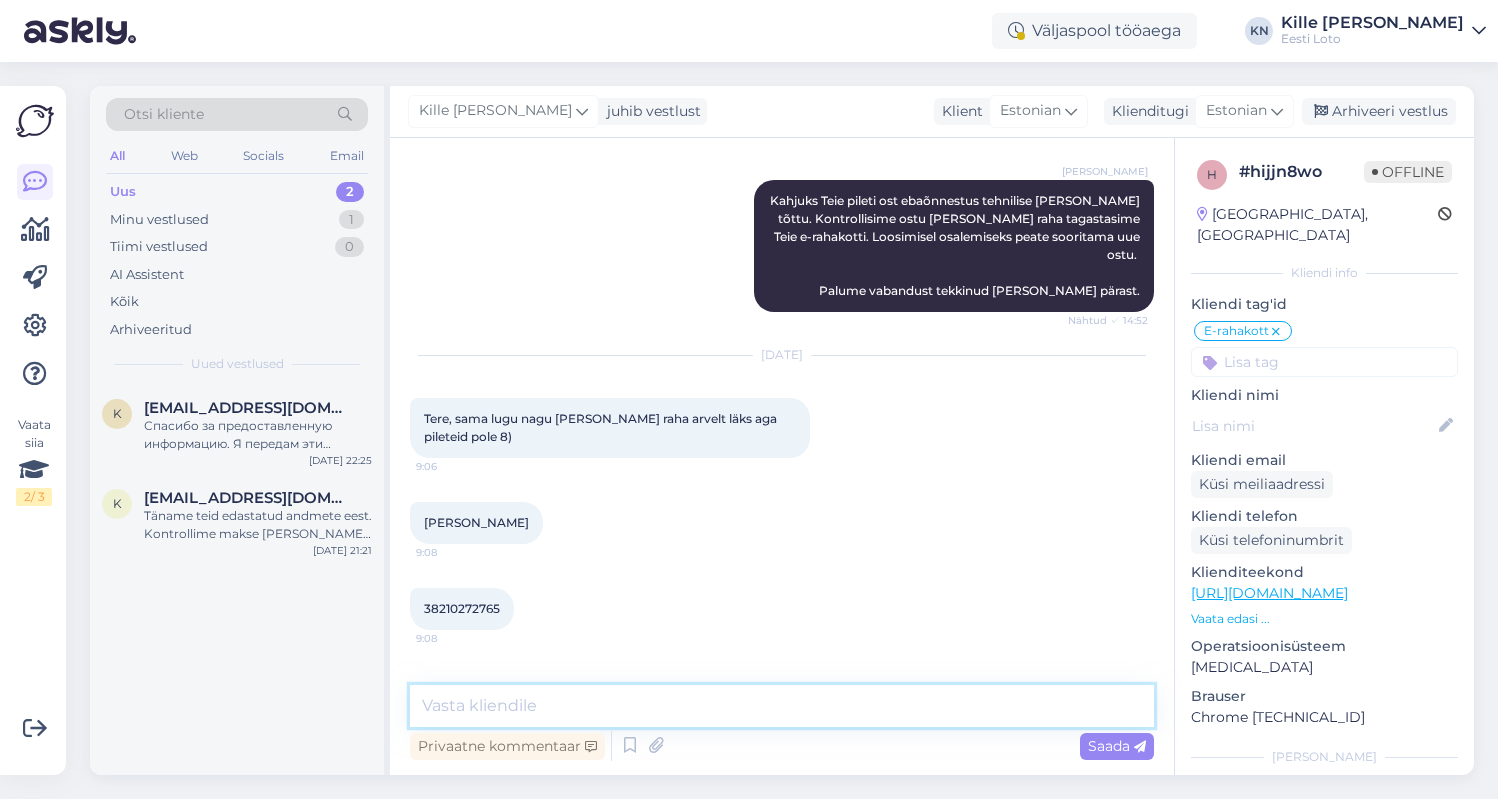 click at bounding box center (782, 706) 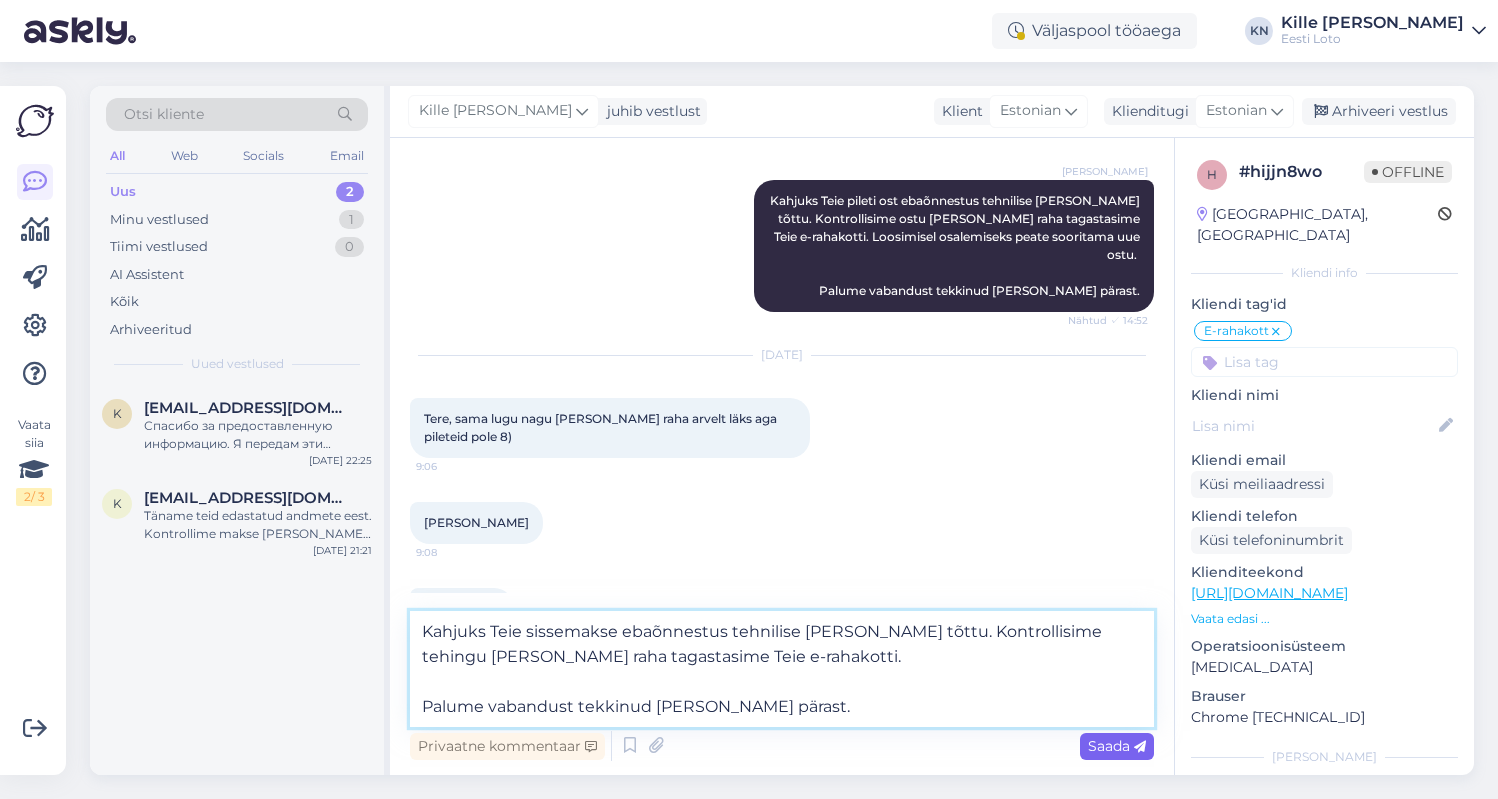 type on "Kahjuks Teie sissemakse ebaõnnestus tehnilise [PERSON_NAME] tõttu. Kontrollisime tehingu [PERSON_NAME] raha tagastasime Teie e-rahakotti.
Palume vabandust tekkinud [PERSON_NAME] pärast." 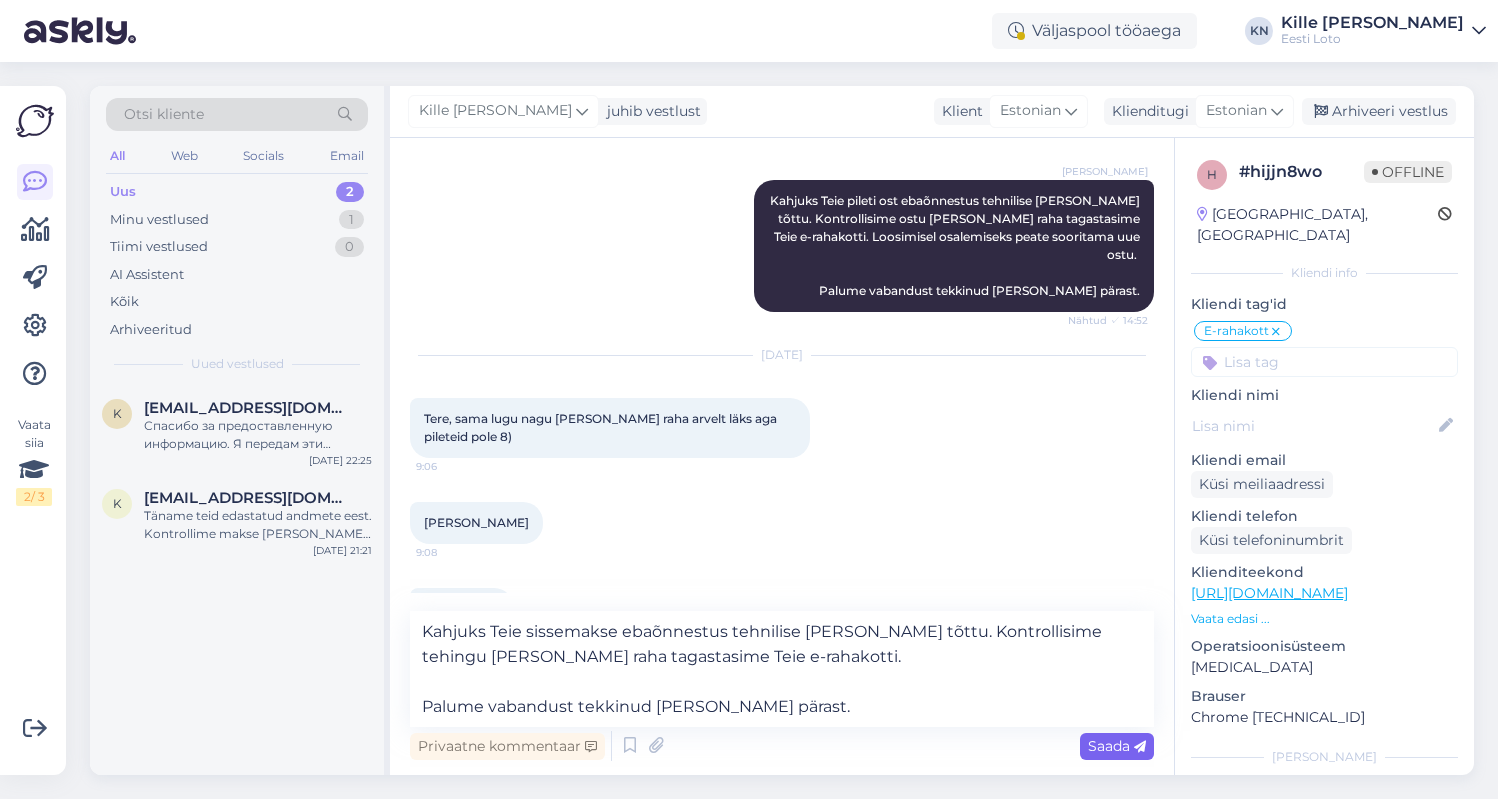 click on "Saada" at bounding box center (1117, 746) 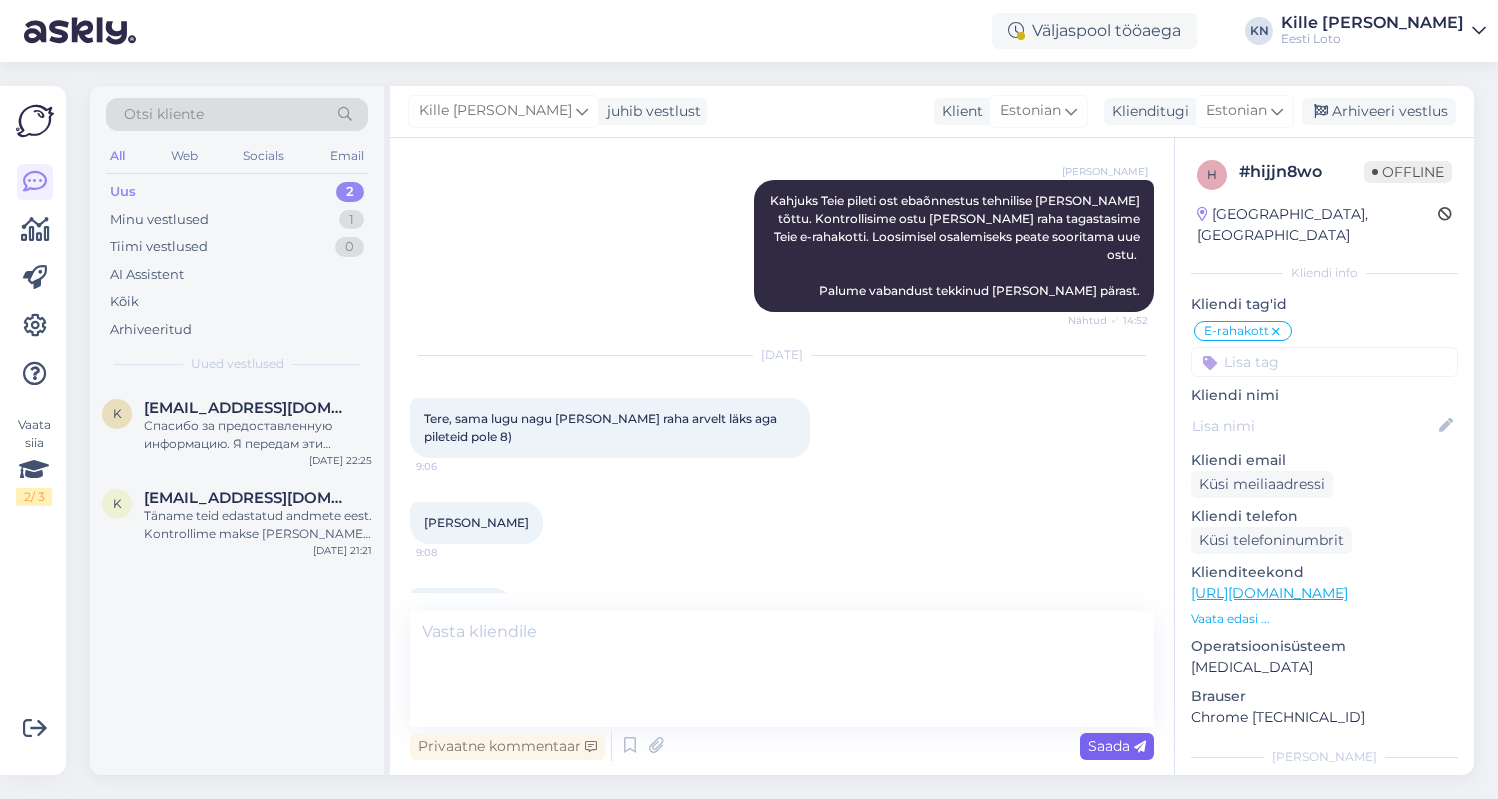 scroll, scrollTop: 1362, scrollLeft: 0, axis: vertical 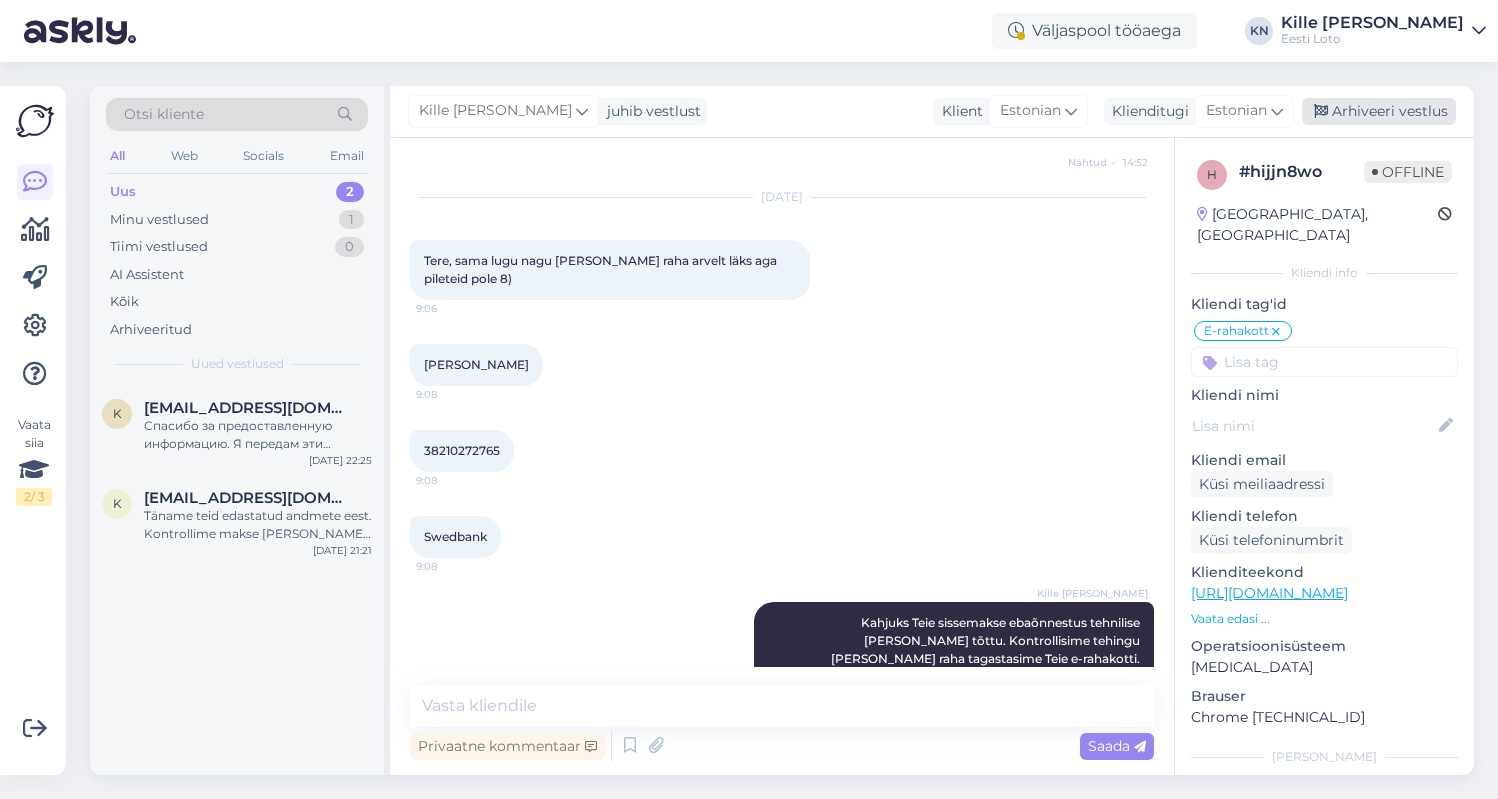 click on "Arhiveeri vestlus" at bounding box center (1379, 111) 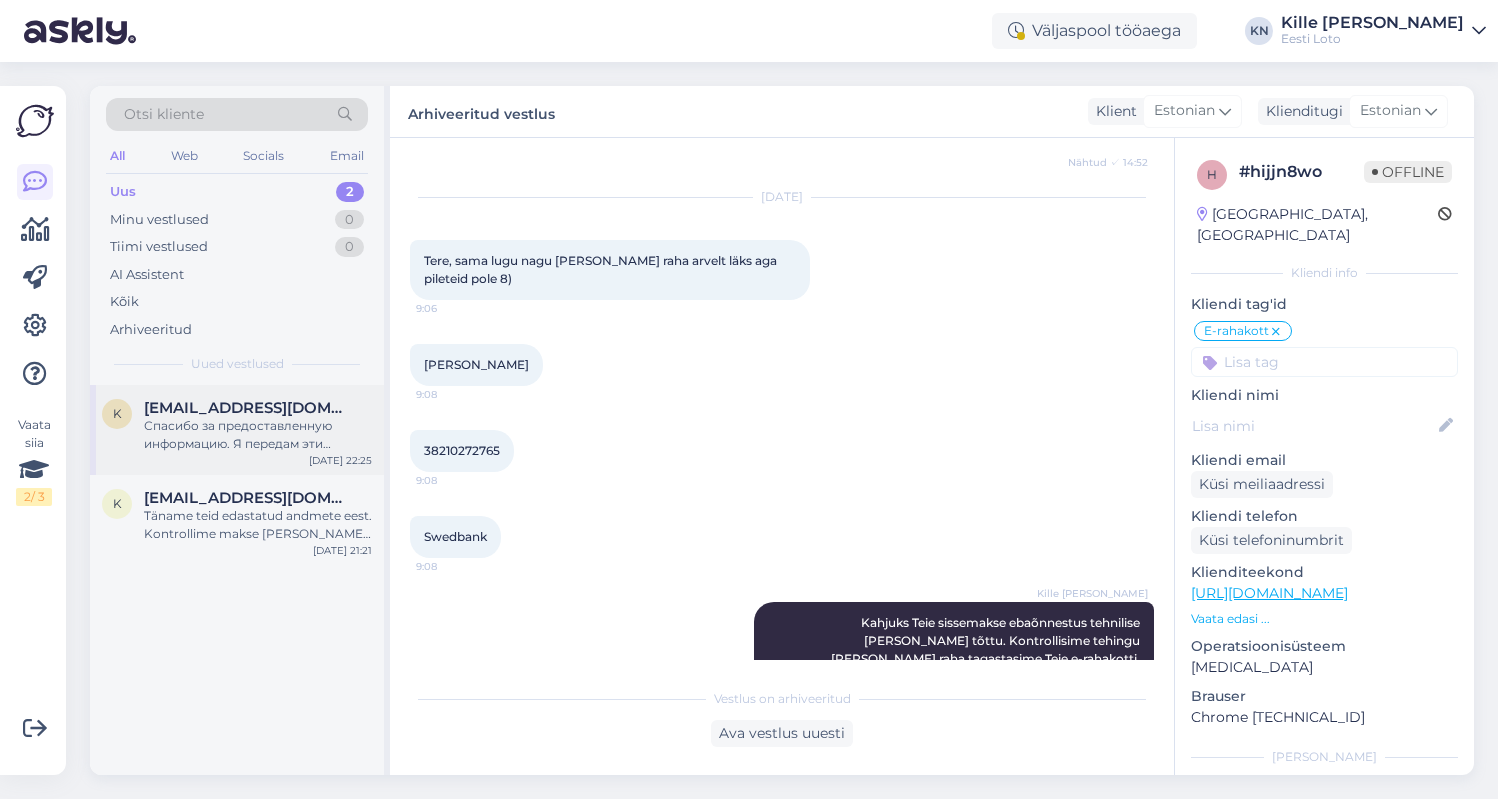 click on "Спасибо за предоставленную информацию. Я передам эти данные коллеге для дальнейшего расследования вашей ситуации с платежом и билетом." at bounding box center [258, 435] 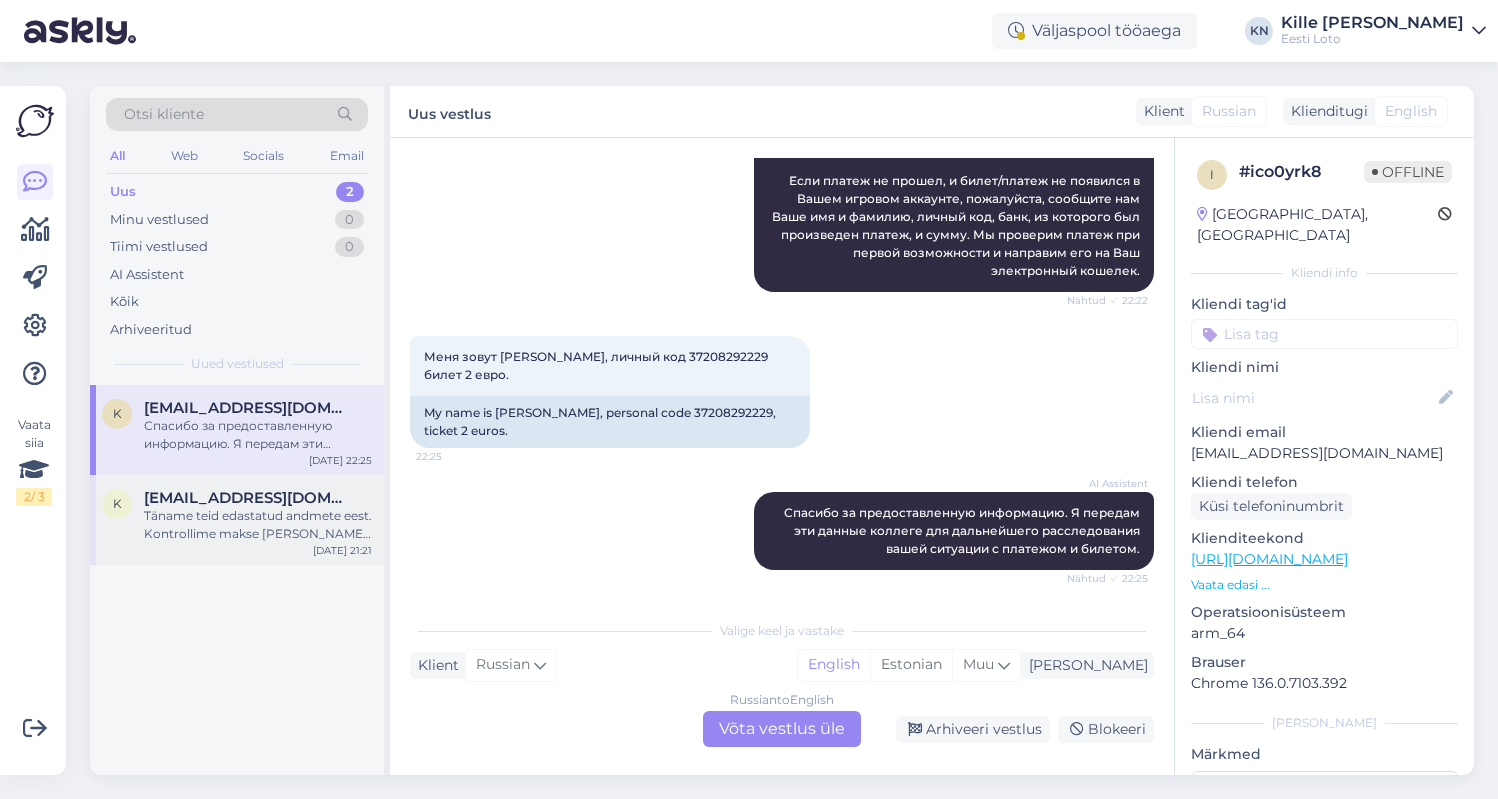 click on "Täname teid edastatud andmete eest. Kontrollime makse [PERSON_NAME] suuname selle Teie e-rahakotti esimesel võimalusel." at bounding box center (258, 525) 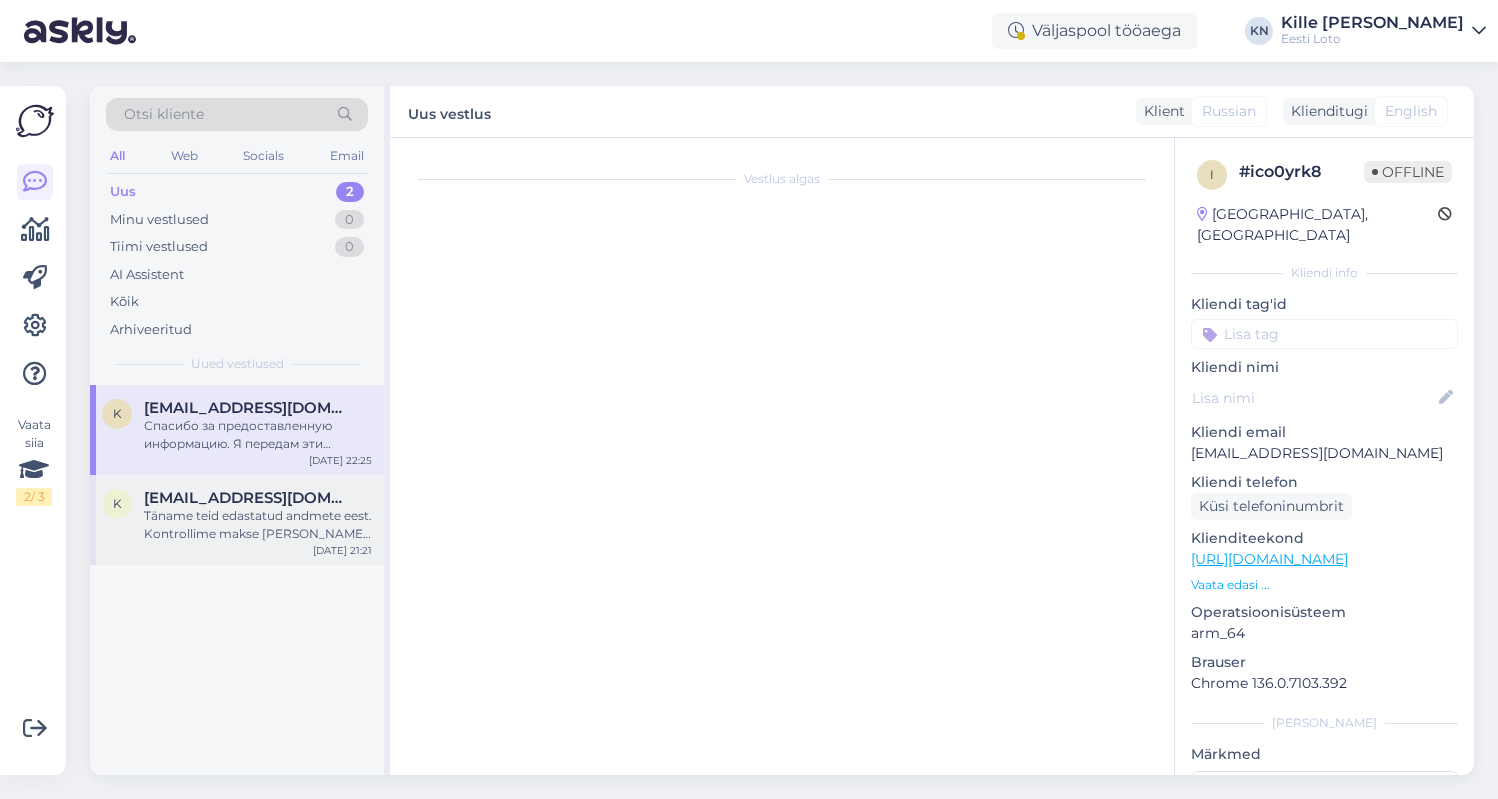 scroll, scrollTop: 297, scrollLeft: 0, axis: vertical 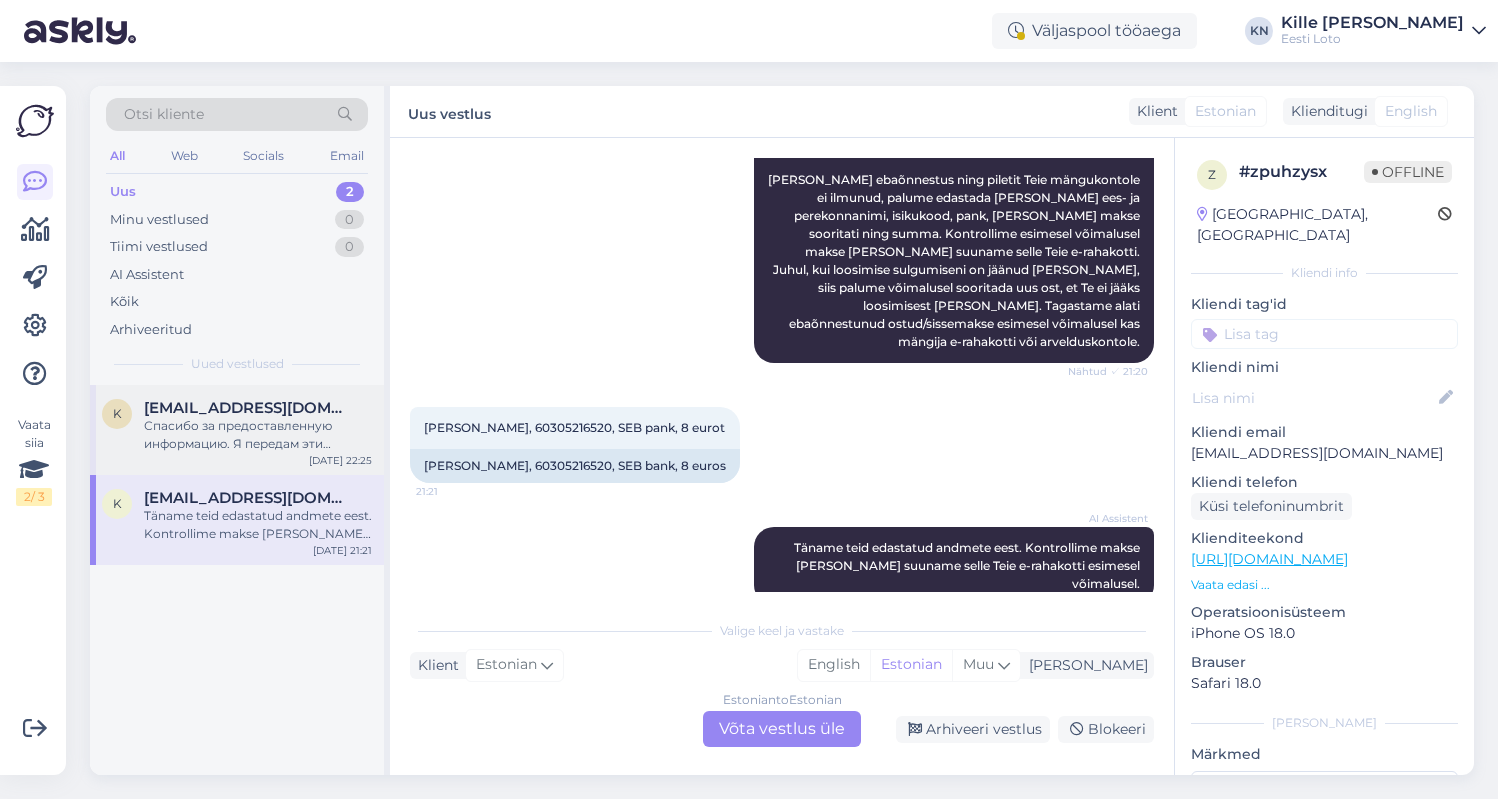 click on "k [EMAIL_ADDRESS][DOMAIN_NAME] Спасибо за предоставленную информацию. Я передам эти данные коллеге для дальнейшего расследования вашей ситуации с платежом и билетом. [DATE] 22:25" at bounding box center (237, 430) 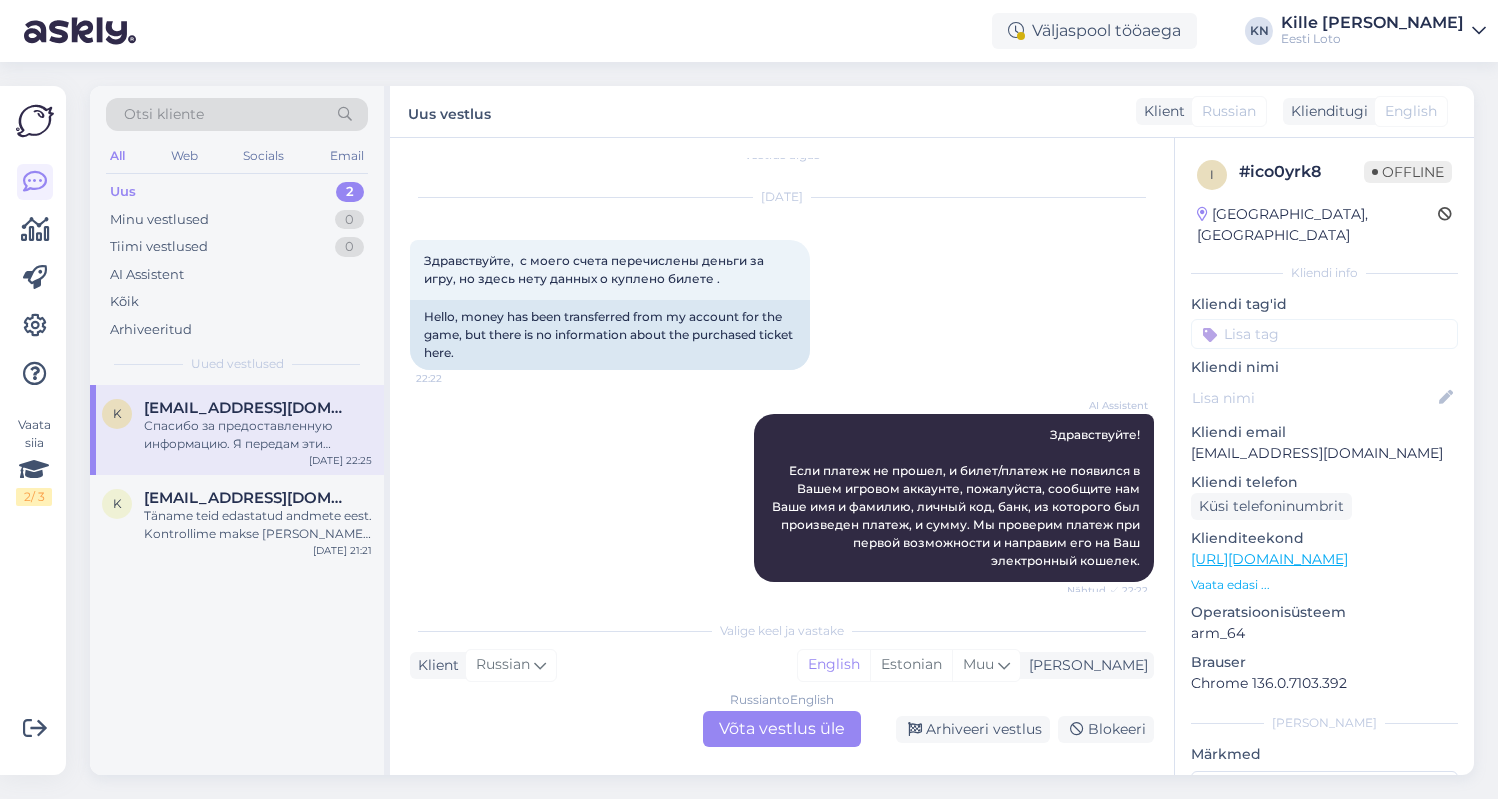 scroll, scrollTop: 315, scrollLeft: 0, axis: vertical 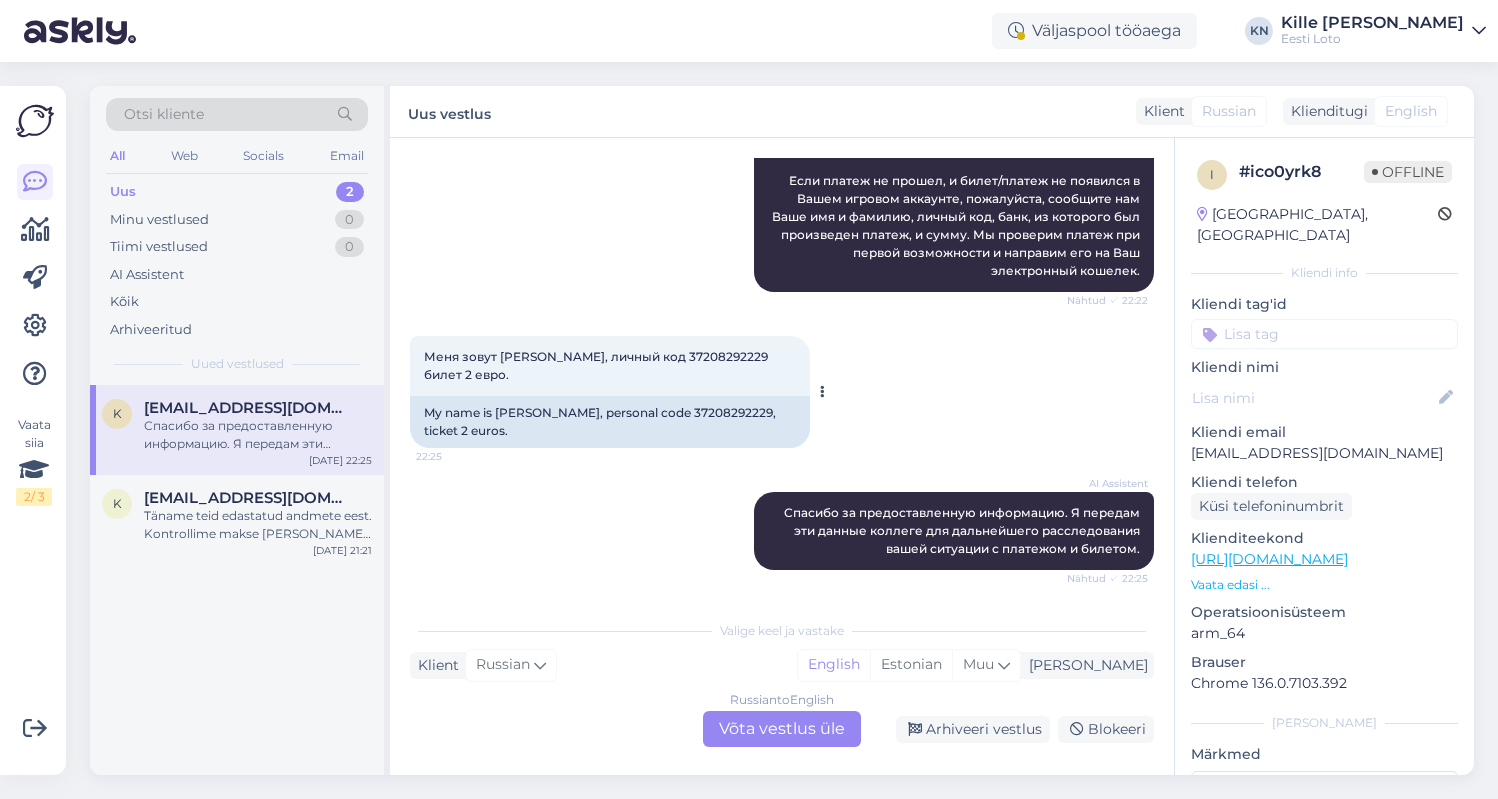 click on "Меня зовут [PERSON_NAME], личный код 37208292229 билет 2 евро." at bounding box center [597, 365] 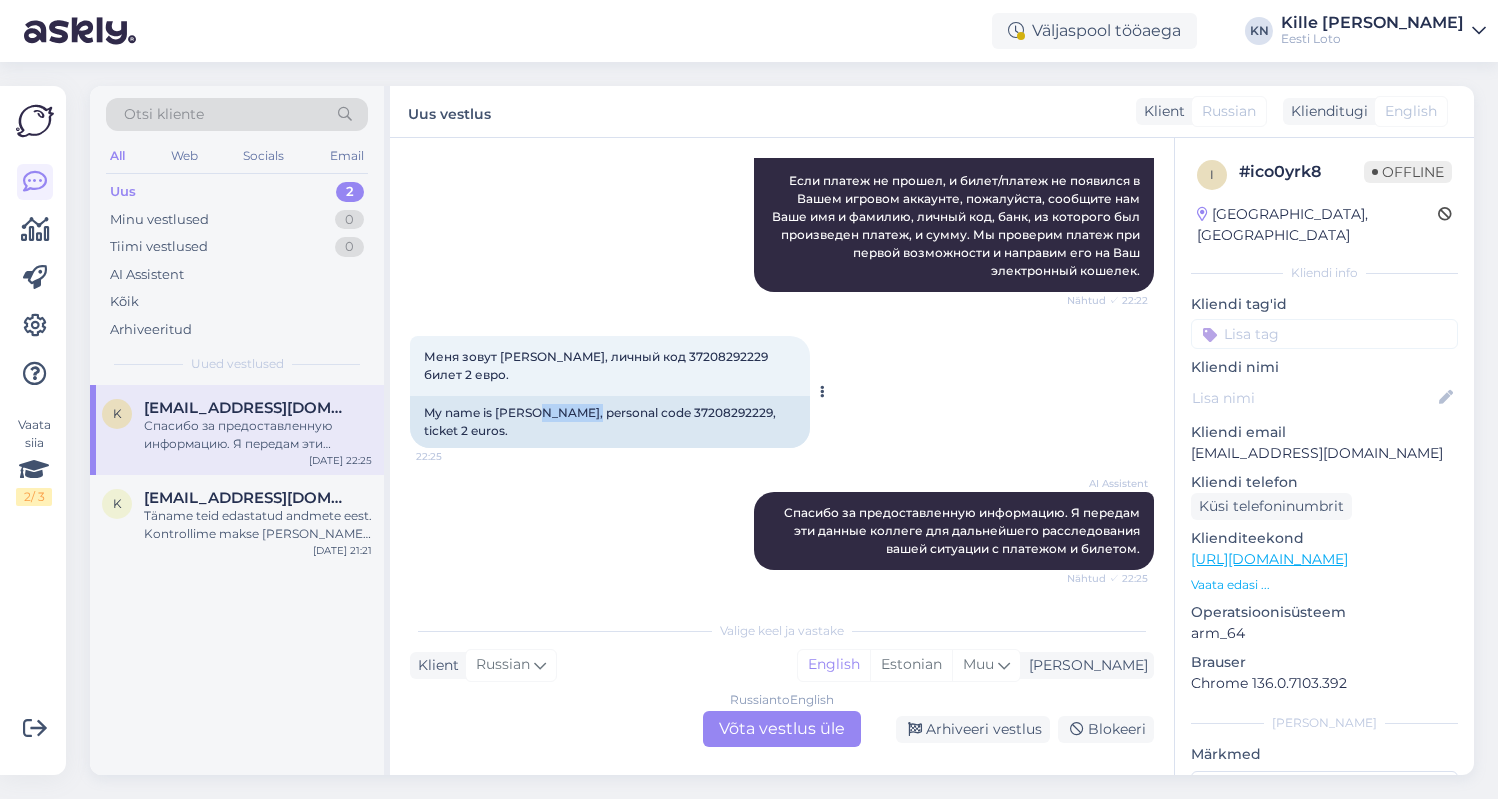 click on "My name is [PERSON_NAME], personal code 37208292229, ticket 2 euros." at bounding box center [610, 422] 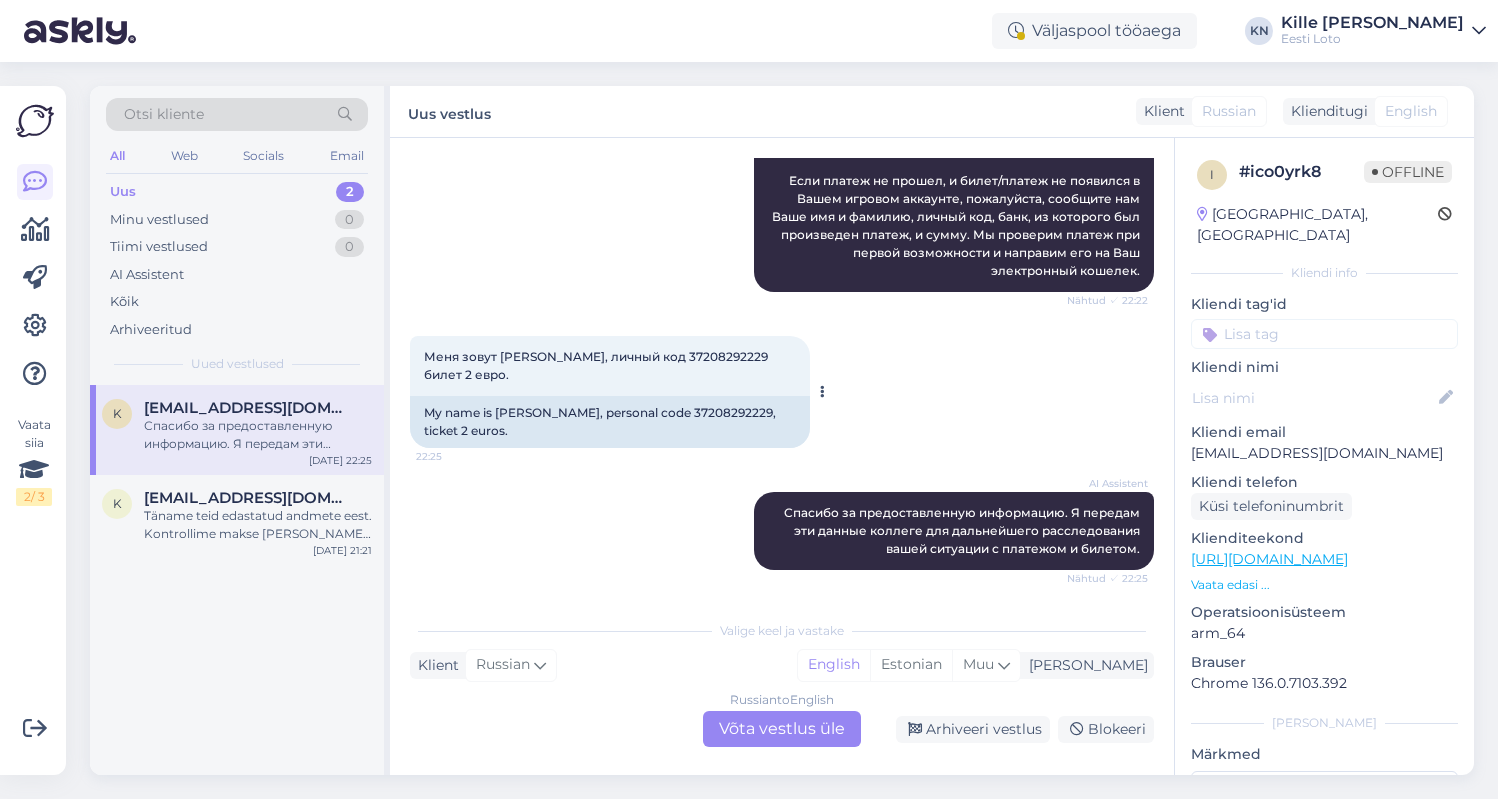 click on "My name is [PERSON_NAME], personal code 37208292229, ticket 2 euros." at bounding box center (610, 422) 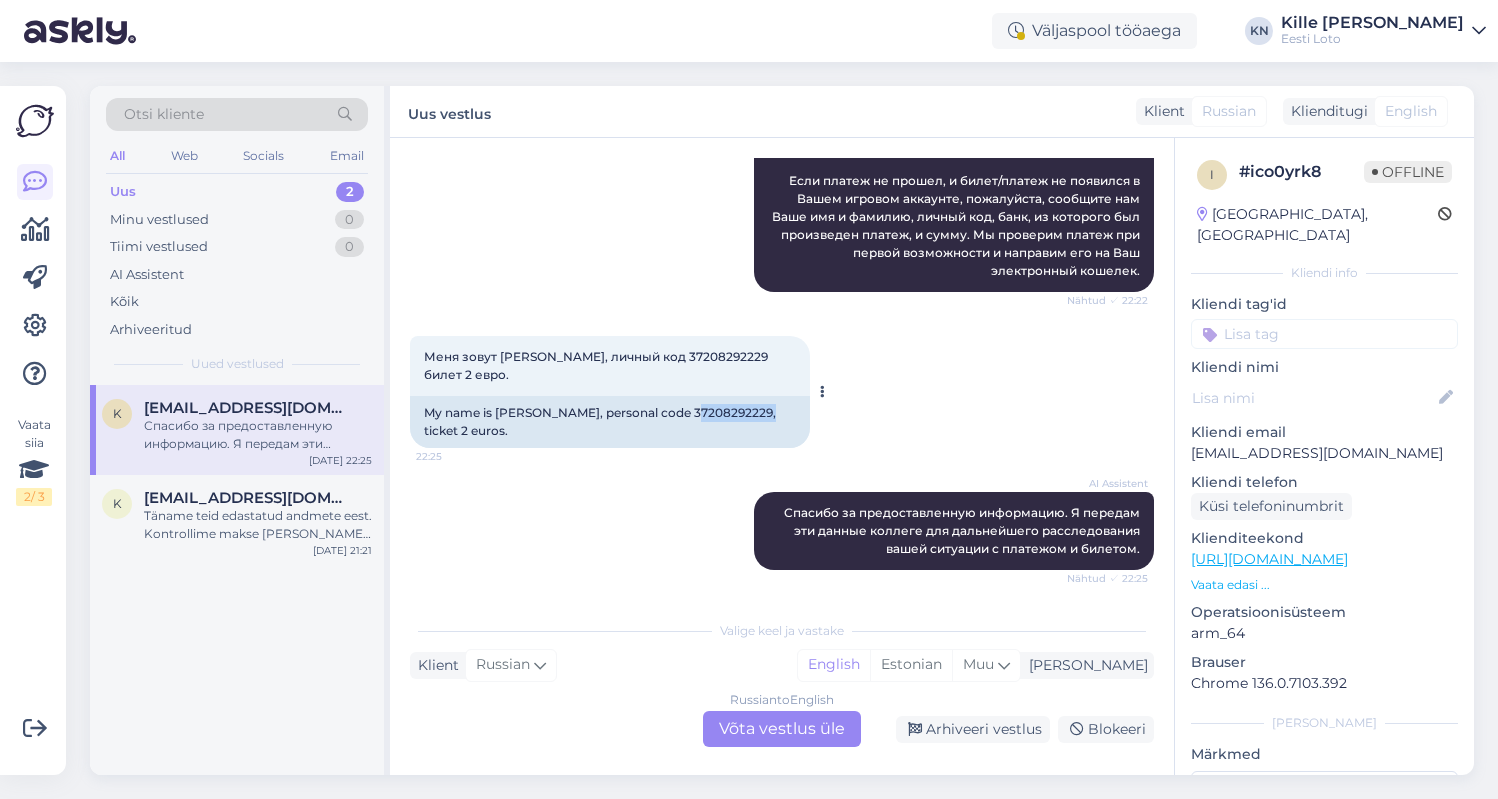 click on "My name is [PERSON_NAME], personal code 37208292229, ticket 2 euros." at bounding box center [610, 422] 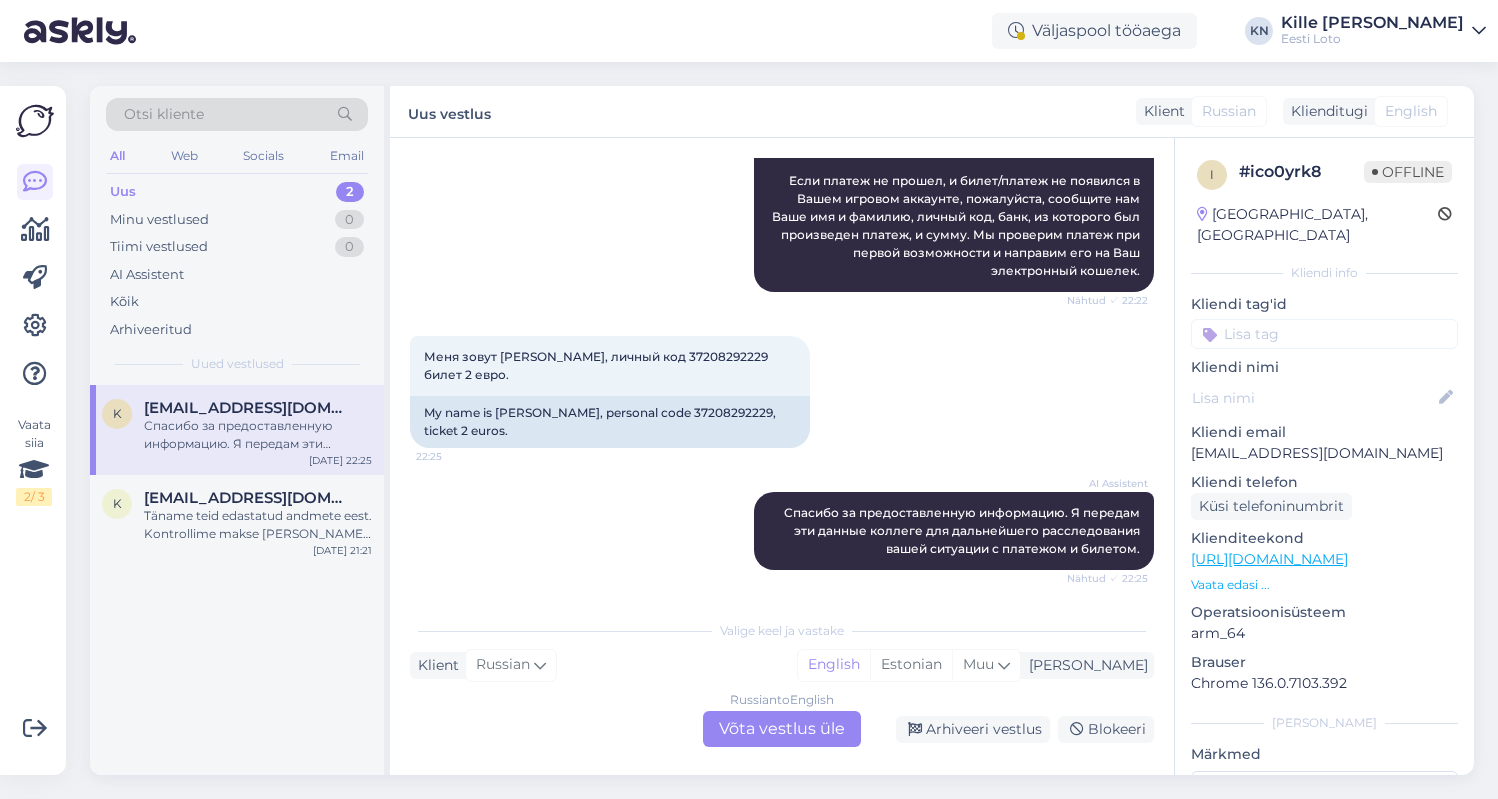 click at bounding box center (1324, 334) 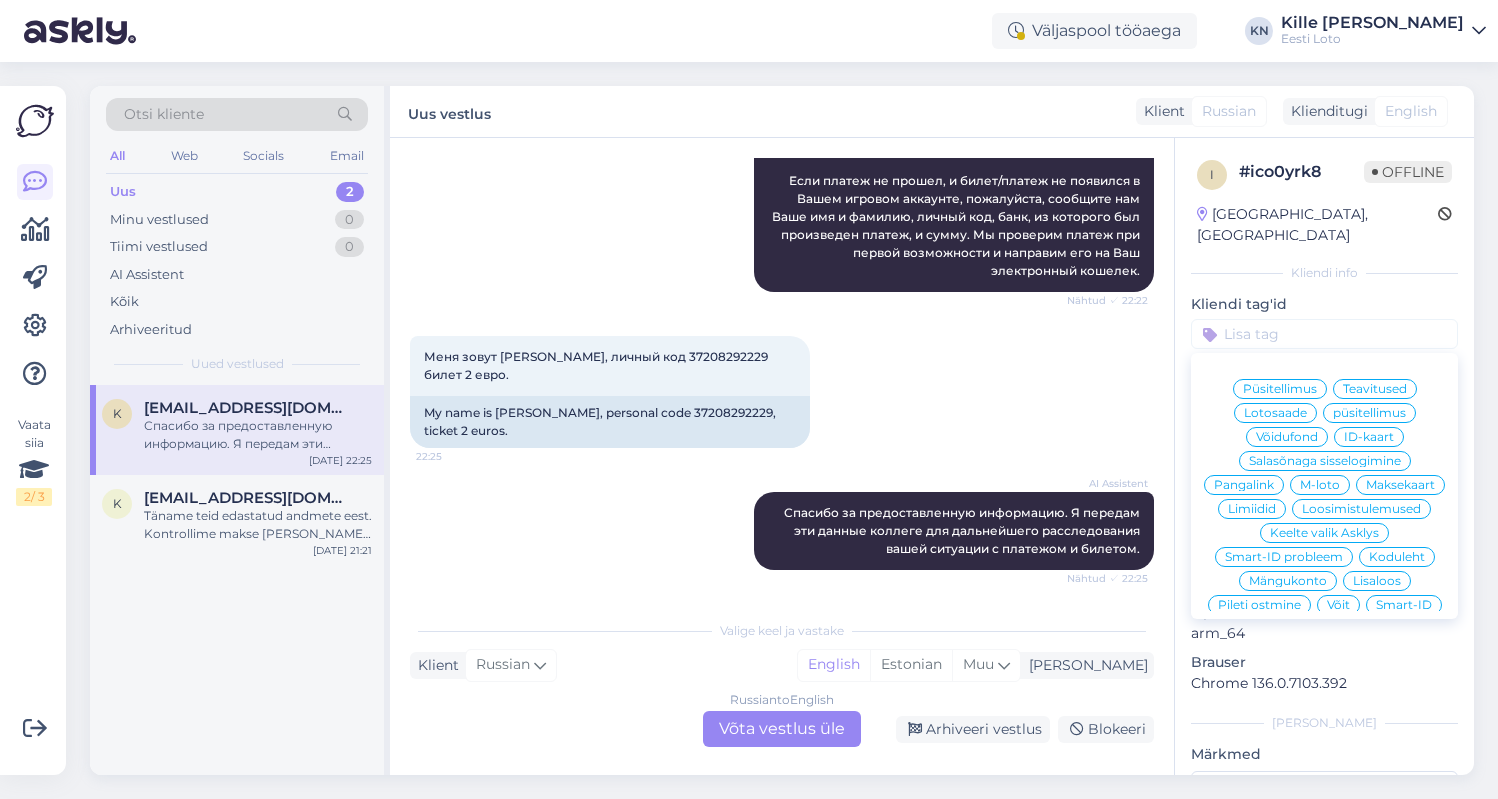 scroll, scrollTop: 190, scrollLeft: 0, axis: vertical 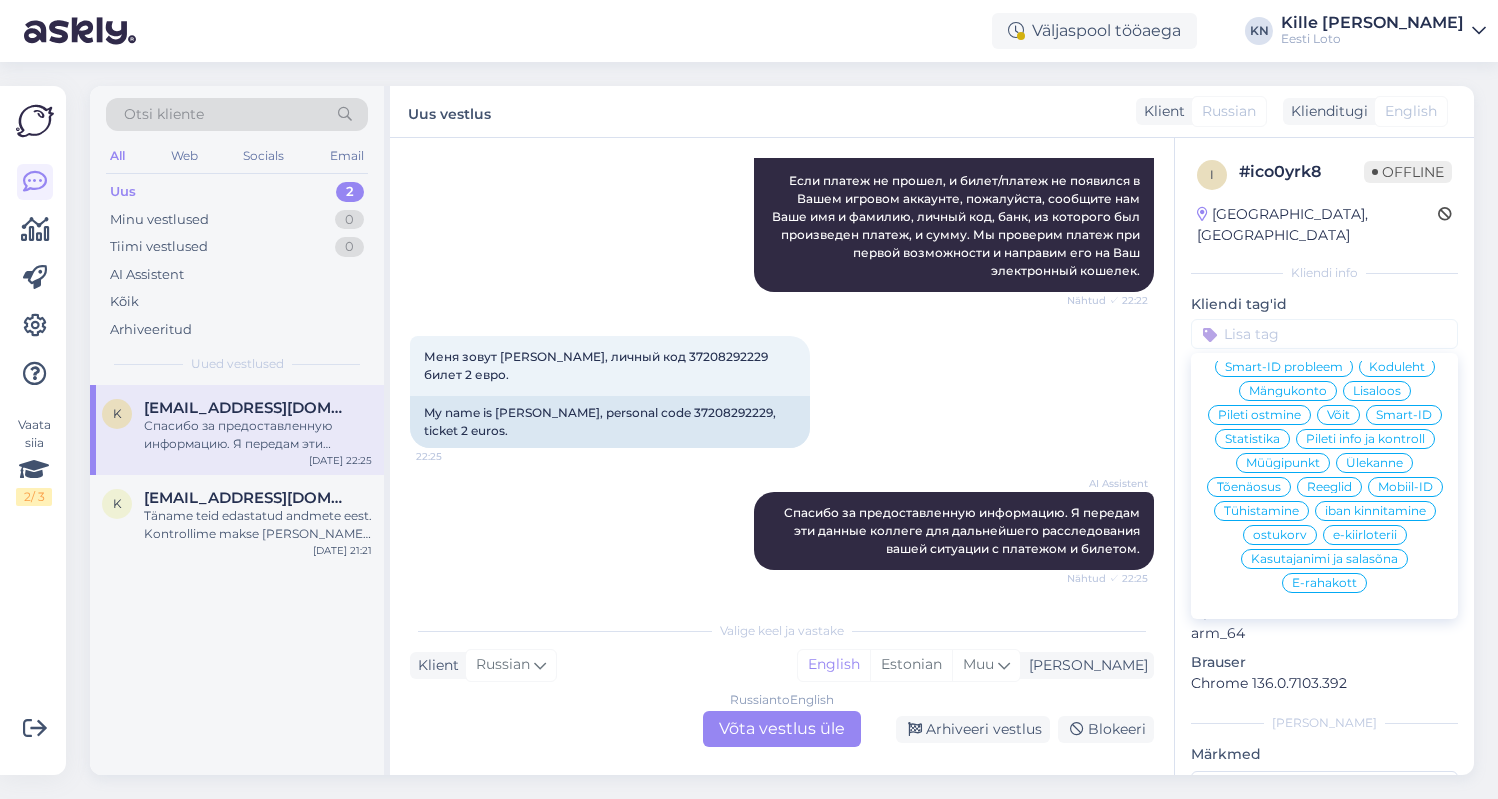 click on "E-rahakott" at bounding box center (1324, 583) 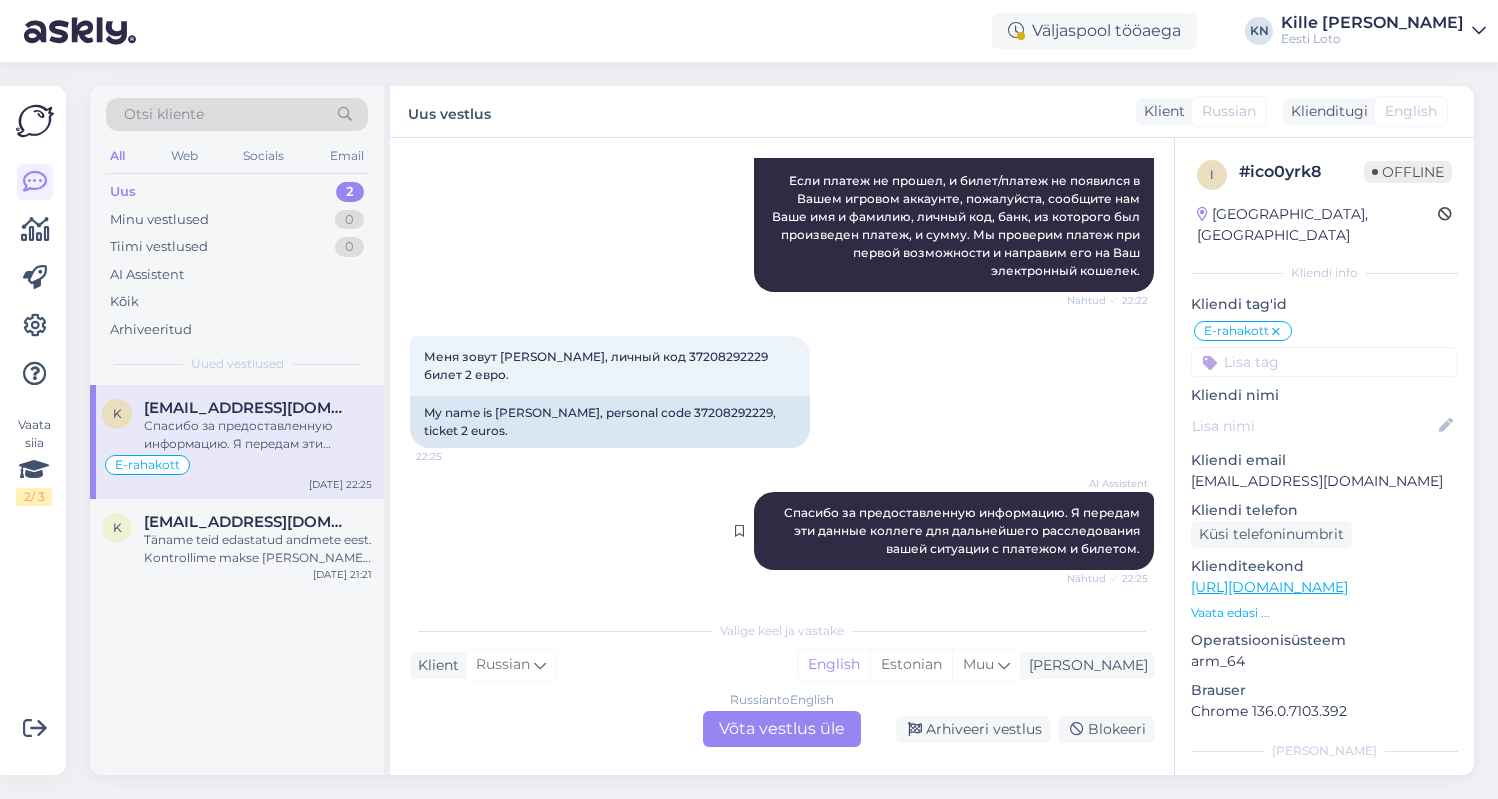 click on "Спасибо за предоставленную информацию. Я передам эти данные коллеге для дальнейшего расследования вашей ситуации с платежом и билетом." at bounding box center [963, 530] 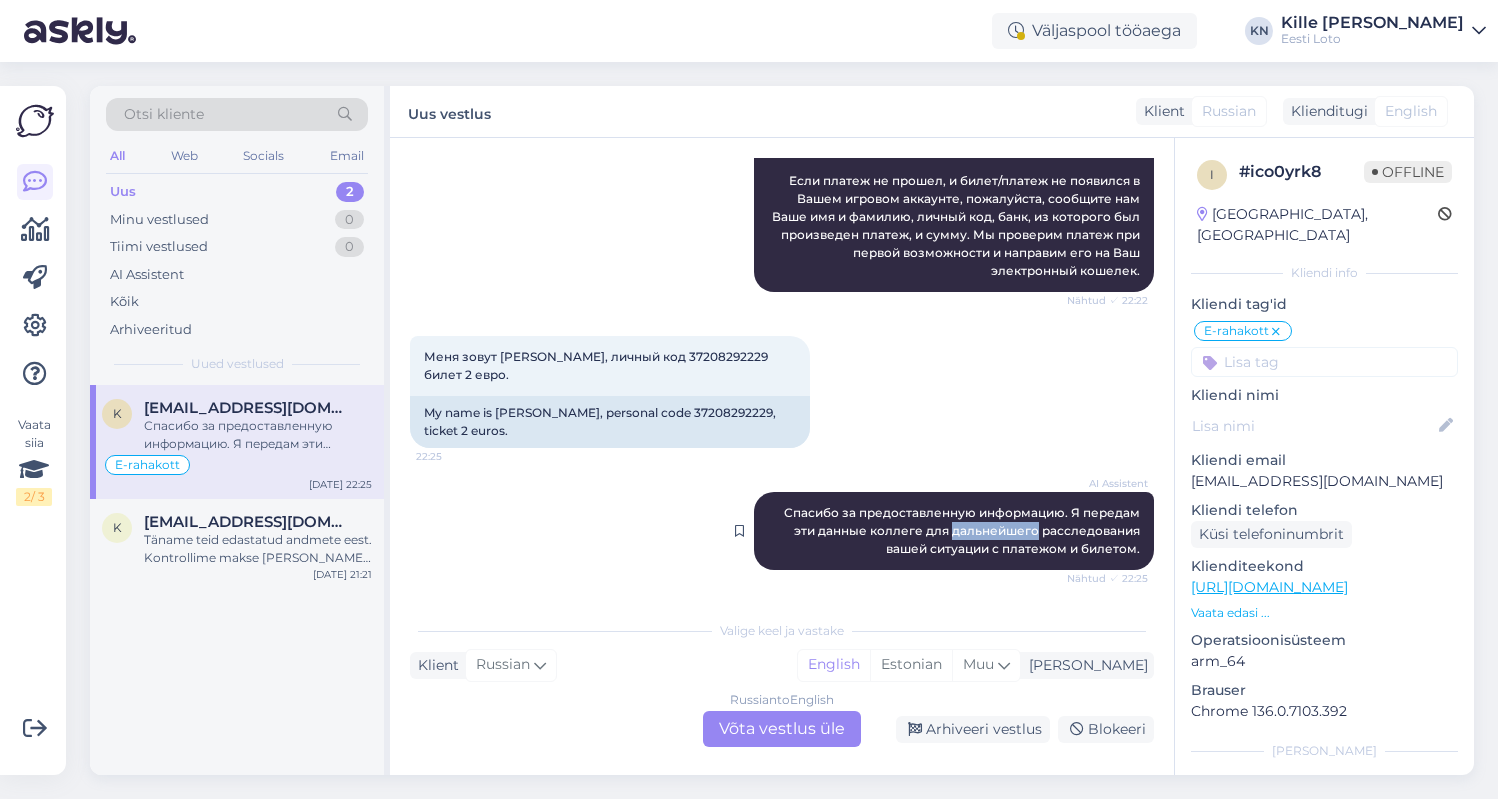 click on "Спасибо за предоставленную информацию. Я передам эти данные коллеге для дальнейшего расследования вашей ситуации с платежом и билетом." at bounding box center (963, 530) 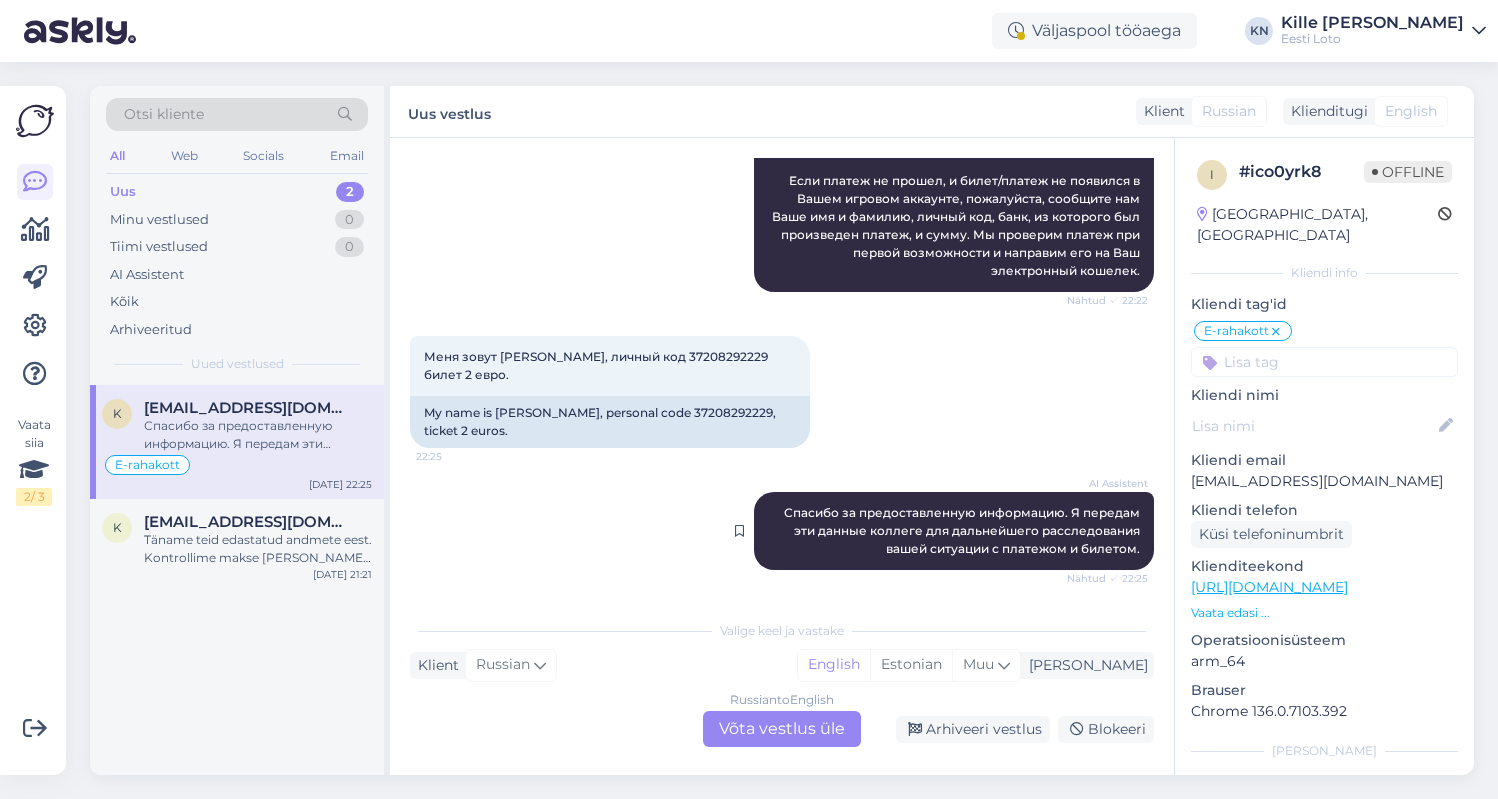 click on "Спасибо за предоставленную информацию. Я передам эти данные коллеге для дальнейшего расследования вашей ситуации с платежом и билетом." at bounding box center (963, 530) 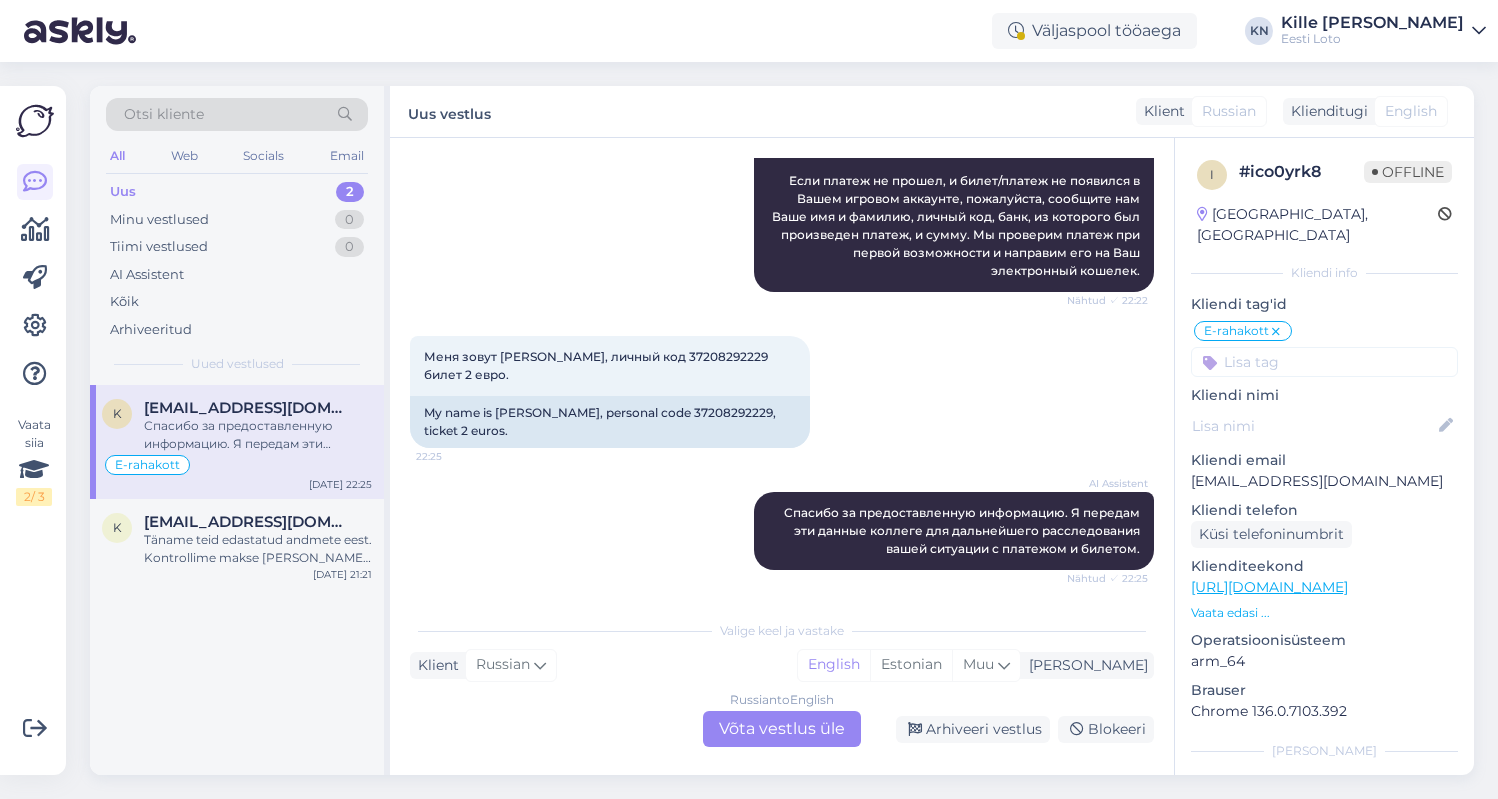 click on "Russian  to  English Võta vestlus üle" at bounding box center [782, 729] 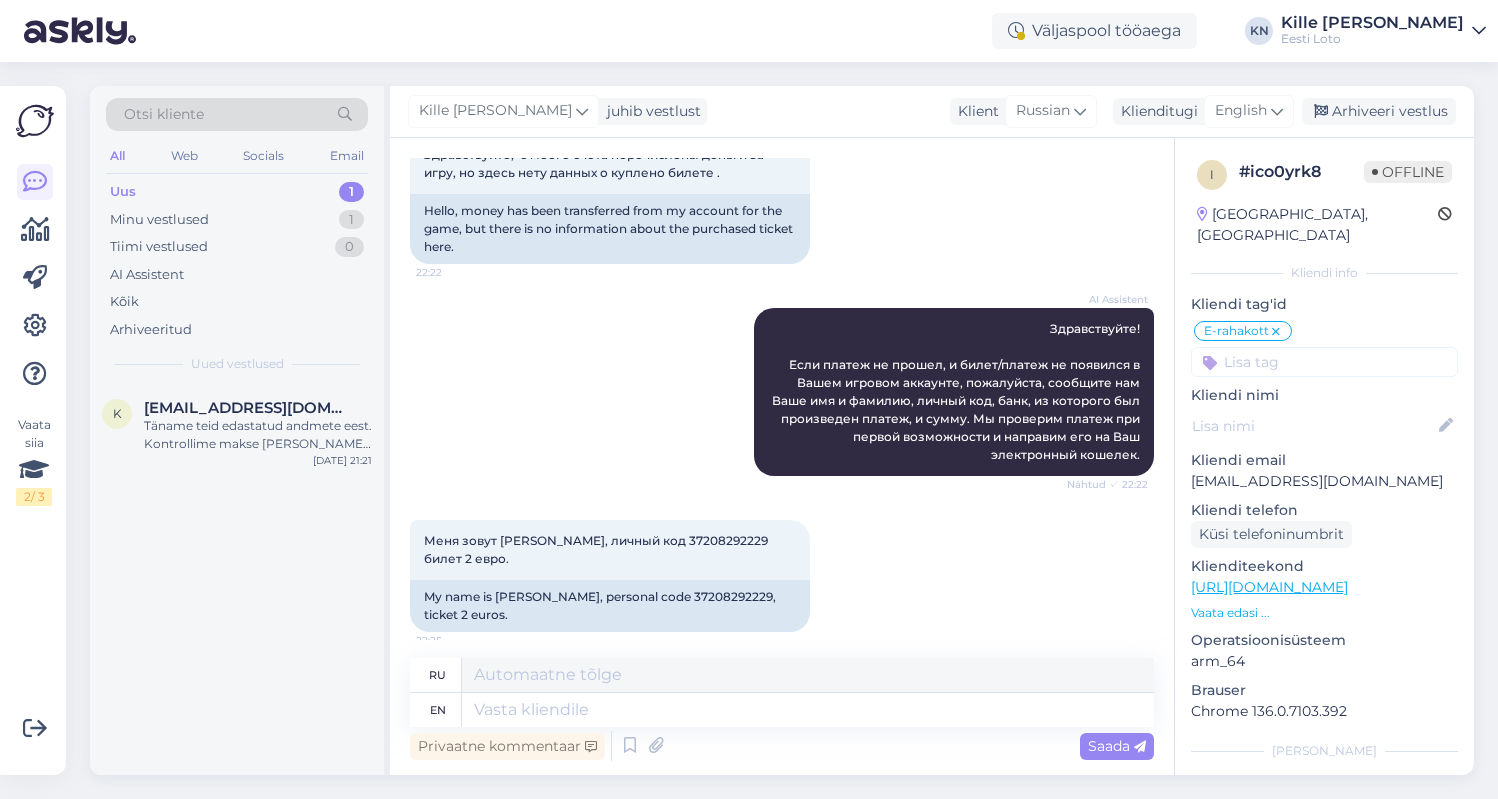 scroll, scrollTop: 267, scrollLeft: 0, axis: vertical 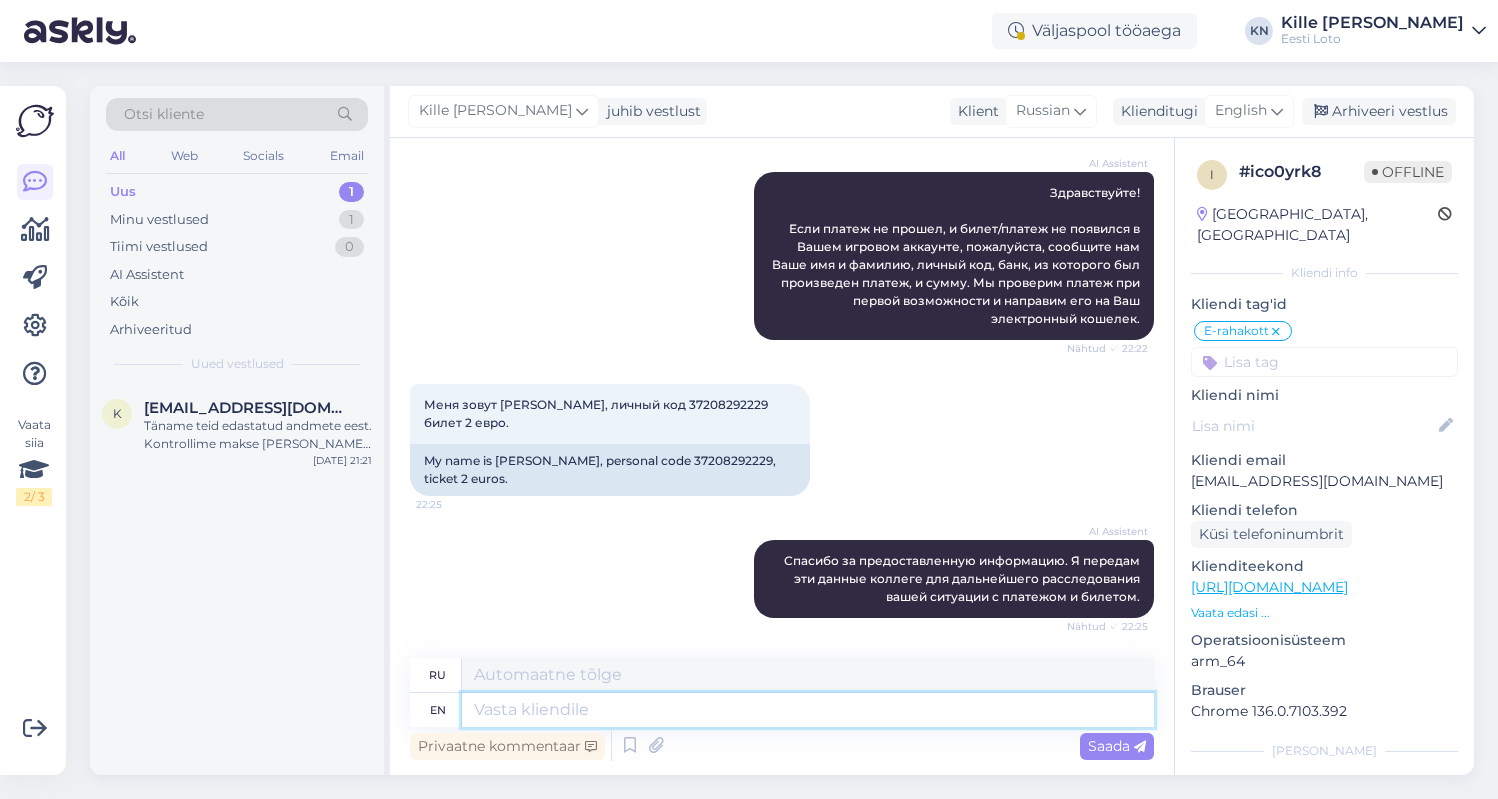 click at bounding box center (808, 710) 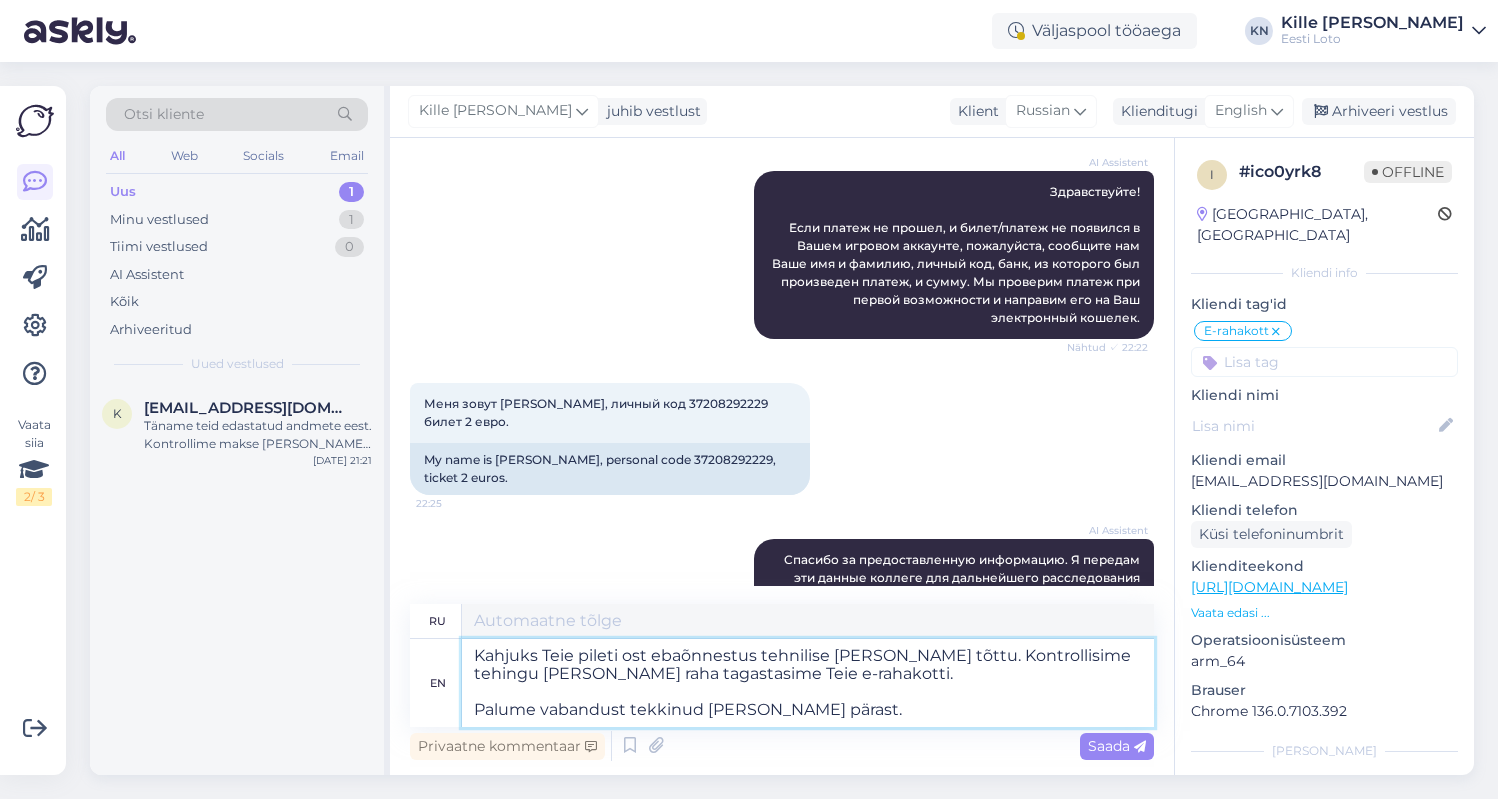 type on "К сожалению, покупка вашего билета не удалась из-за технического сбоя. Мы проверили транзакцию и вернули деньги на ваш электронный кошелек.
Приносим извинения за возникшие неудобства." 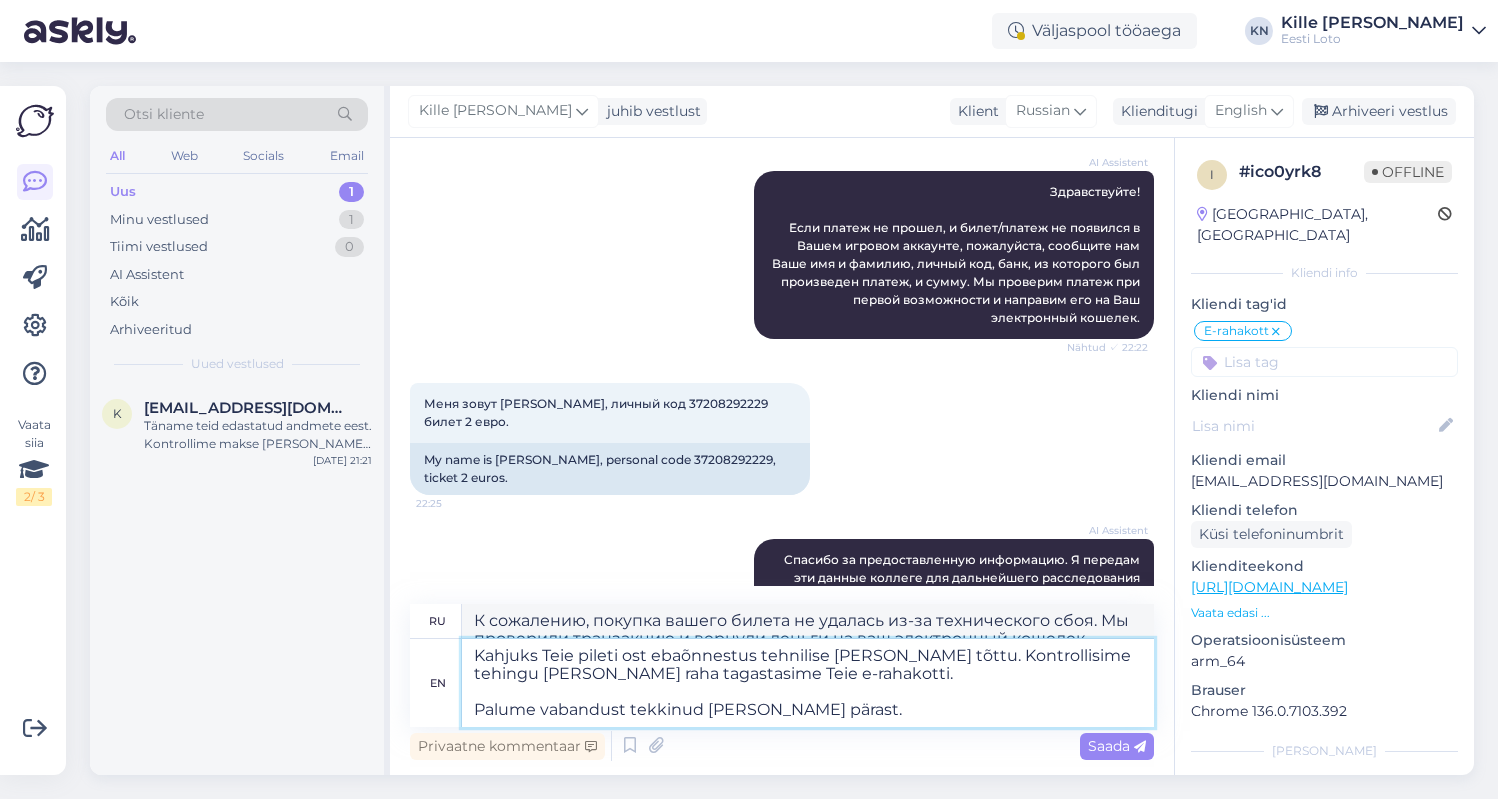 type on "Kahjuks Teie pileti ost ebaõnnestus tehnilise [PERSON_NAME] tõttu. Kontrollisime tehingu [PERSON_NAME] raha tagastasime Teie e-rahakotti.
Palume vabandust tekkinud [PERSON_NAME] pärast.<" 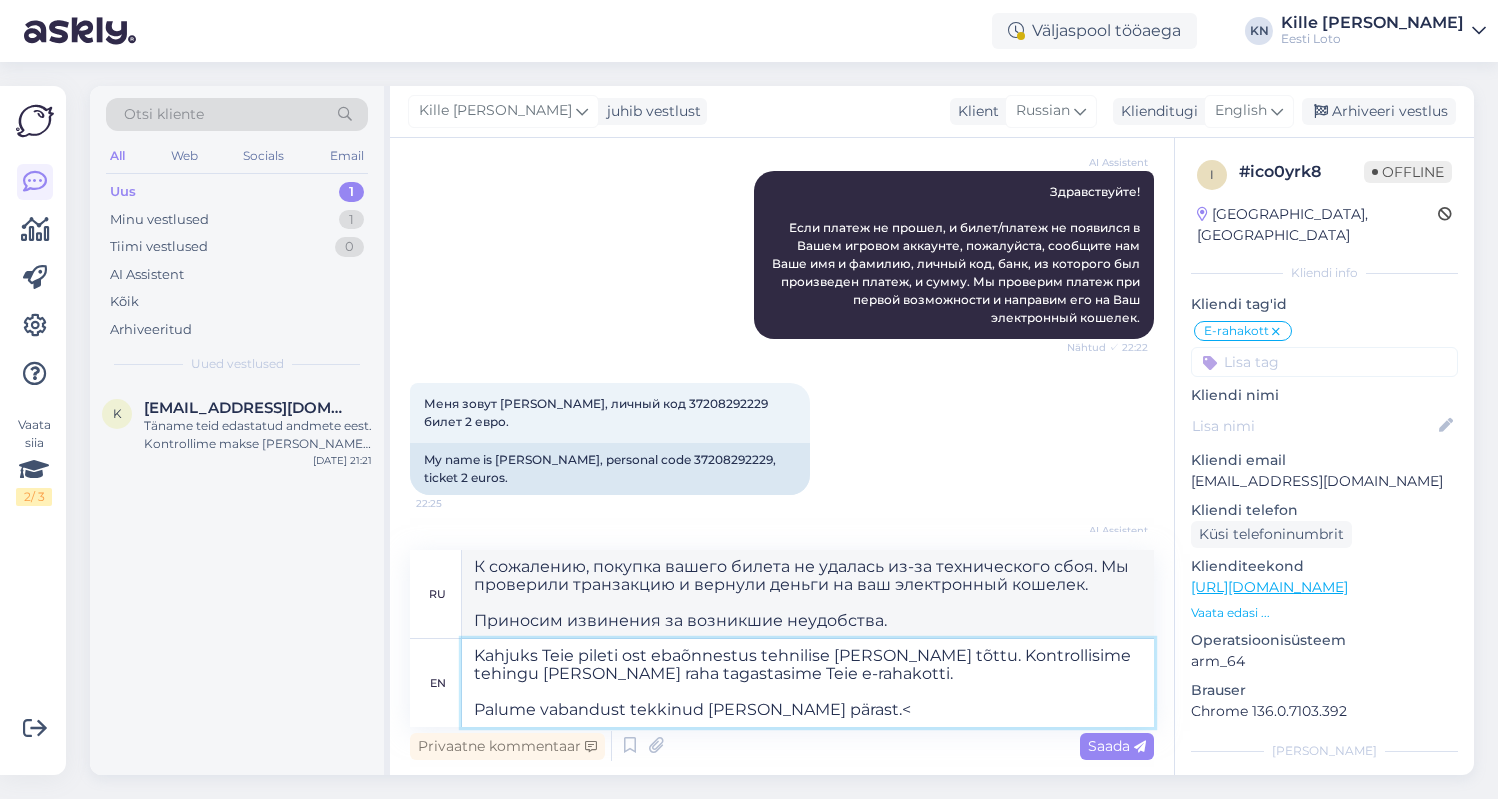 type on "К сожалению, покупка вашего билета не удалась из-за технического сбоя. Мы проверили транзакцию и вернули деньги на ваш электронный кошелек.
Приносим свои извинения rast.<" 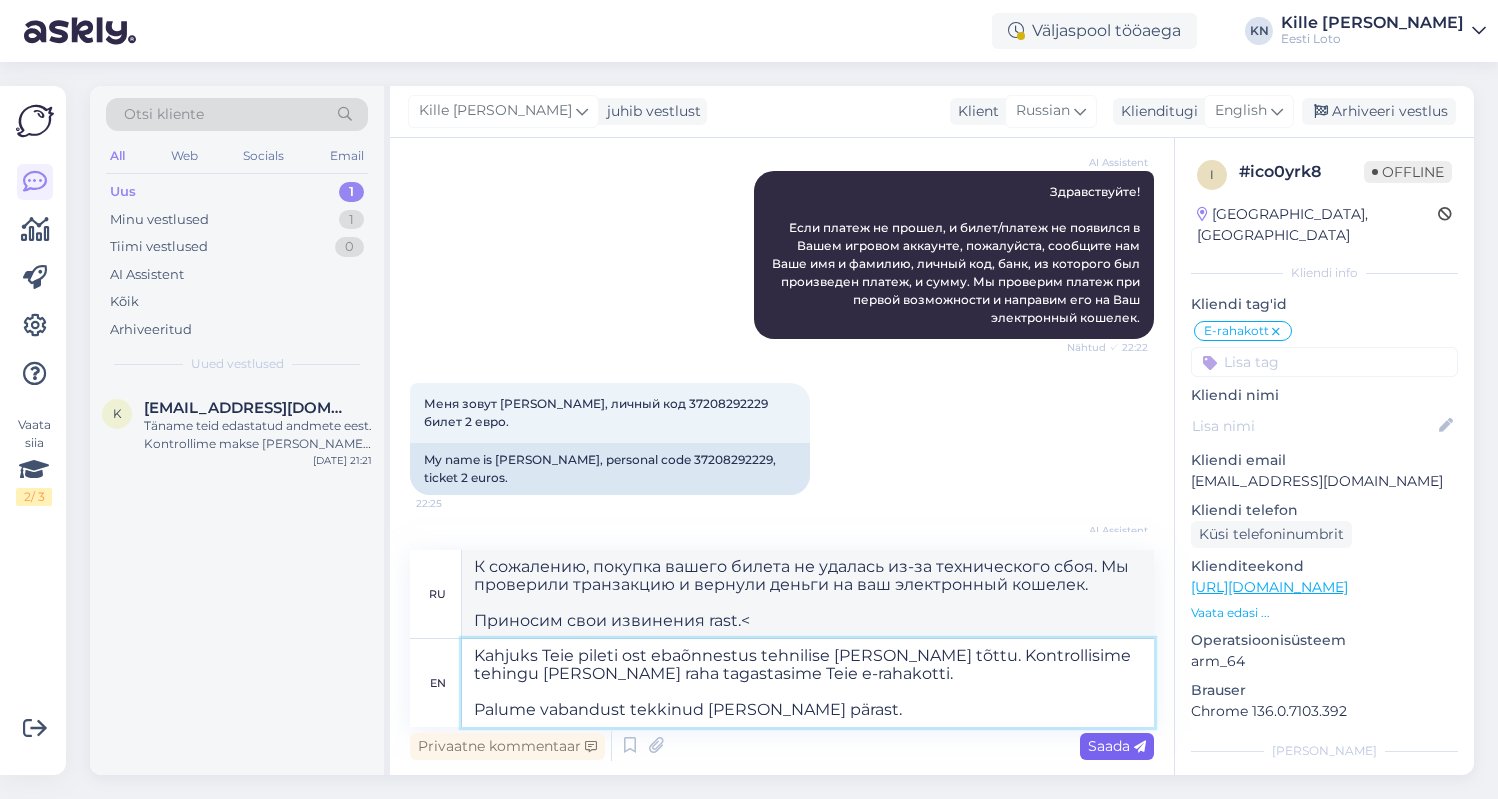 type on "Kahjuks Teie pileti ost ebaõnnestus tehnilise [PERSON_NAME] tõttu. Kontrollisime tehingu [PERSON_NAME] raha tagastasime Teie e-rahakotti.
Palume vabandust tekkinud [PERSON_NAME] pärast." 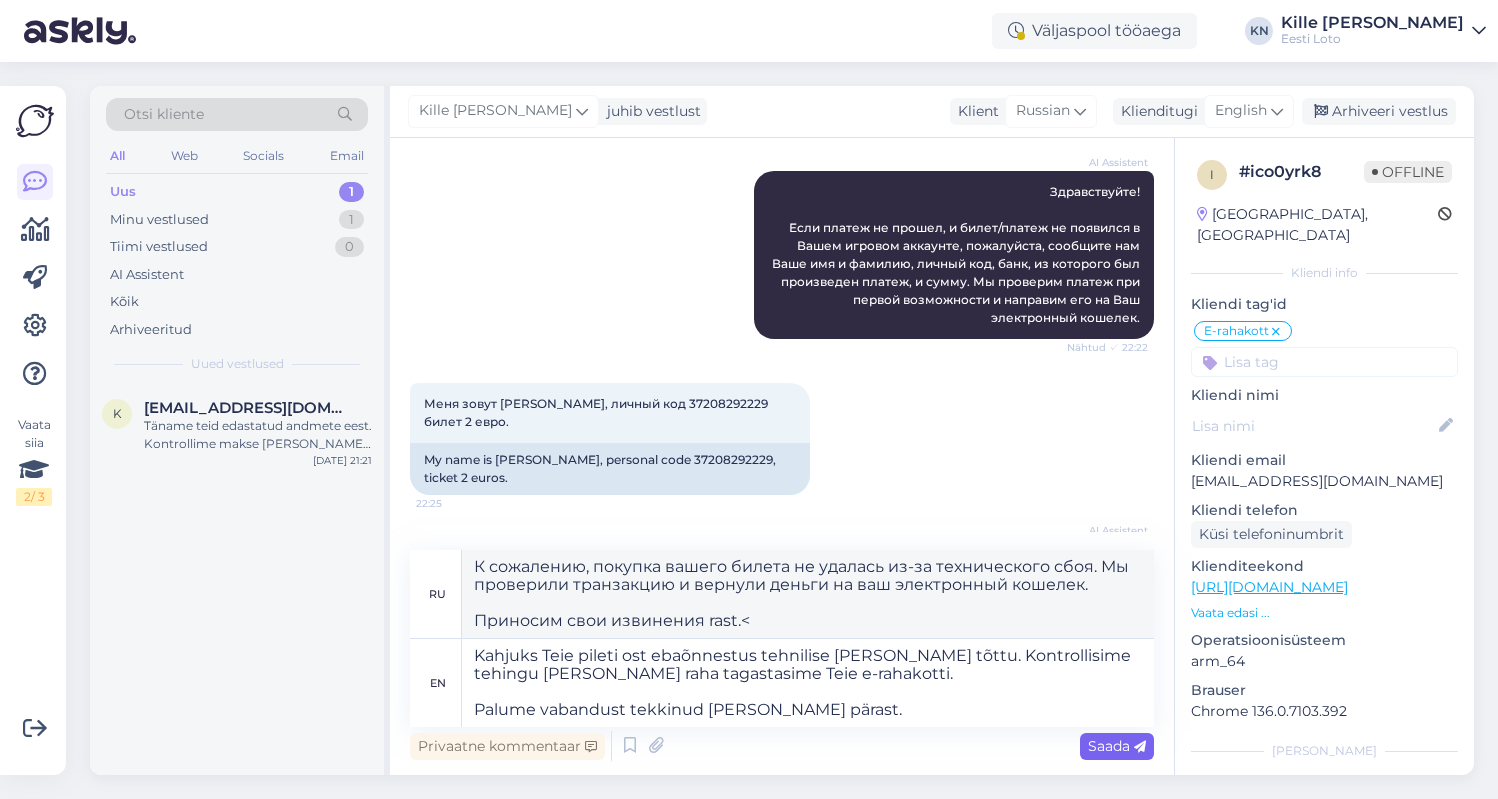 type on "К сожалению, покупка вашего билета не удалась из-за технического сбоя. Мы проверили транзакцию и вернули деньги на ваш электронный кошелек.
Приносим извинения за возникшие неудобства." 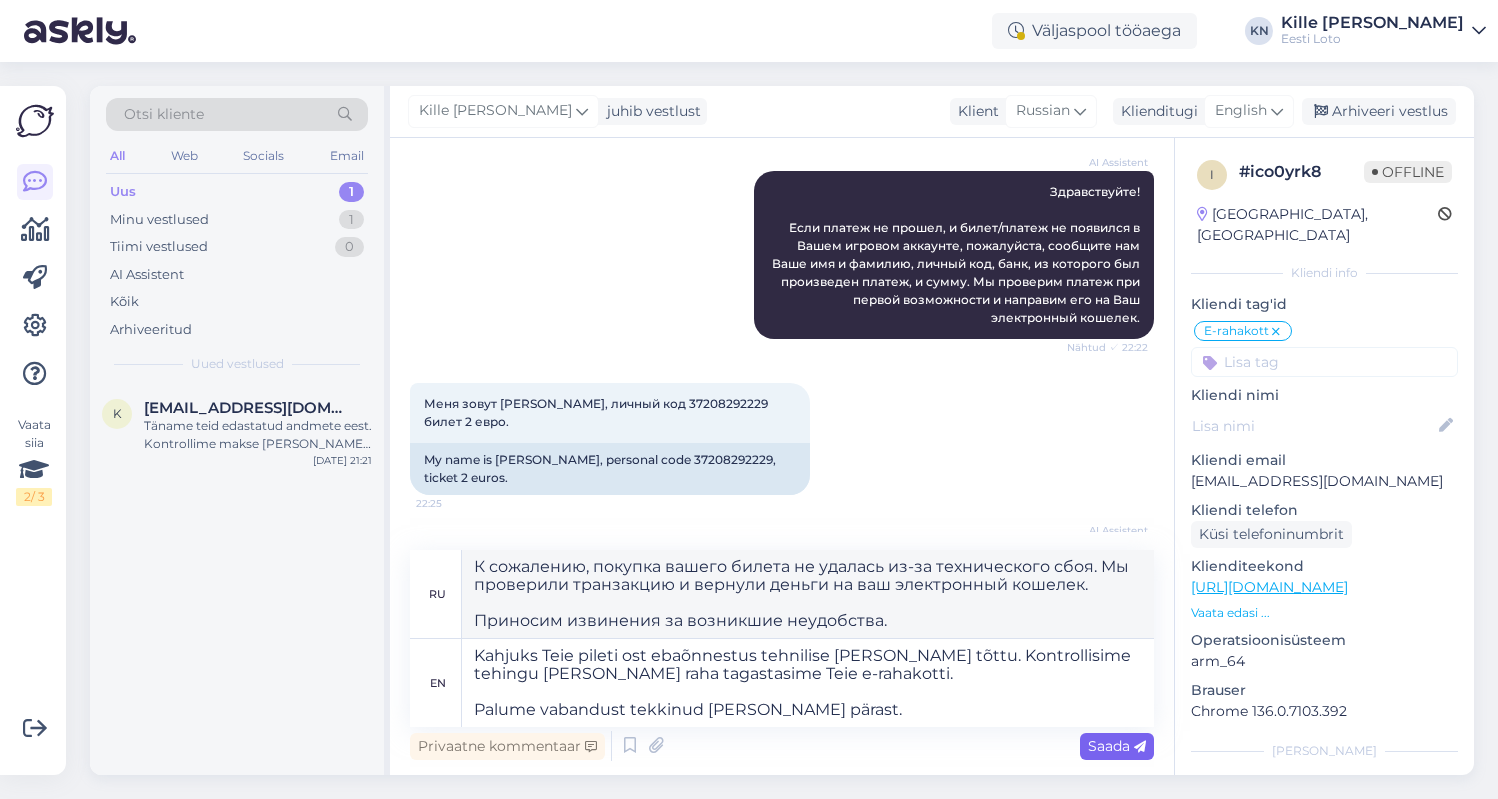 click on "Saada" at bounding box center [1117, 746] 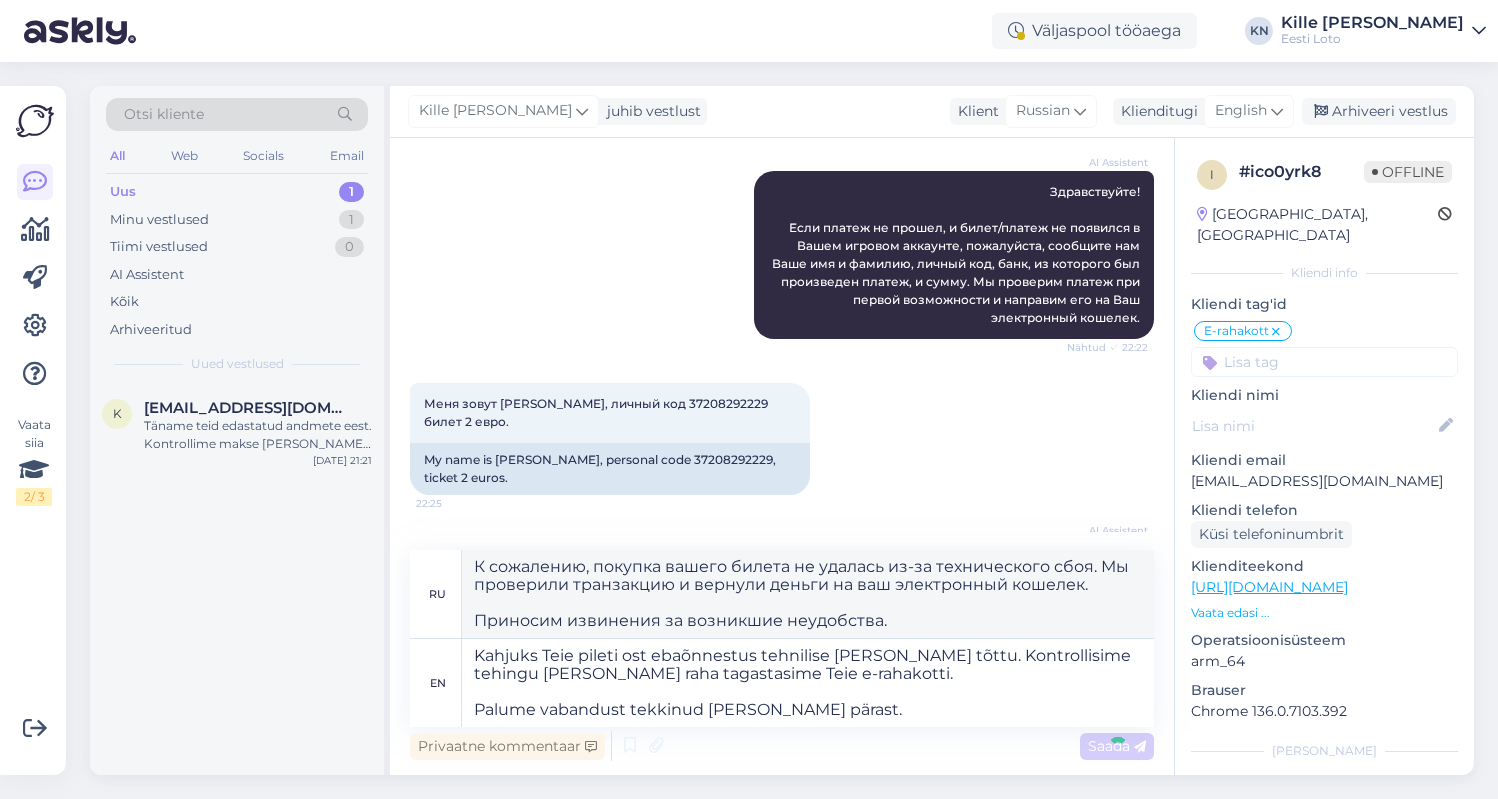type 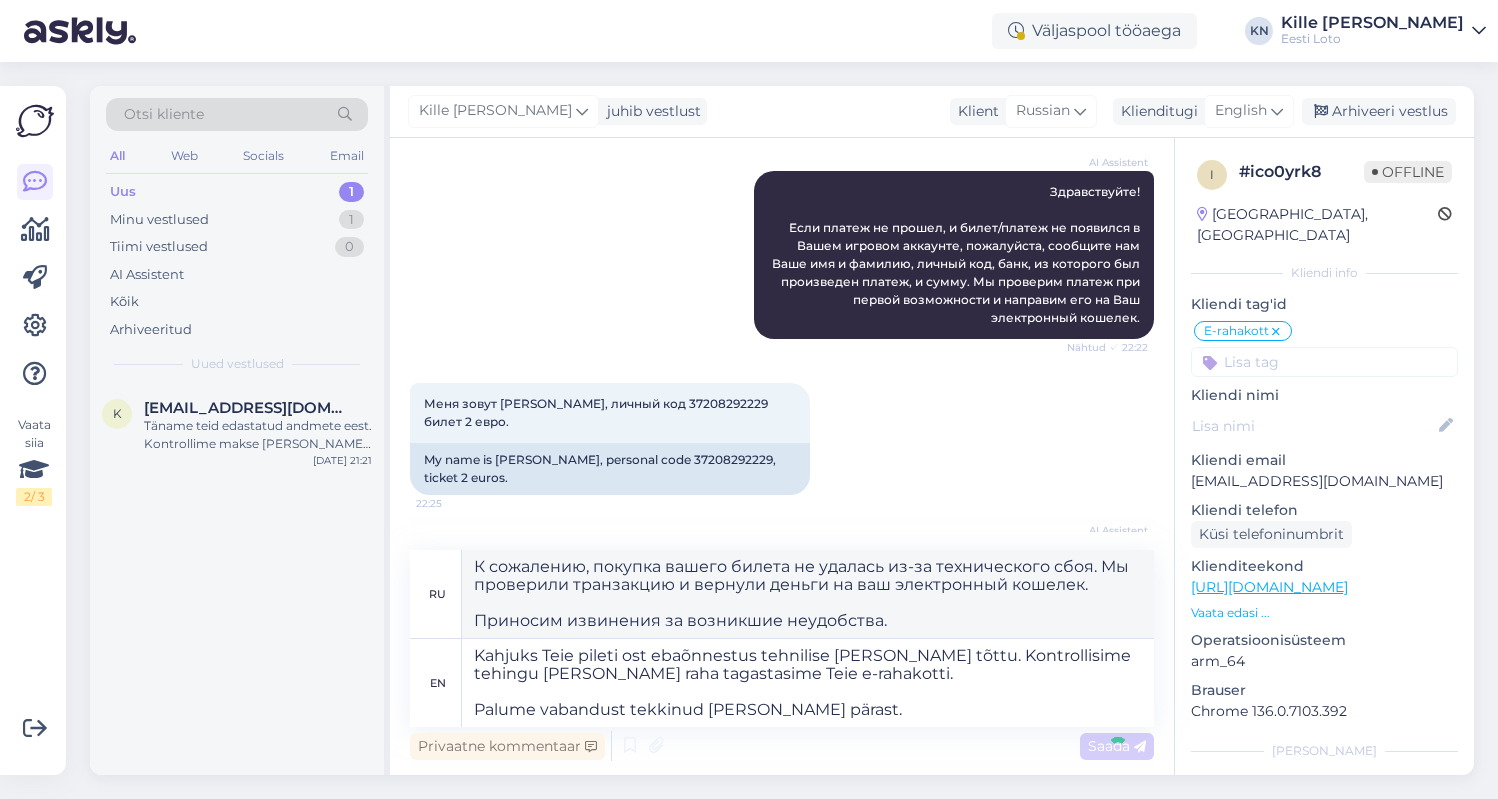 type 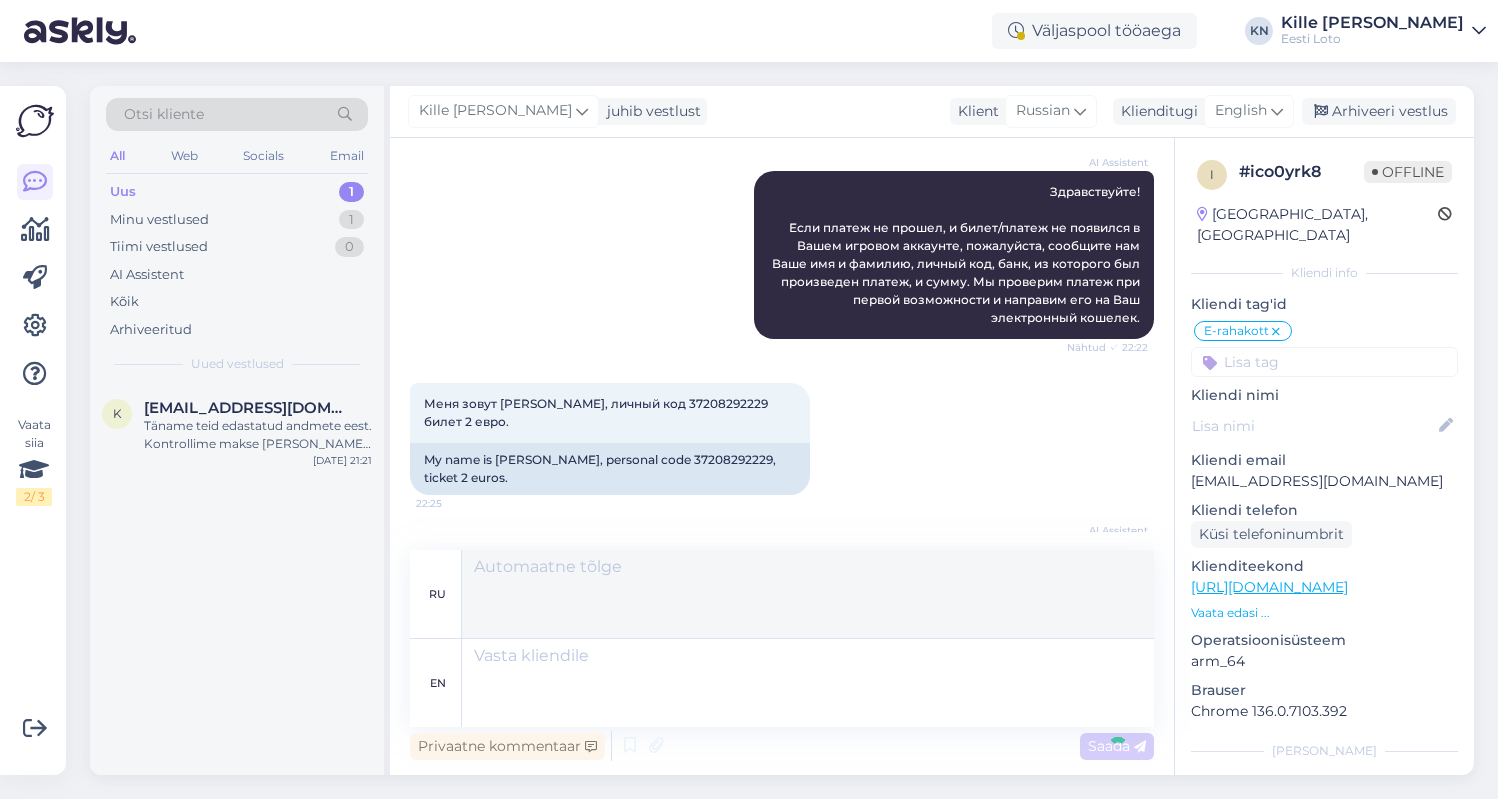 scroll, scrollTop: 573, scrollLeft: 0, axis: vertical 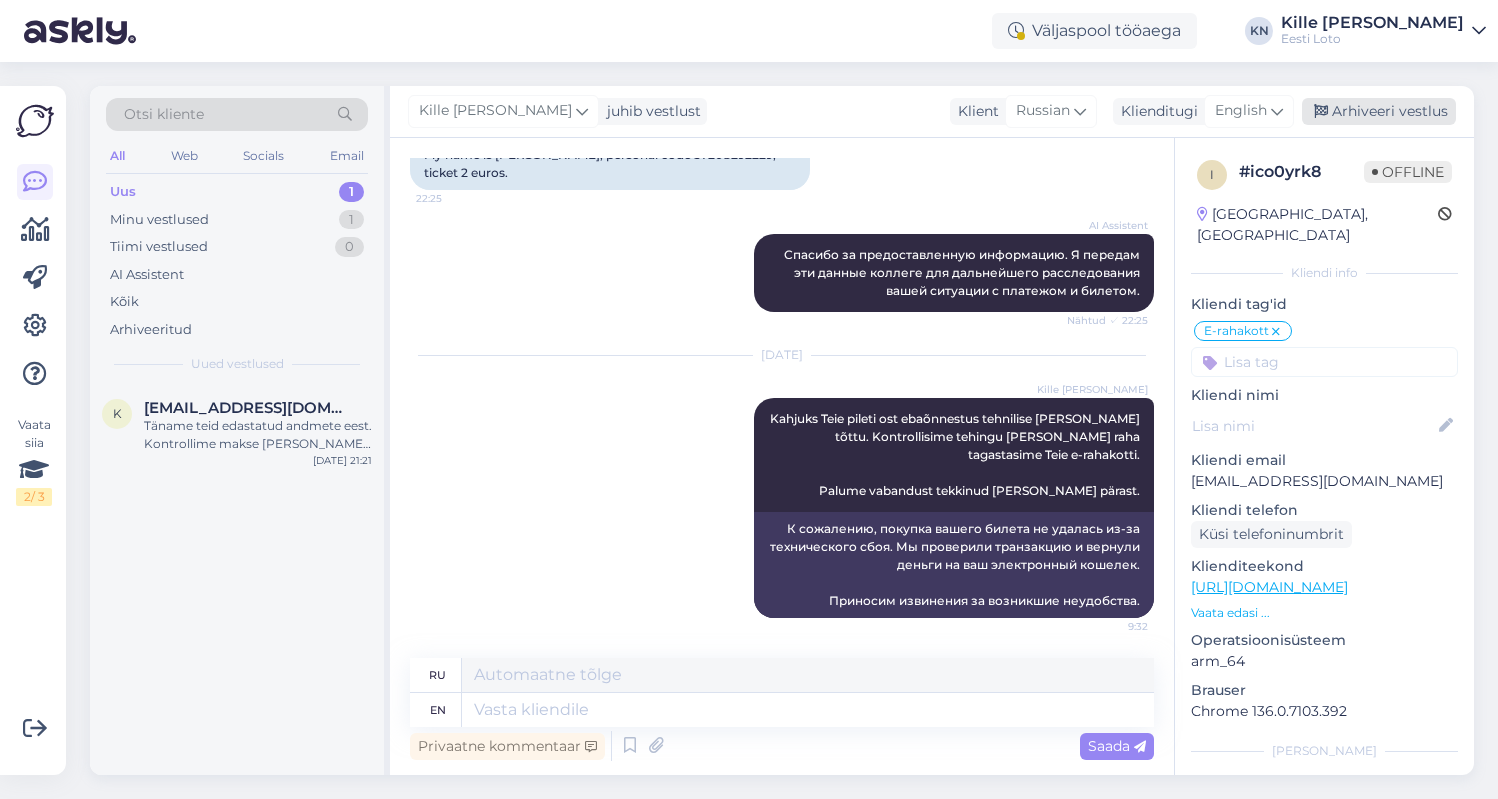 click on "Arhiveeri vestlus" at bounding box center (1379, 111) 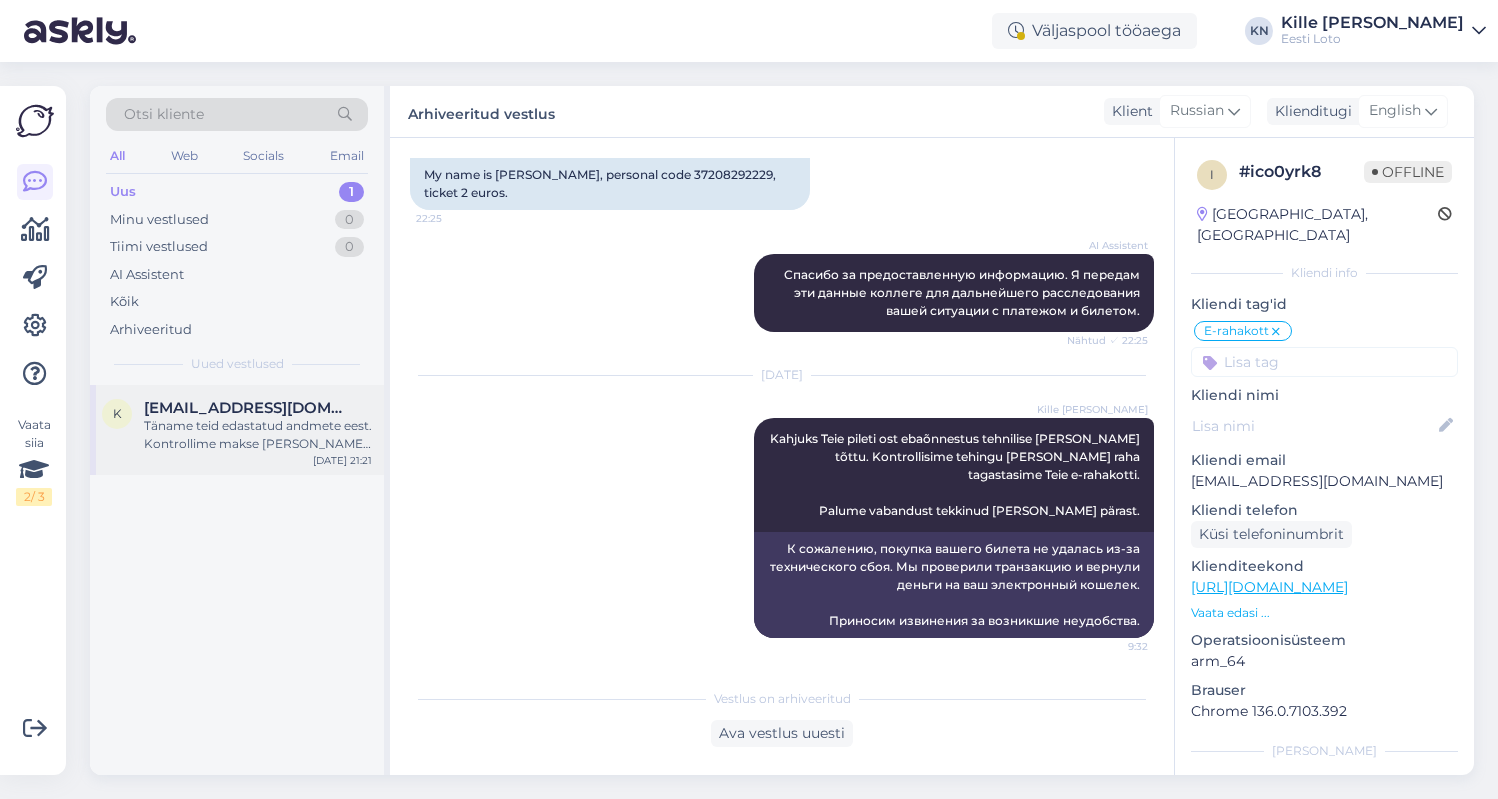 click on "k [EMAIL_ADDRESS][DOMAIN_NAME] Täname teid edastatud andmete eest. Kontrollime makse [PERSON_NAME] suuname selle Teie e-rahakotti esimesel võimalusel. [DATE] 21:21" at bounding box center (237, 430) 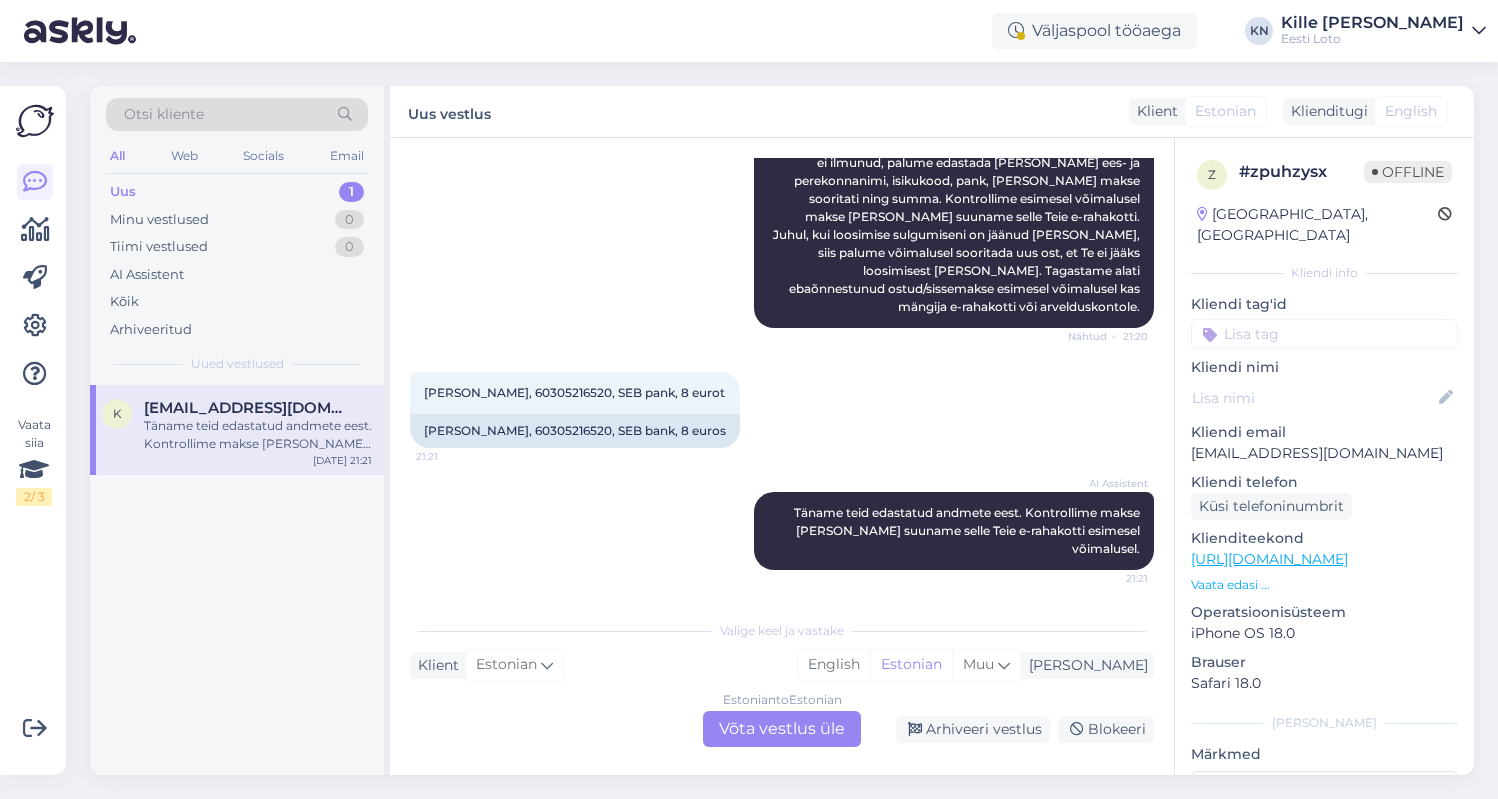scroll, scrollTop: 297, scrollLeft: 0, axis: vertical 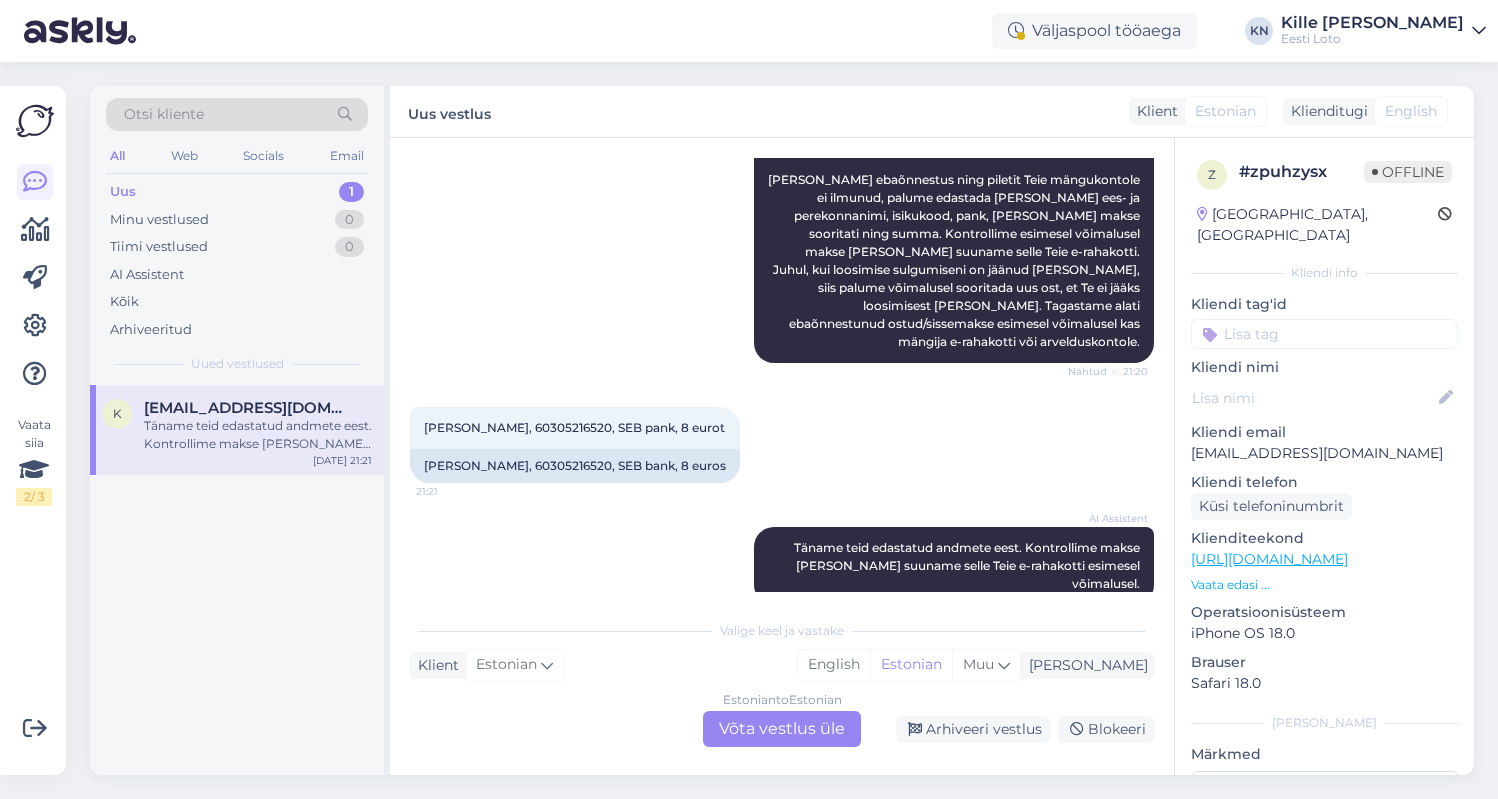click at bounding box center (1324, 334) 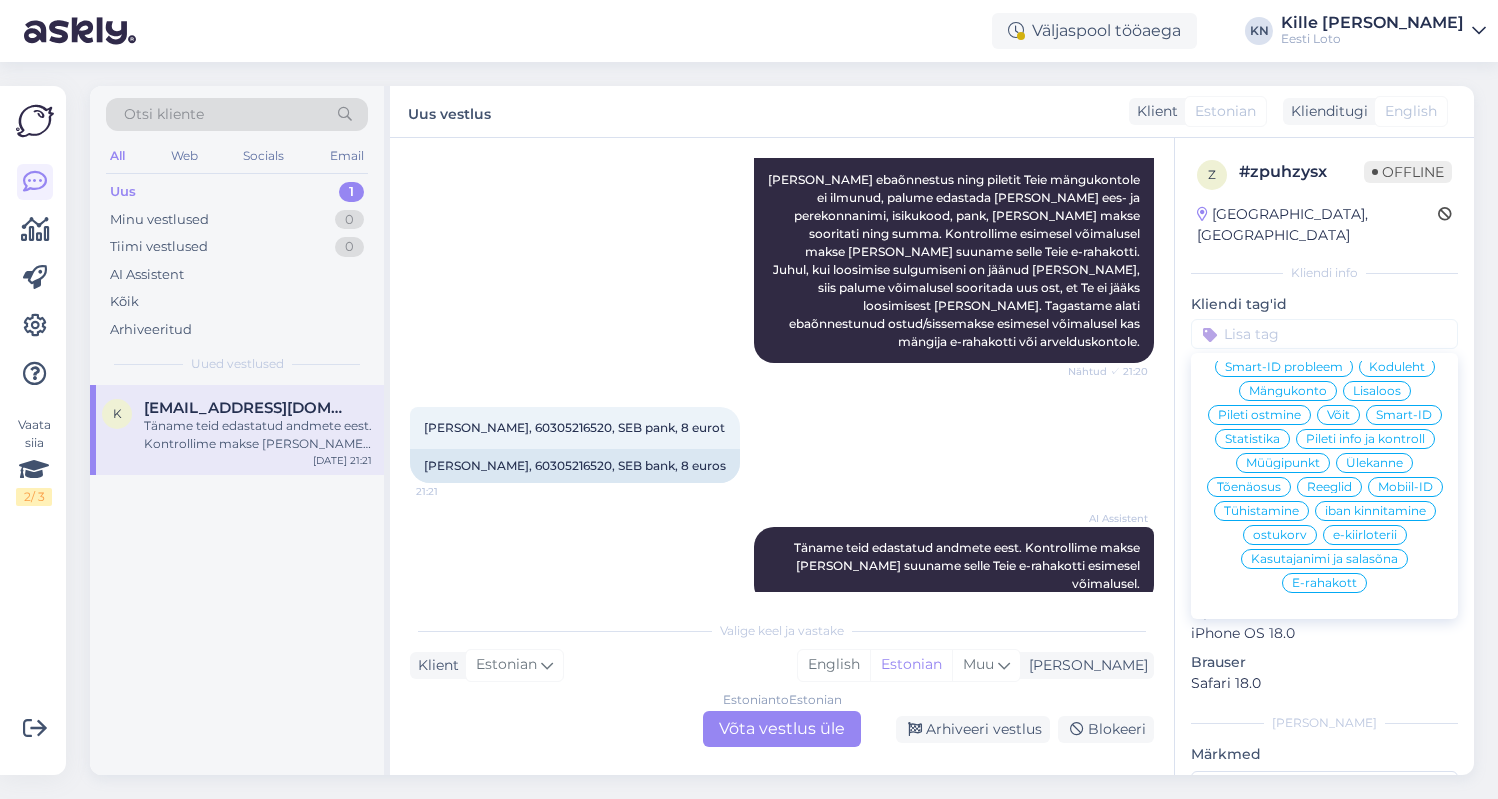 scroll, scrollTop: 190, scrollLeft: 0, axis: vertical 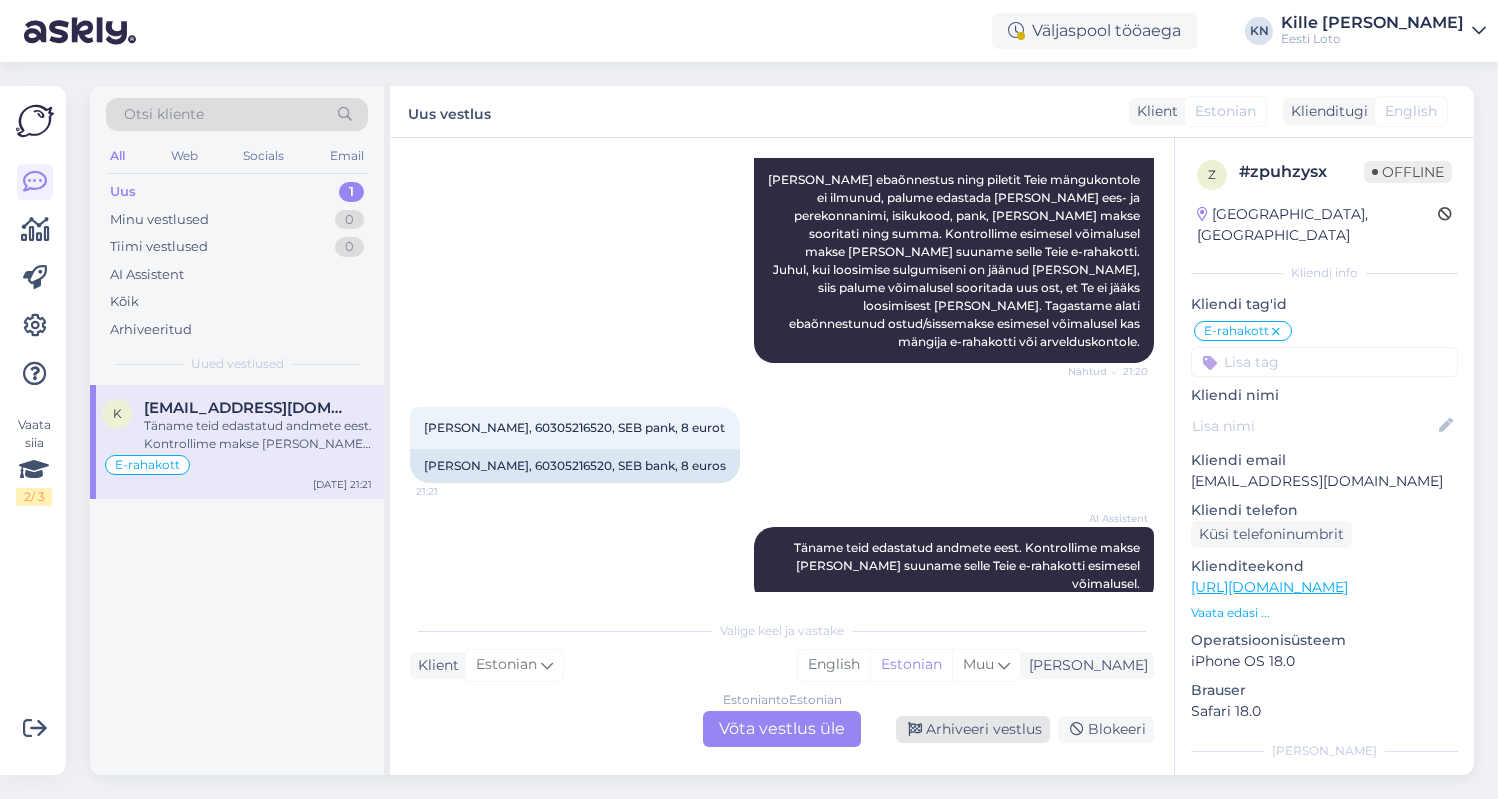 click on "Arhiveeri vestlus" at bounding box center (973, 729) 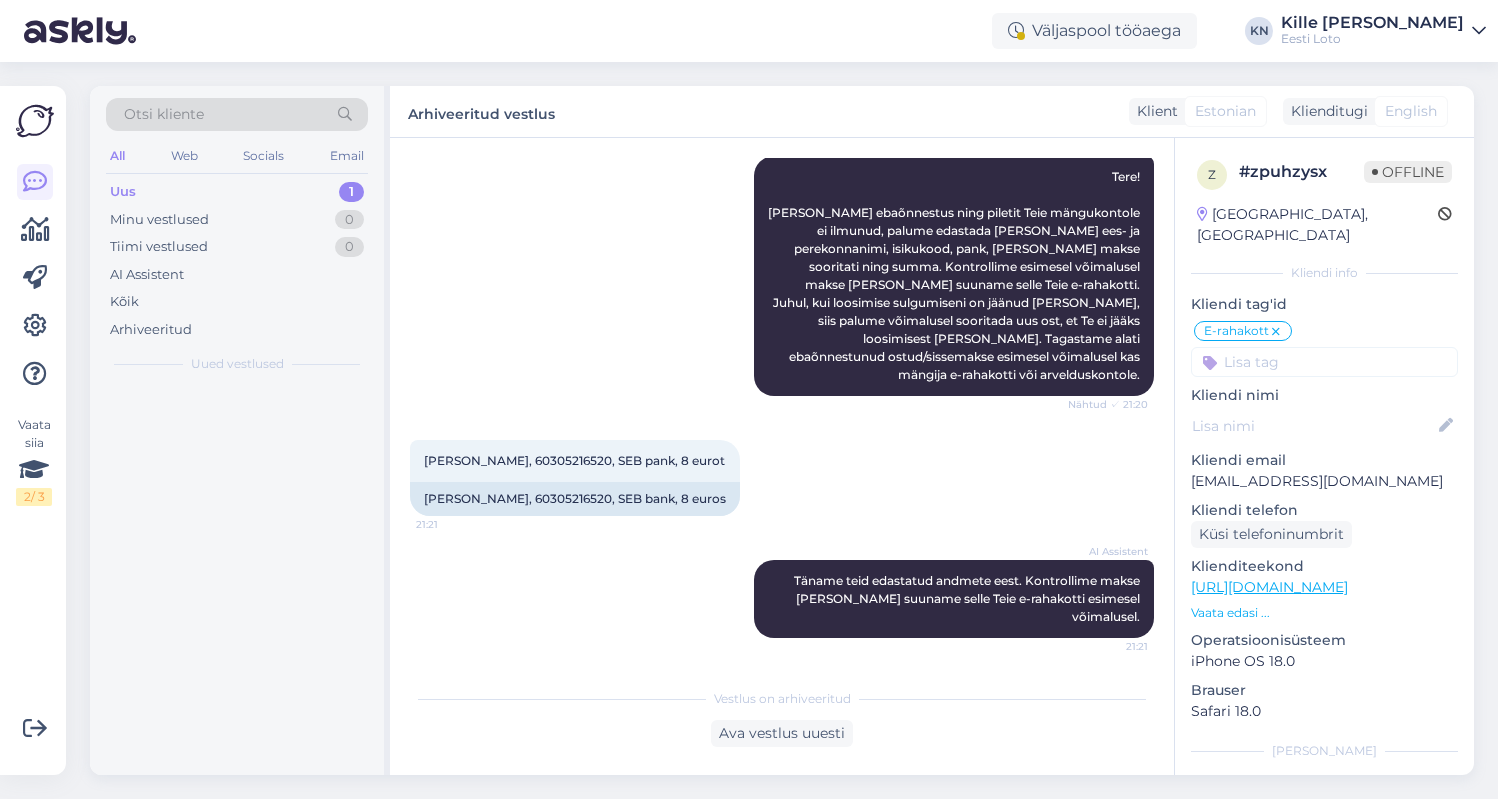 scroll, scrollTop: 229, scrollLeft: 0, axis: vertical 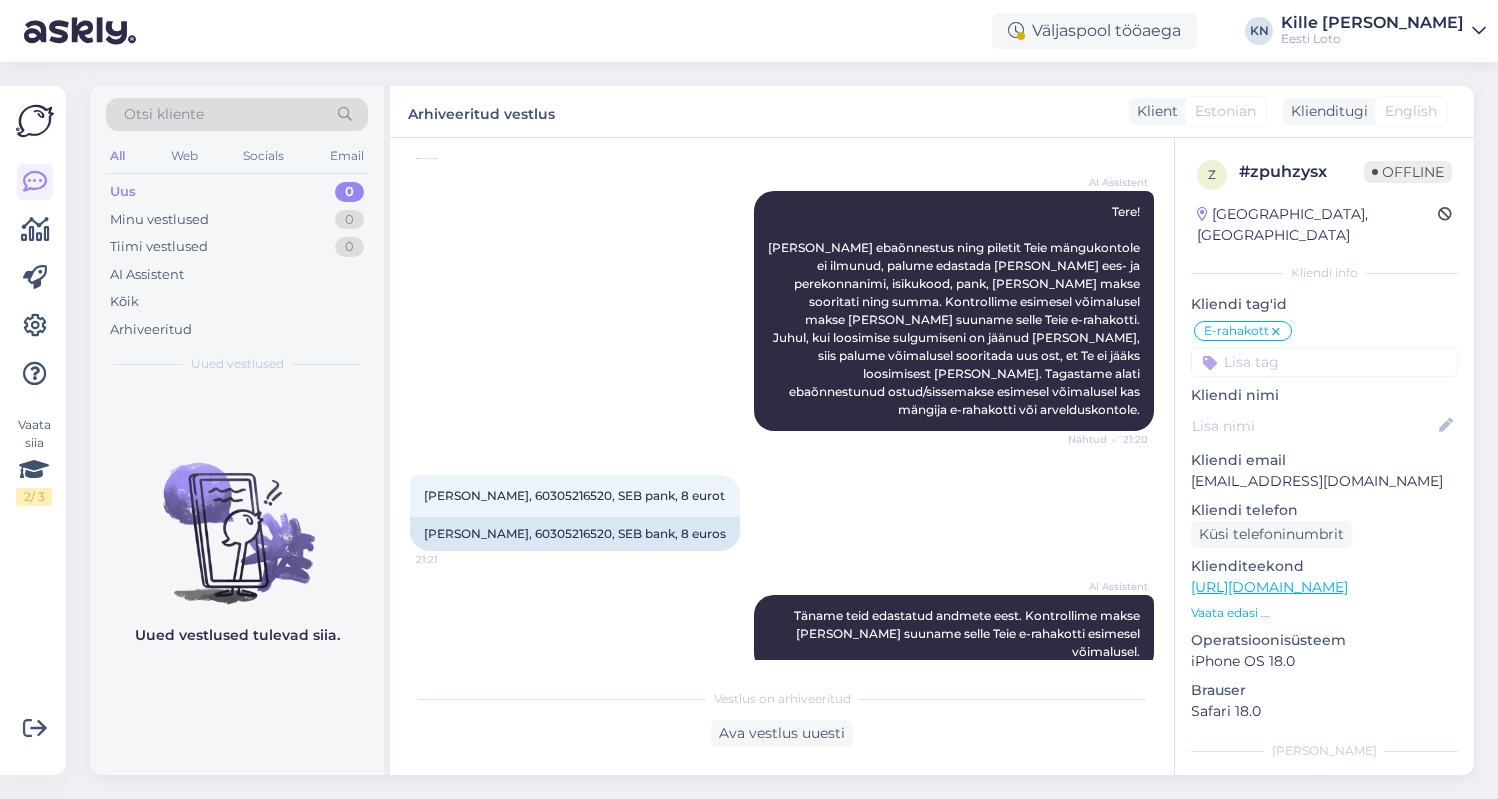 click on "Uus 0" at bounding box center [237, 192] 